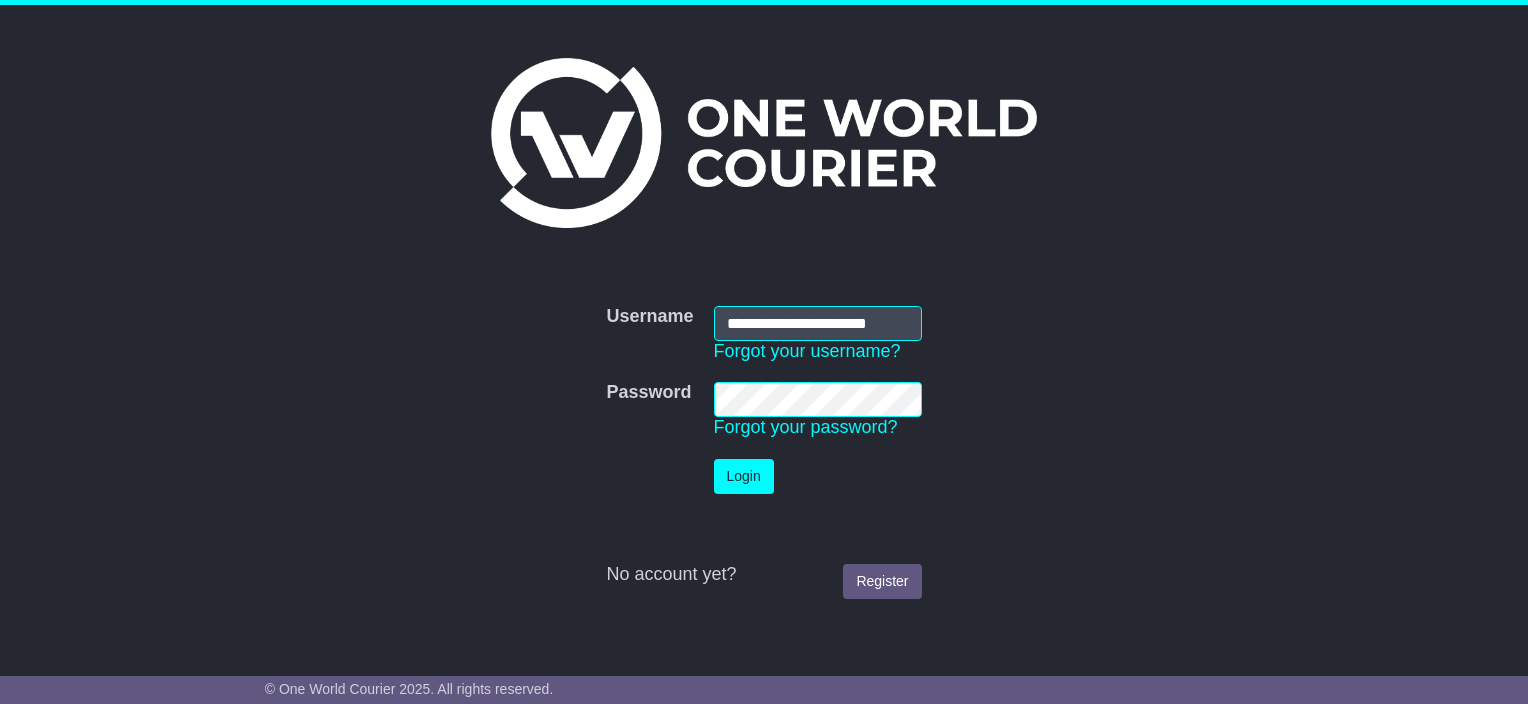 click on "Login" at bounding box center [744, 476] 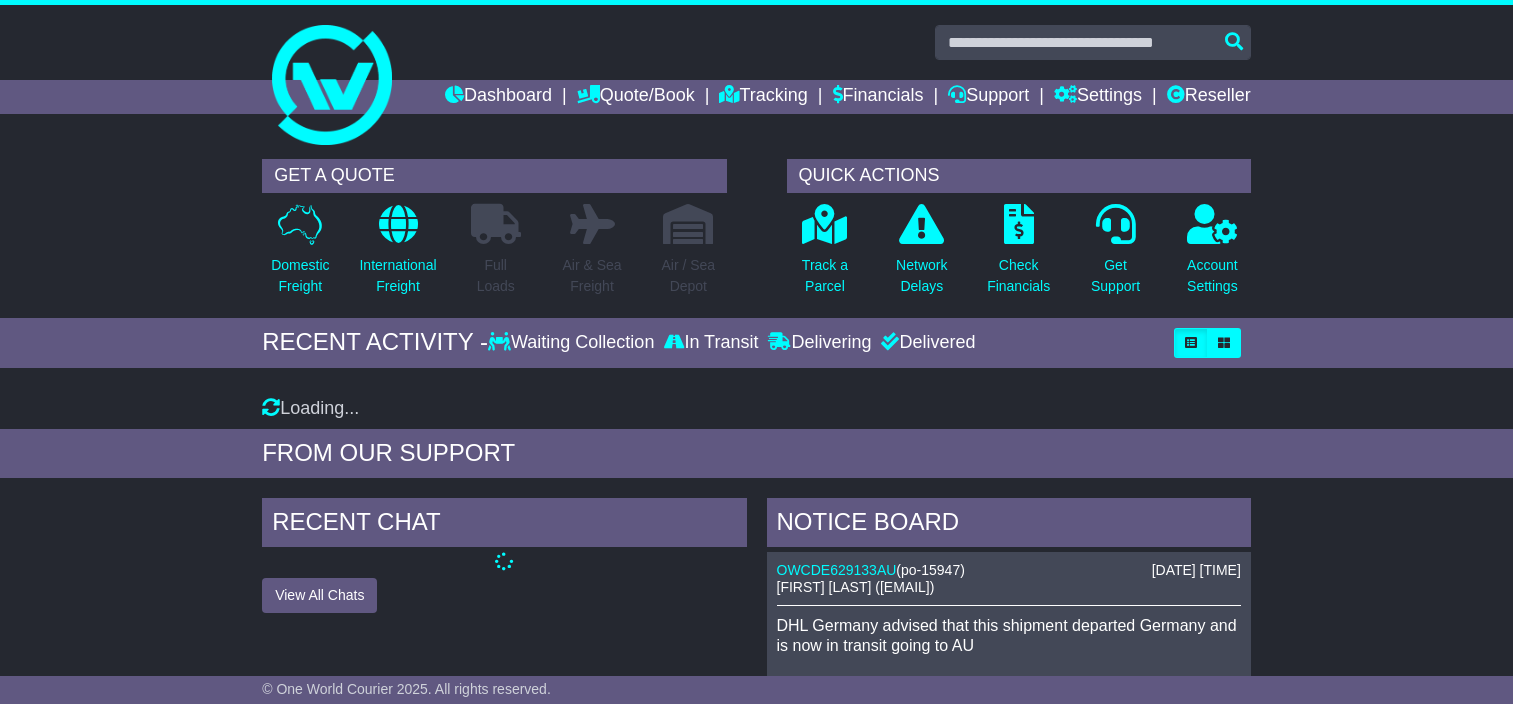 scroll, scrollTop: 0, scrollLeft: 0, axis: both 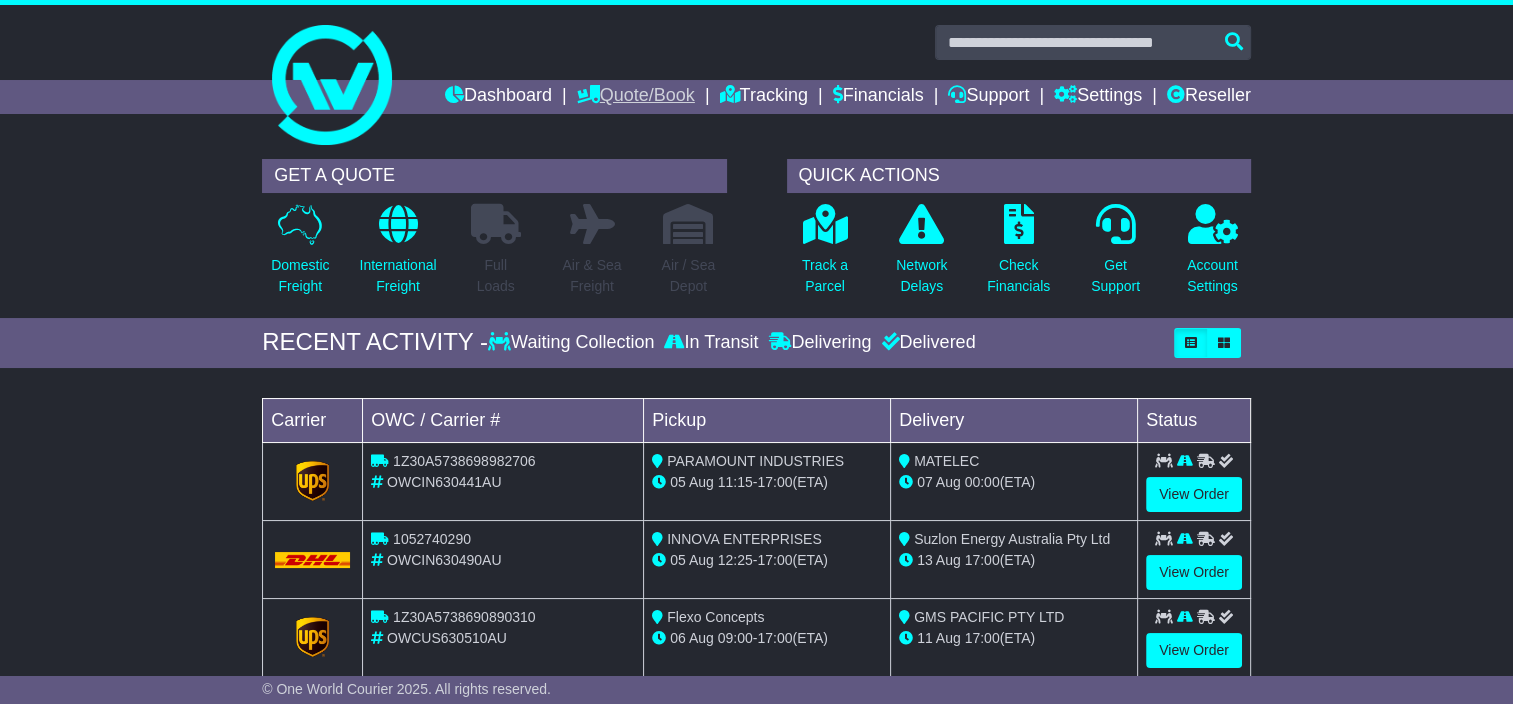 click on "Quote/Book" at bounding box center [636, 97] 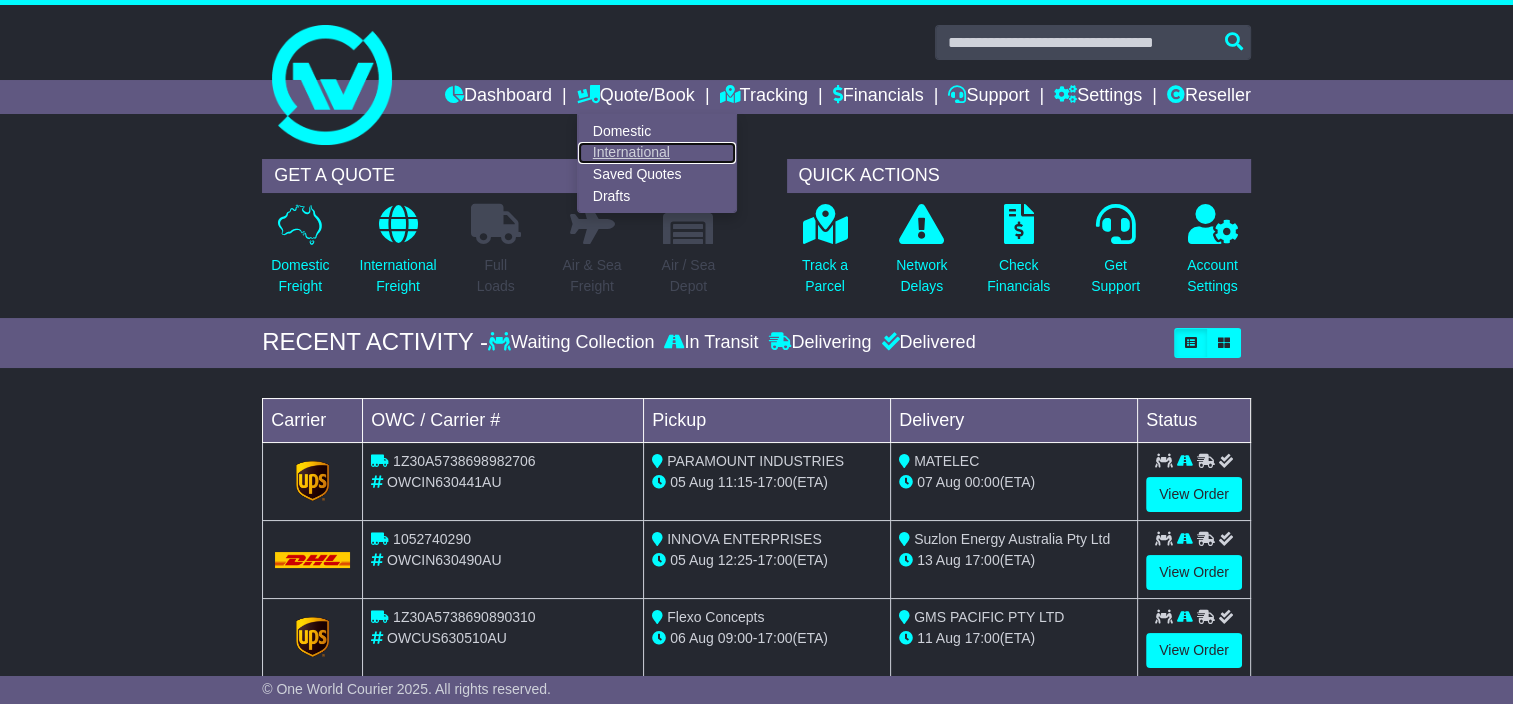 click on "International" at bounding box center (657, 153) 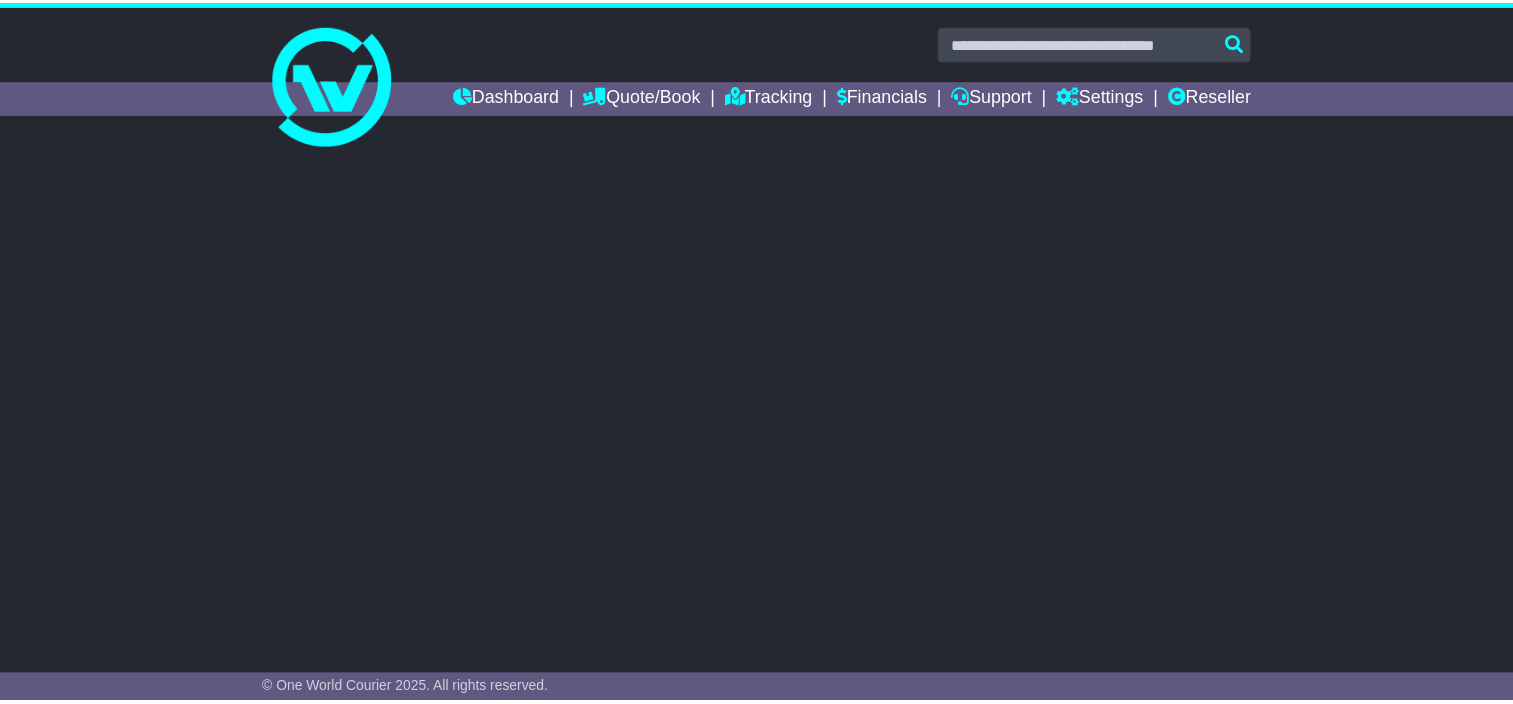 scroll, scrollTop: 0, scrollLeft: 0, axis: both 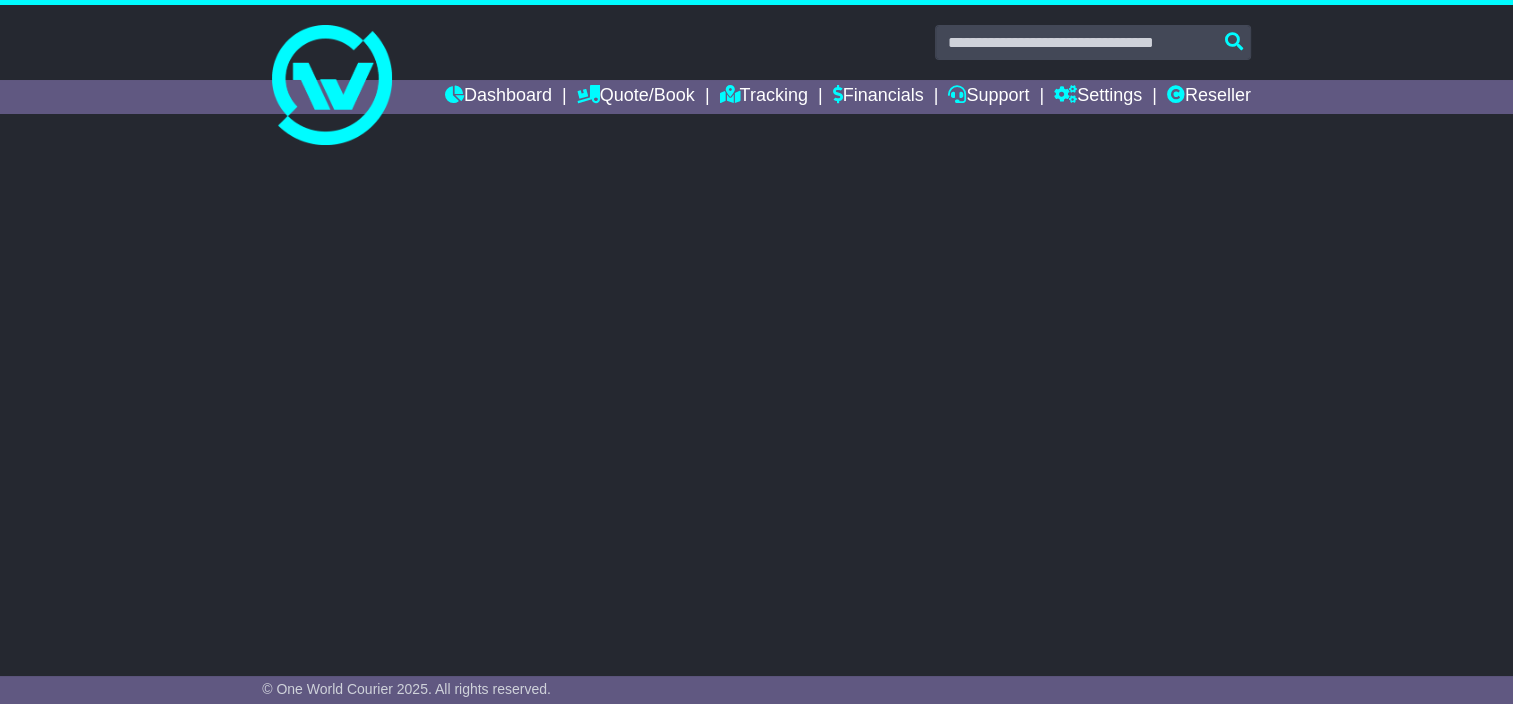 select on "**" 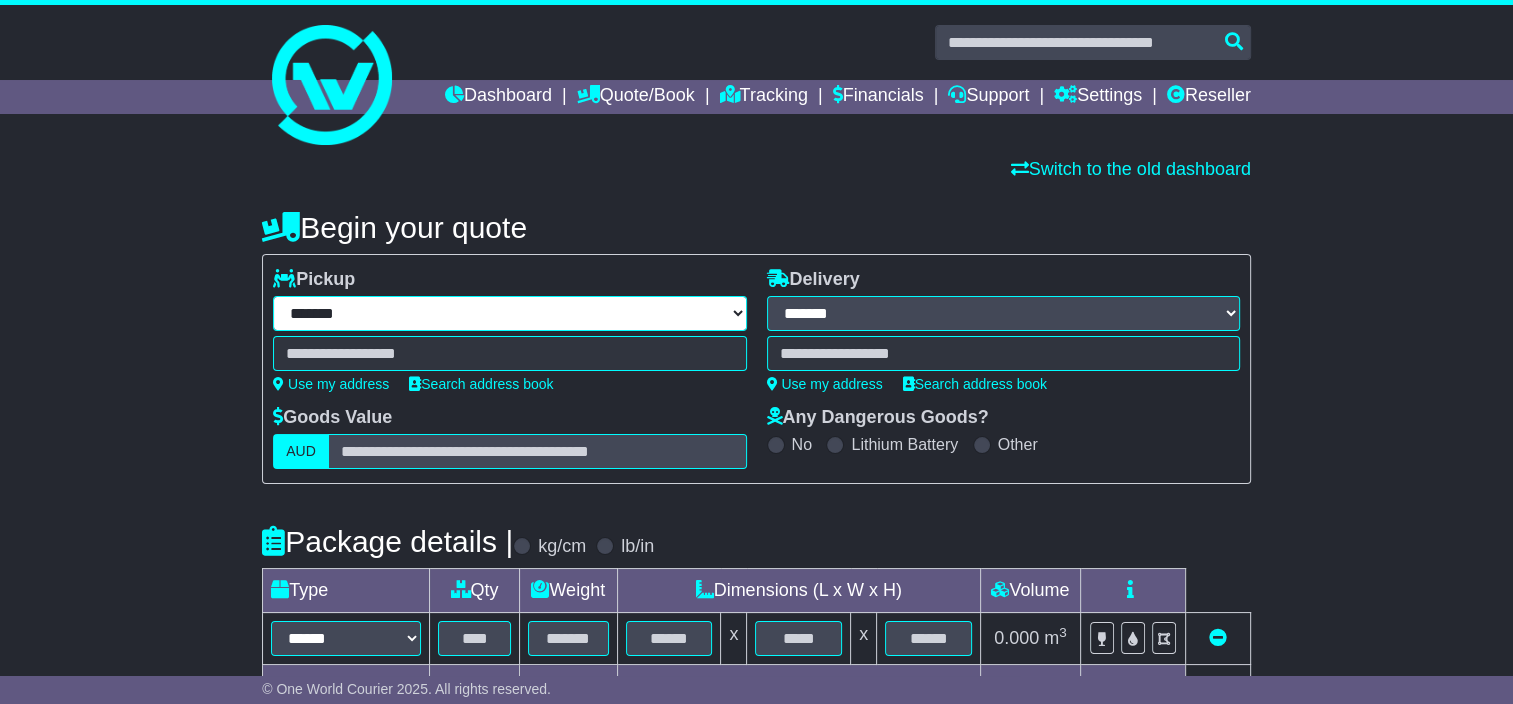 click on "**********" at bounding box center (509, 313) 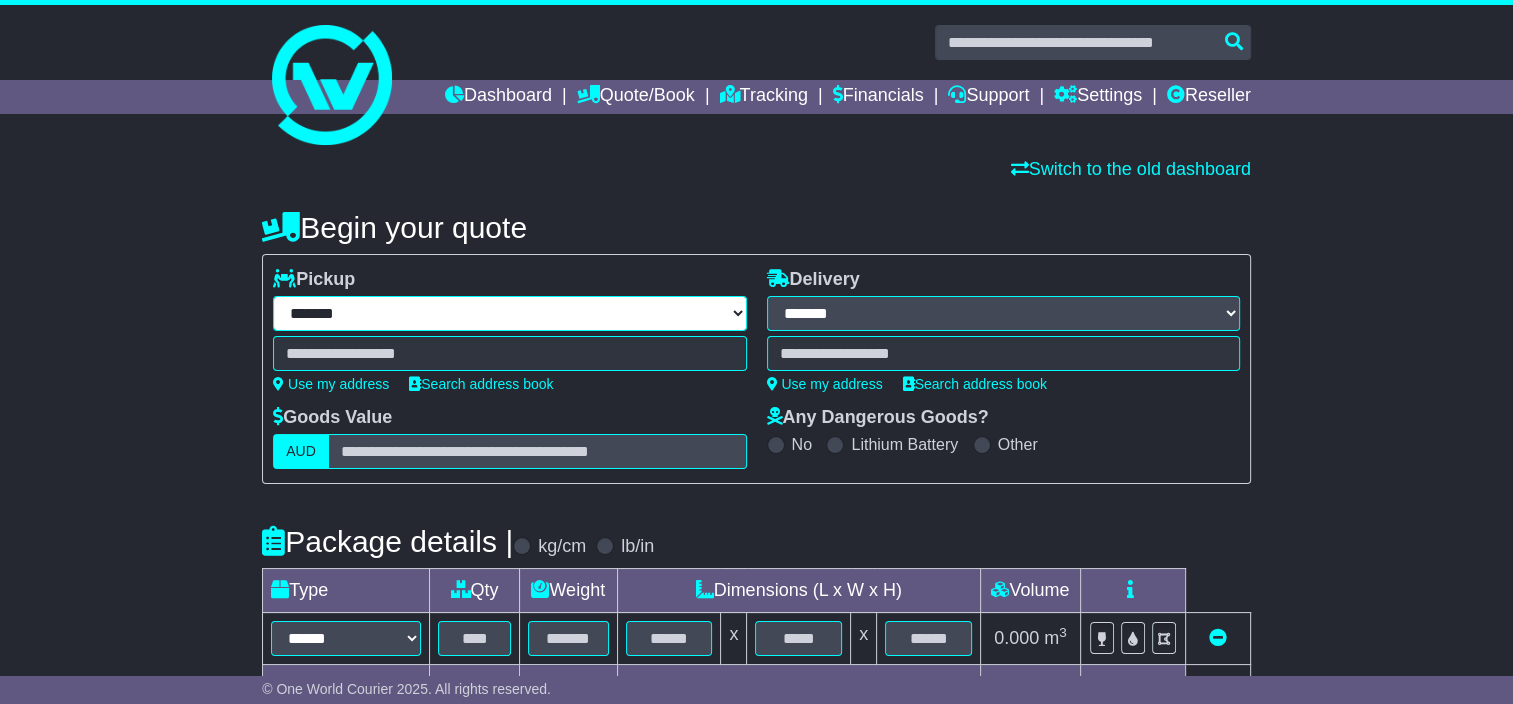 select on "**" 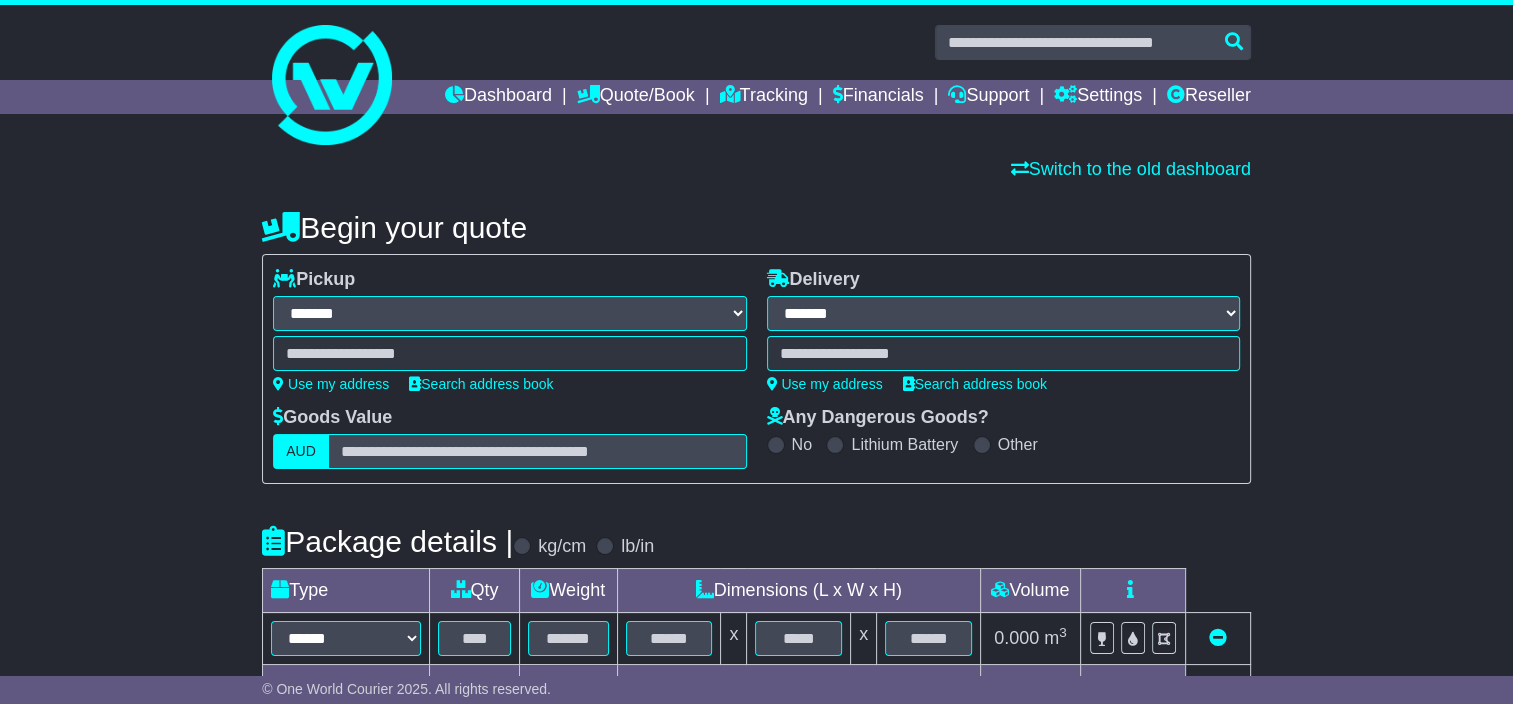 click on "**********" at bounding box center [509, 313] 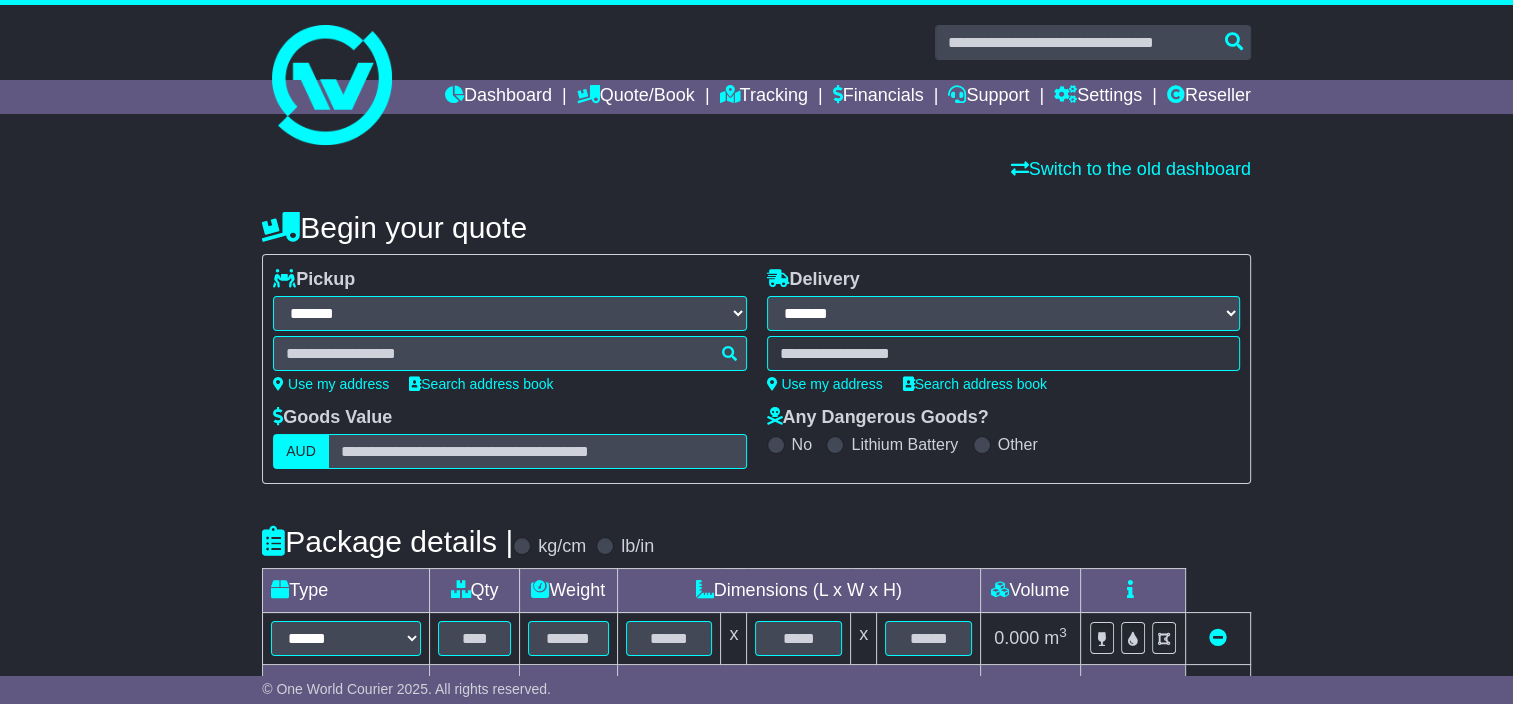 click at bounding box center [509, 353] 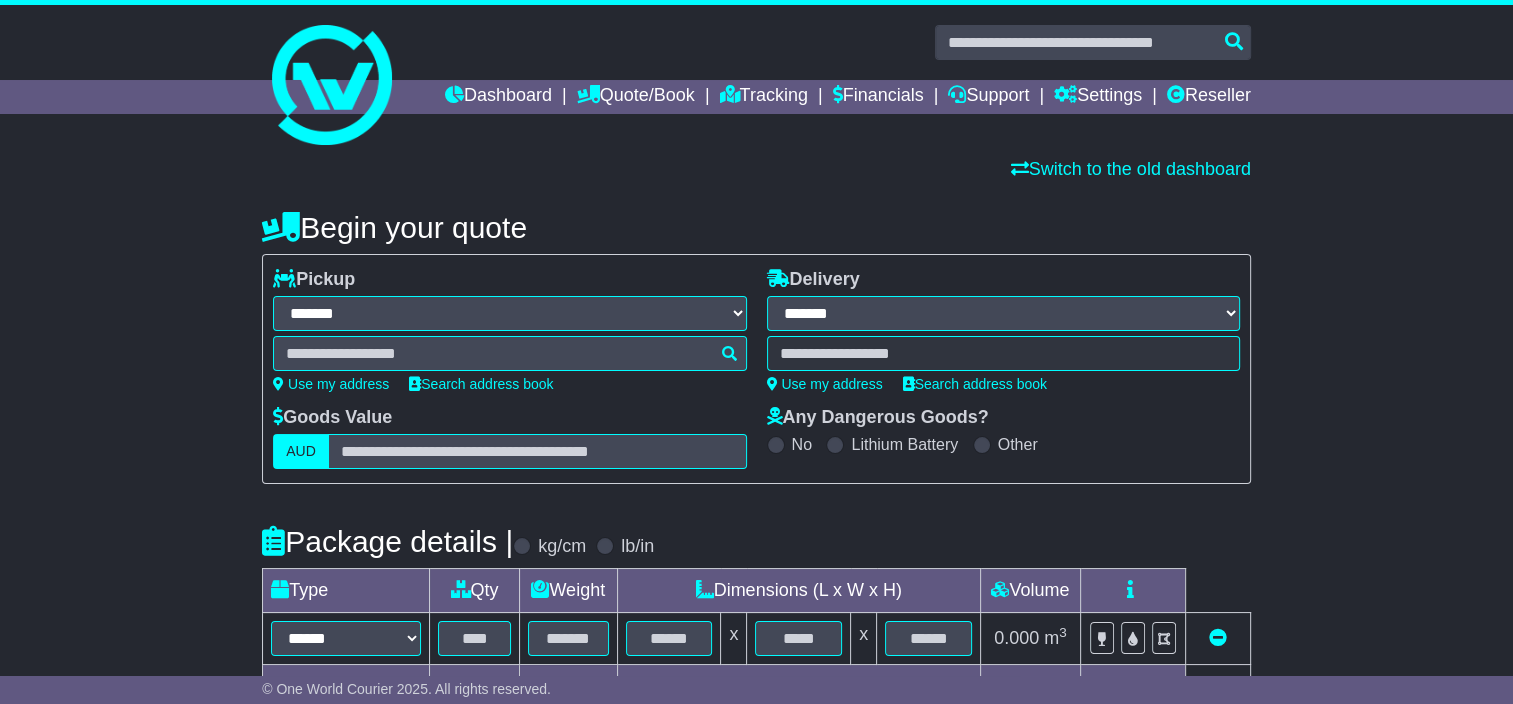 click at bounding box center (509, 353) 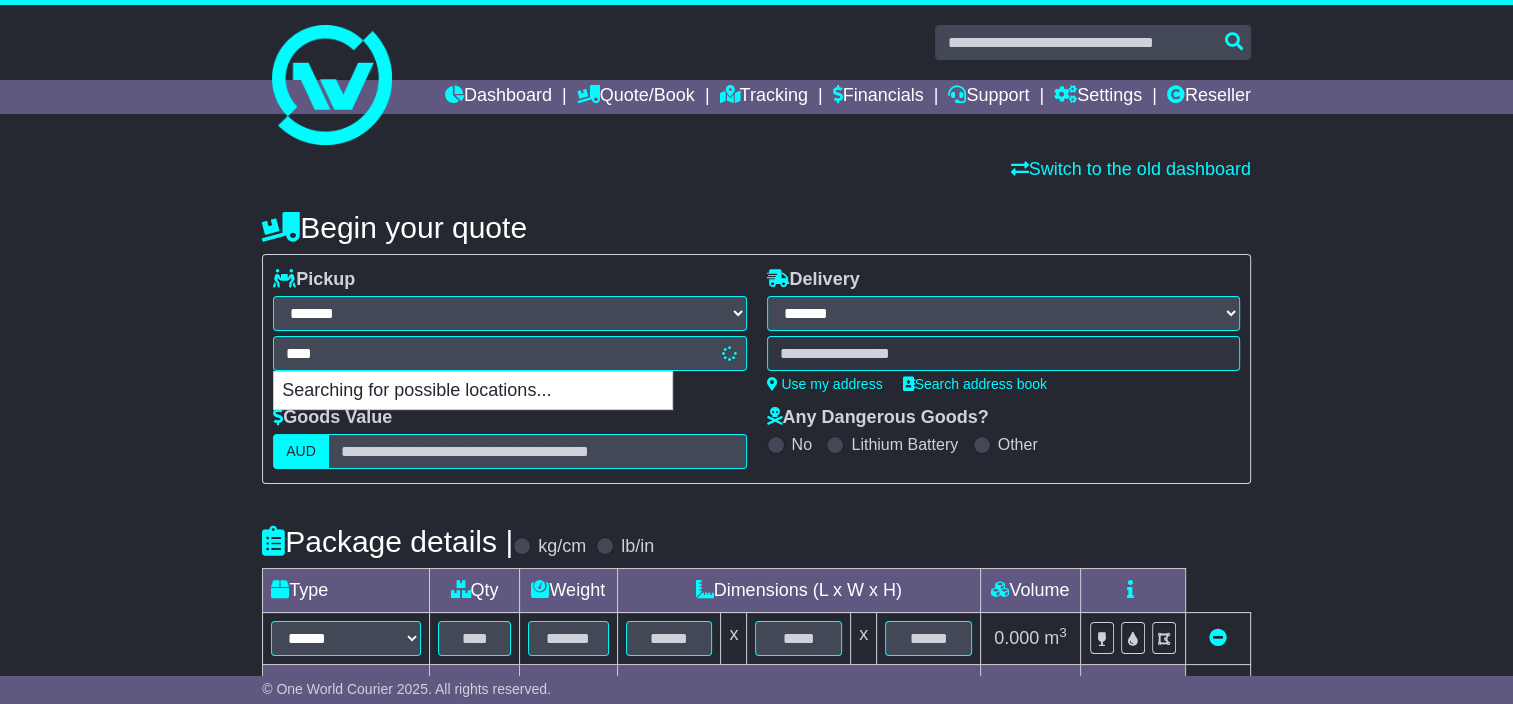 type on "*****" 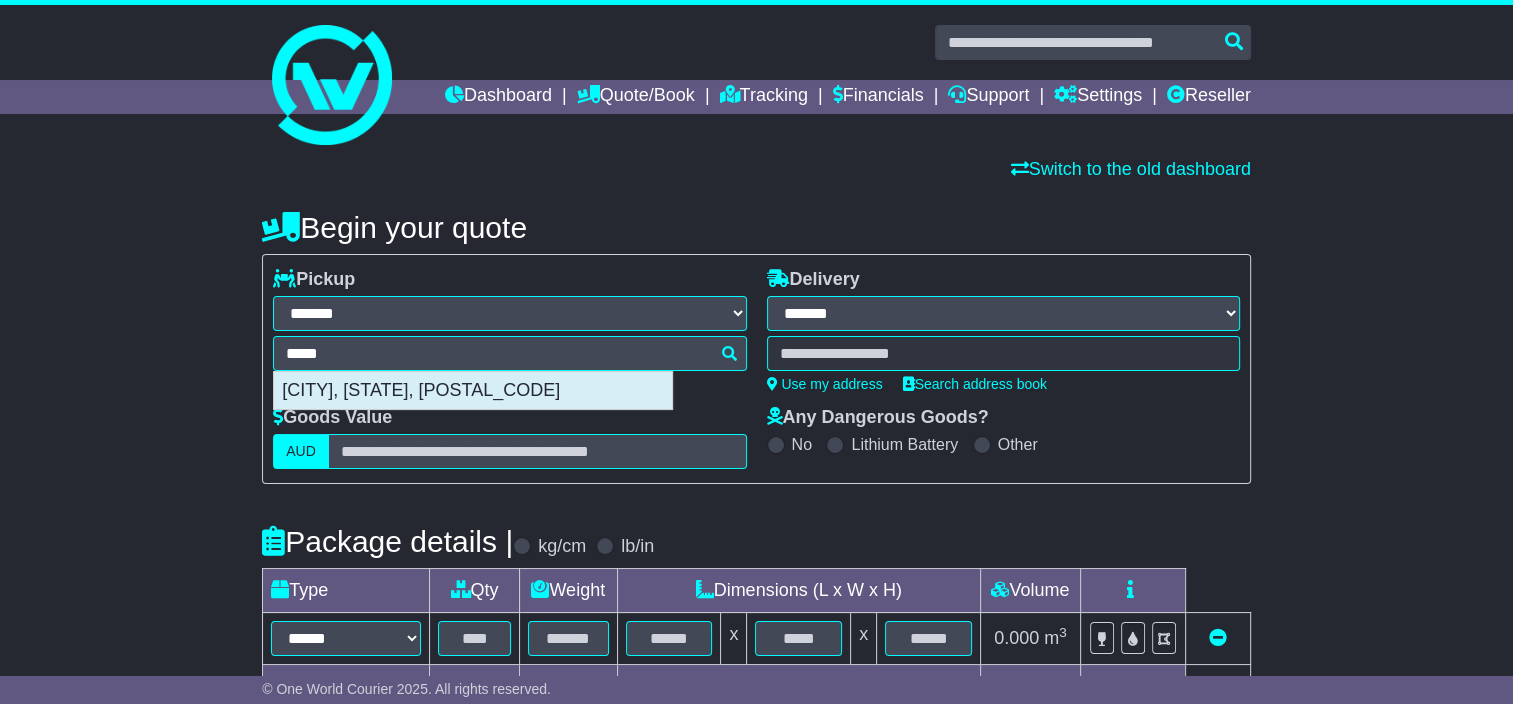 click on "[CITY], [STATE], [POSTAL_CODE]" at bounding box center [473, 391] 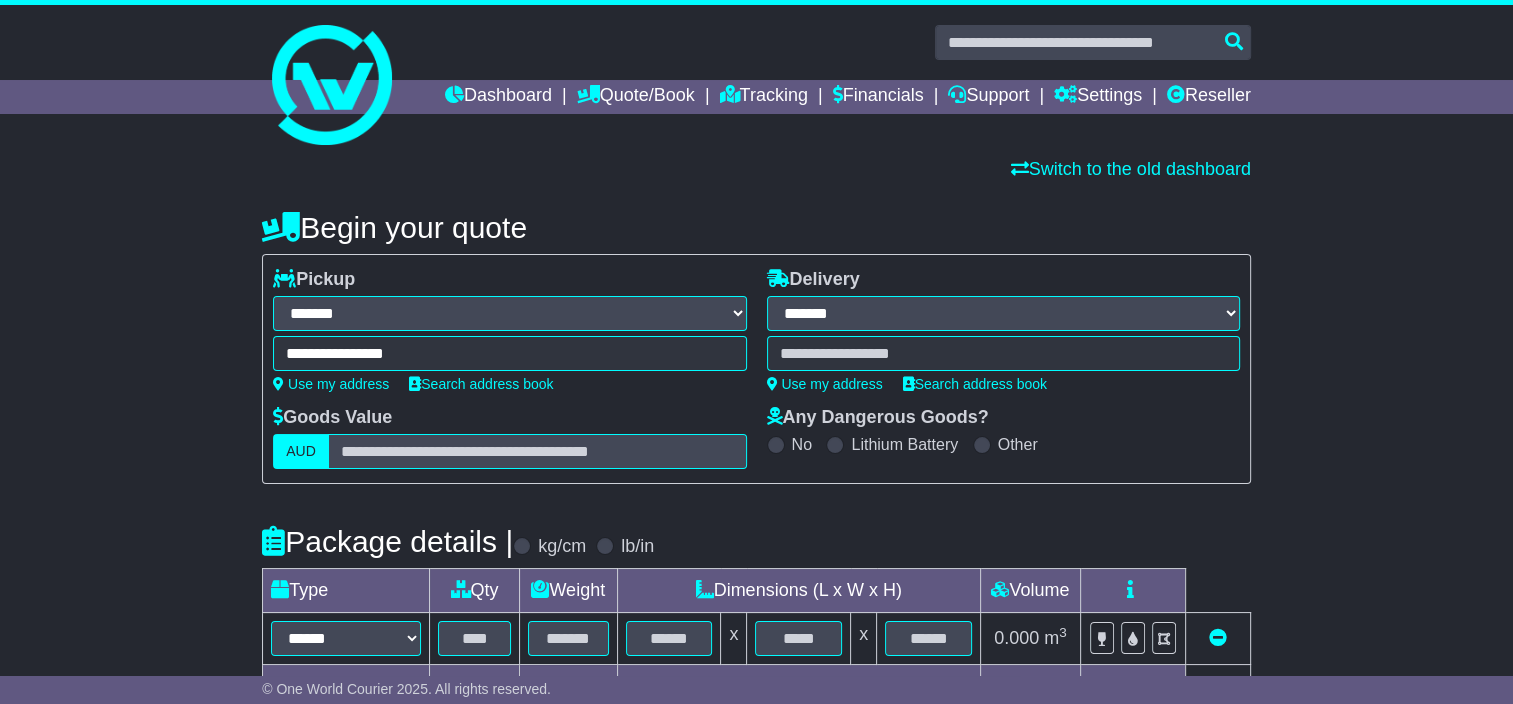 type on "**********" 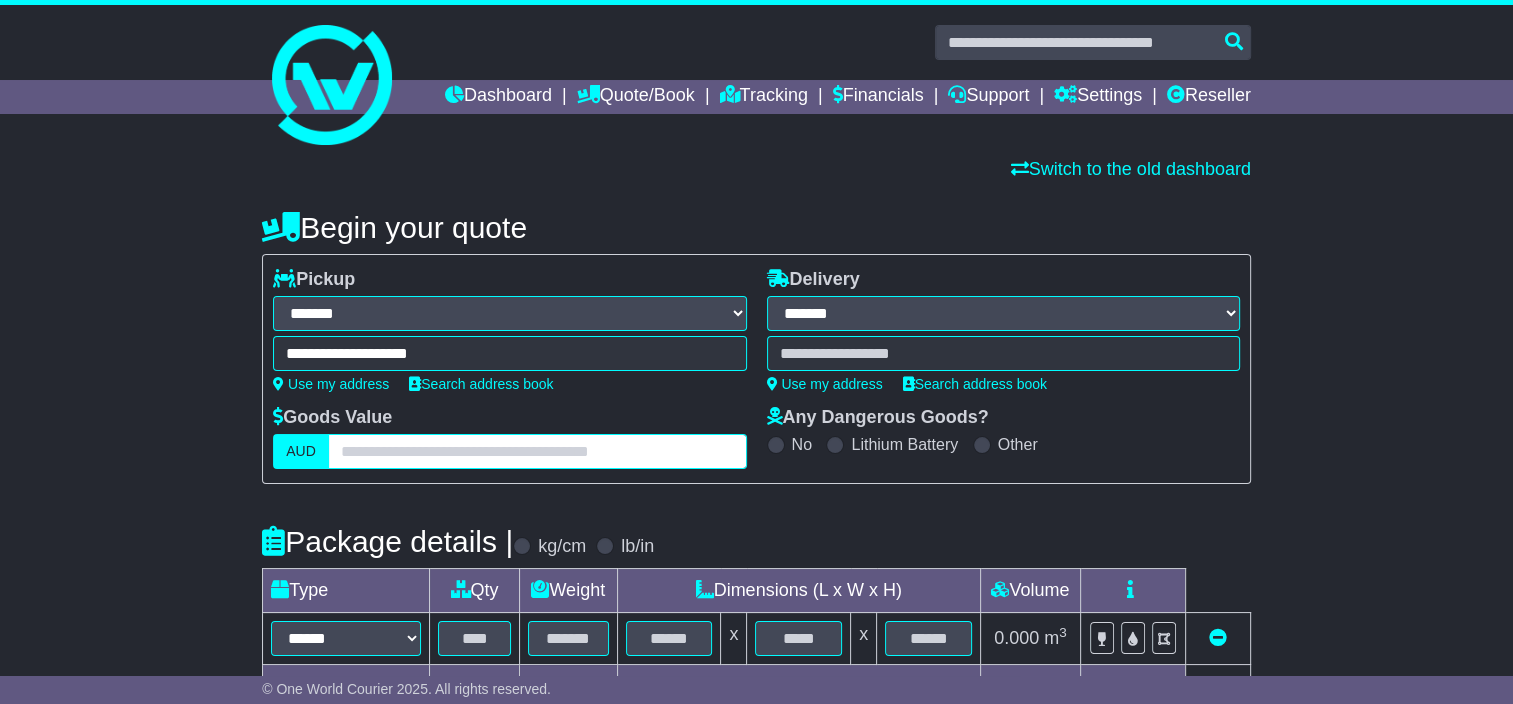 click at bounding box center (537, 451) 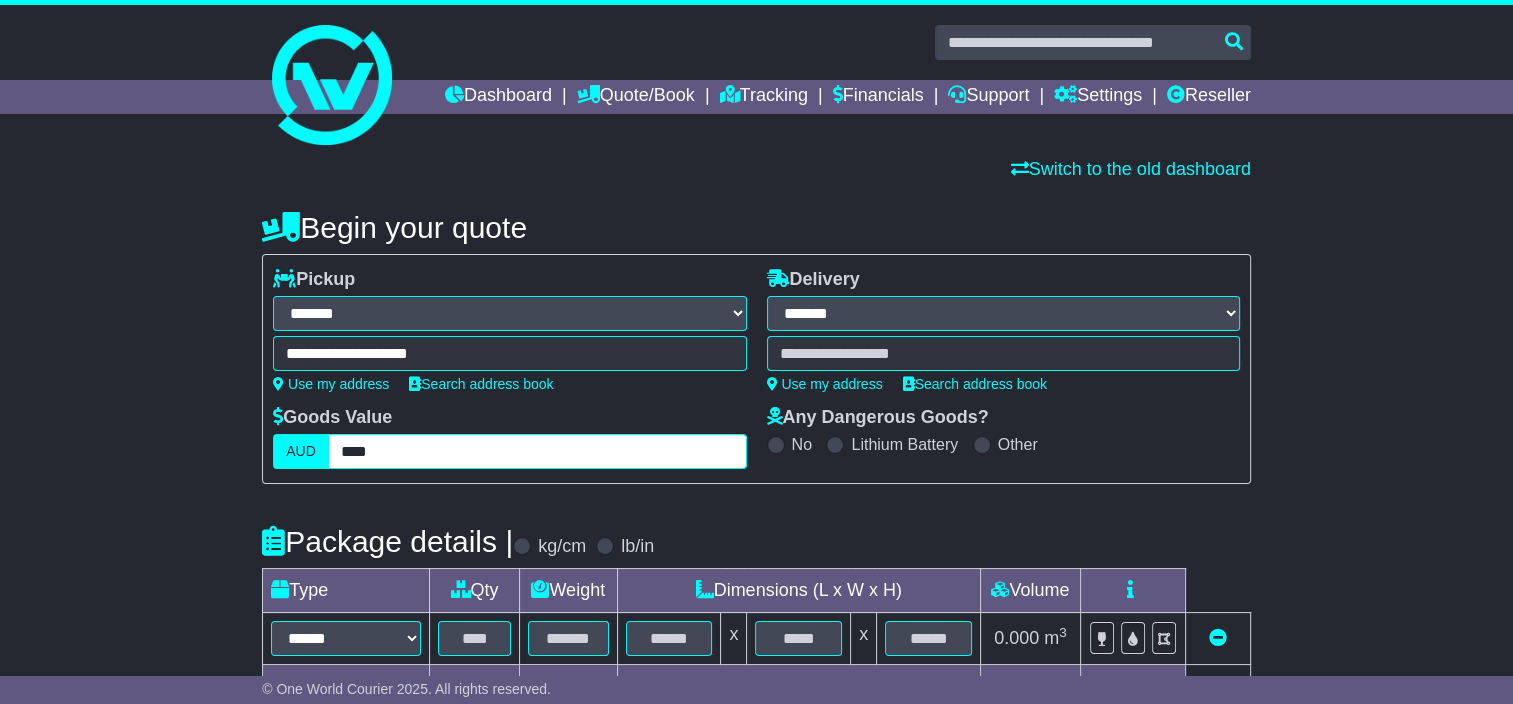 type on "****" 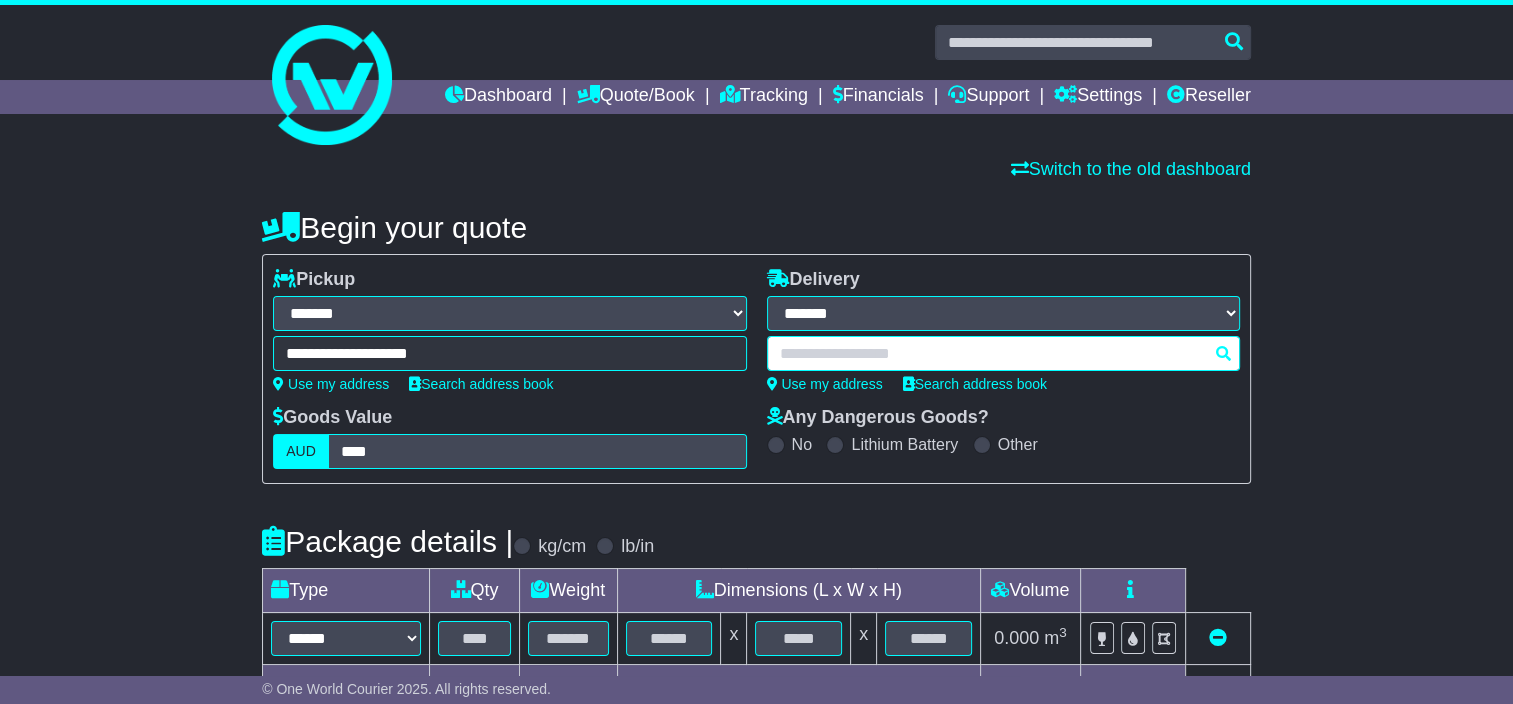 click at bounding box center [1003, 353] 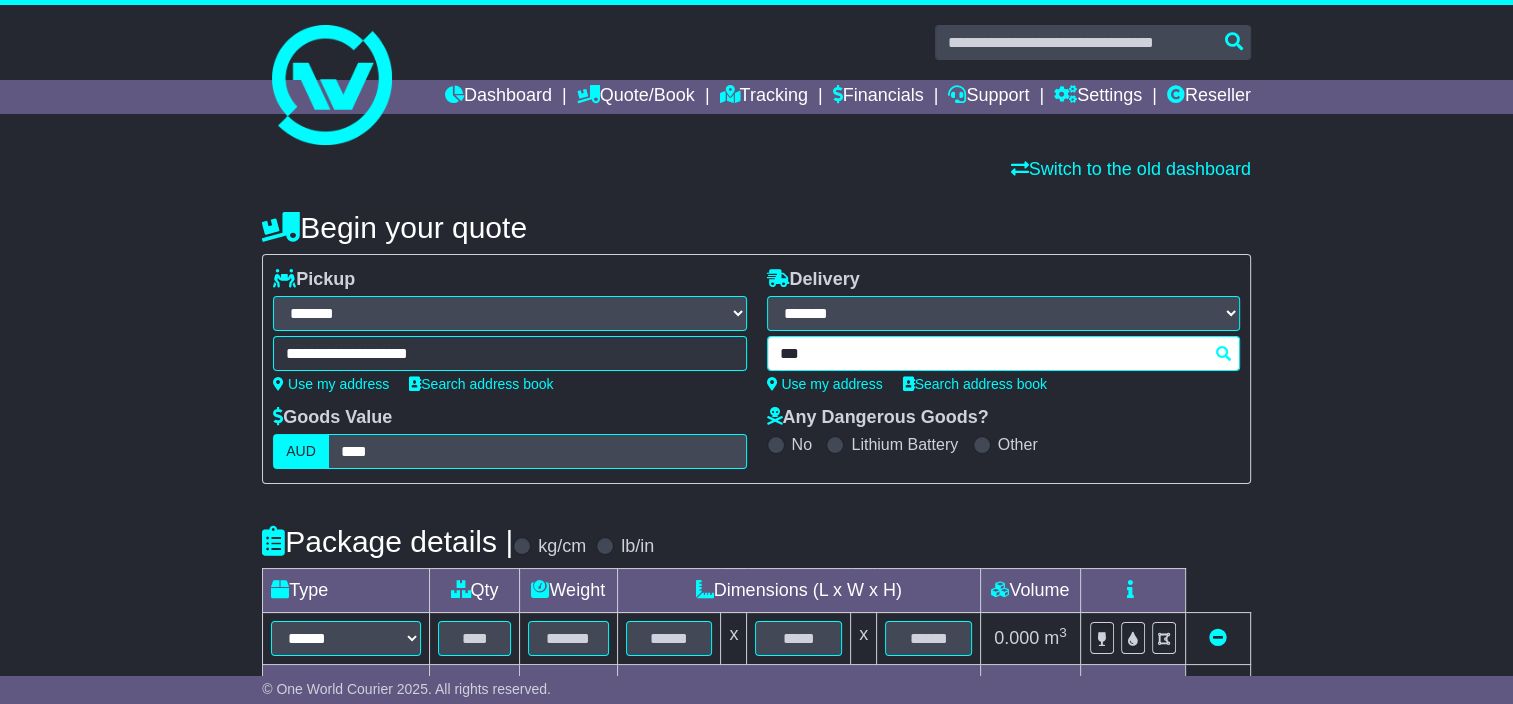 type on "****" 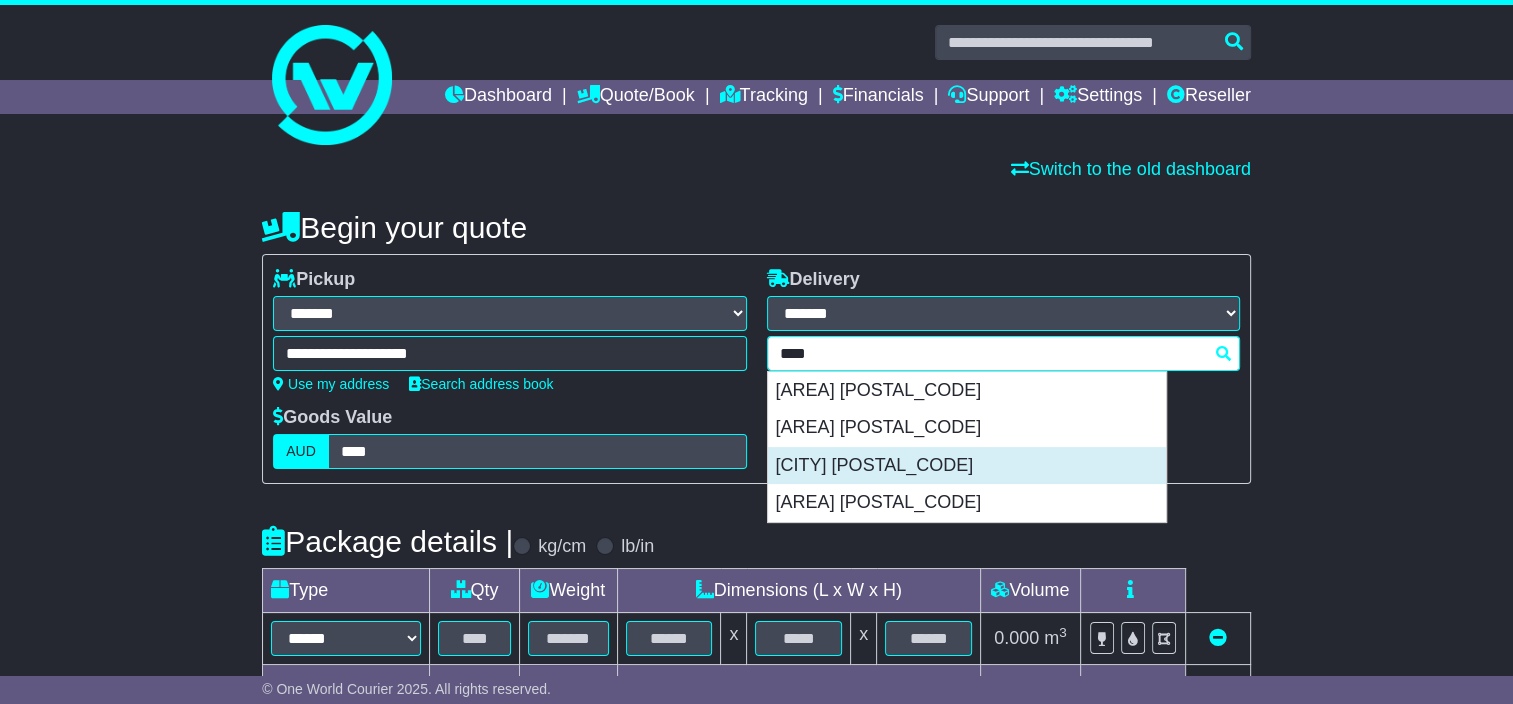 click on "[CITY] [POSTAL_CODE]" at bounding box center (967, 466) 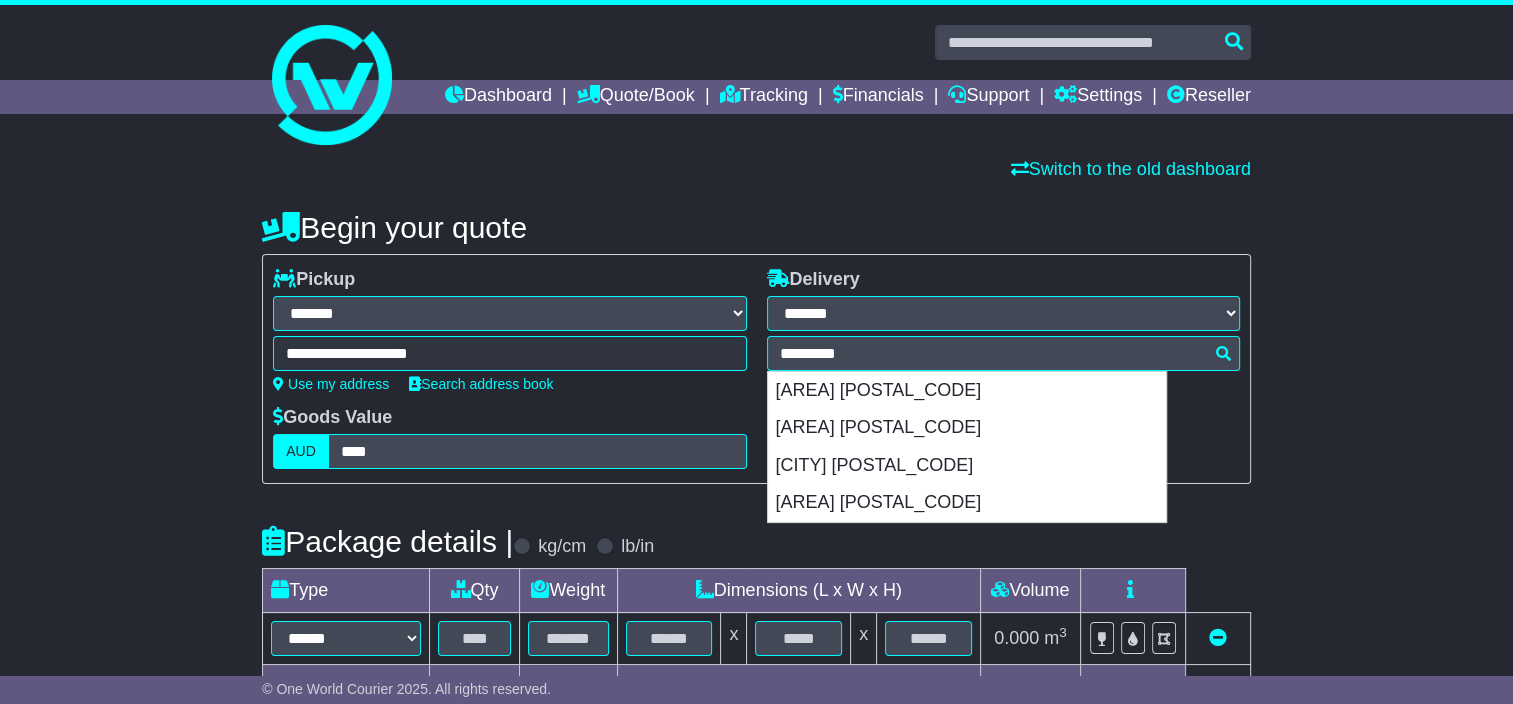 type on "**********" 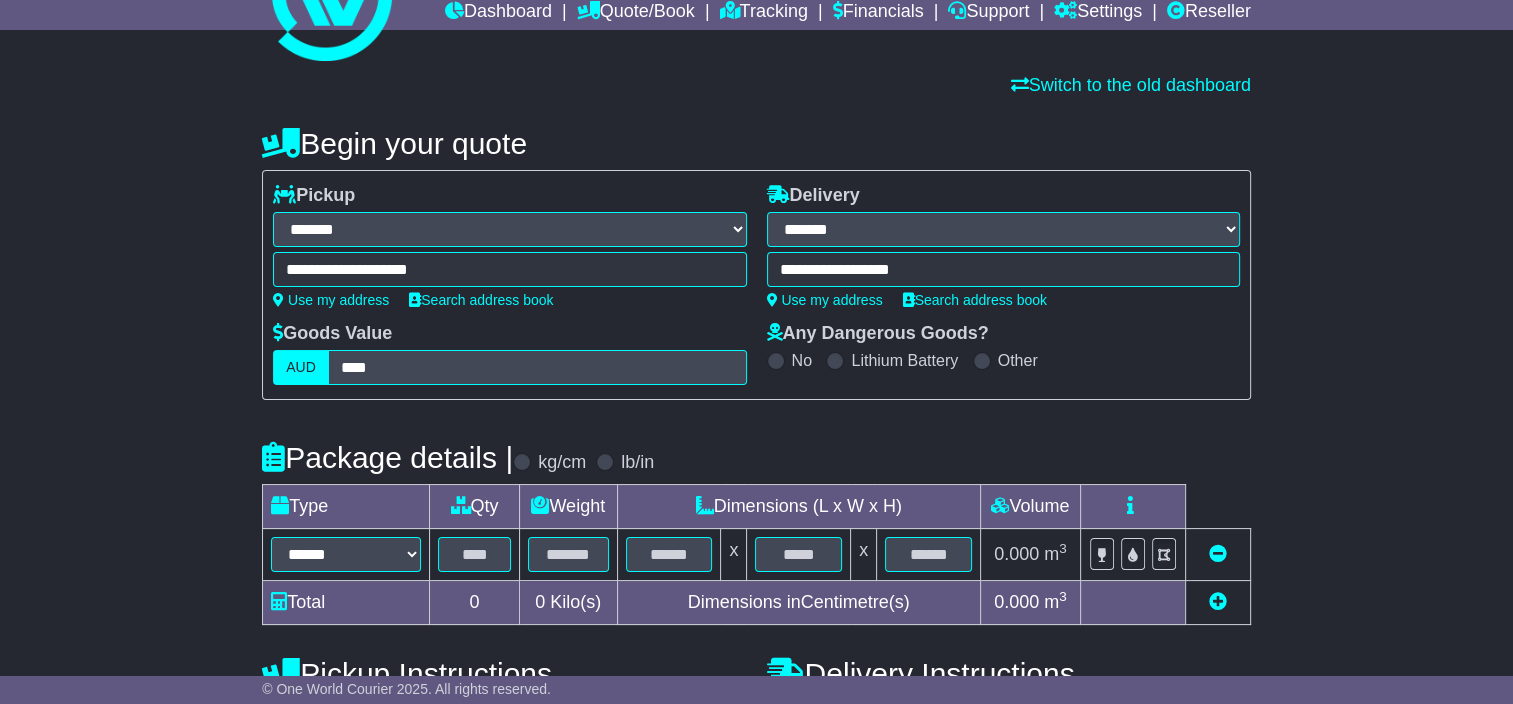 scroll, scrollTop: 200, scrollLeft: 0, axis: vertical 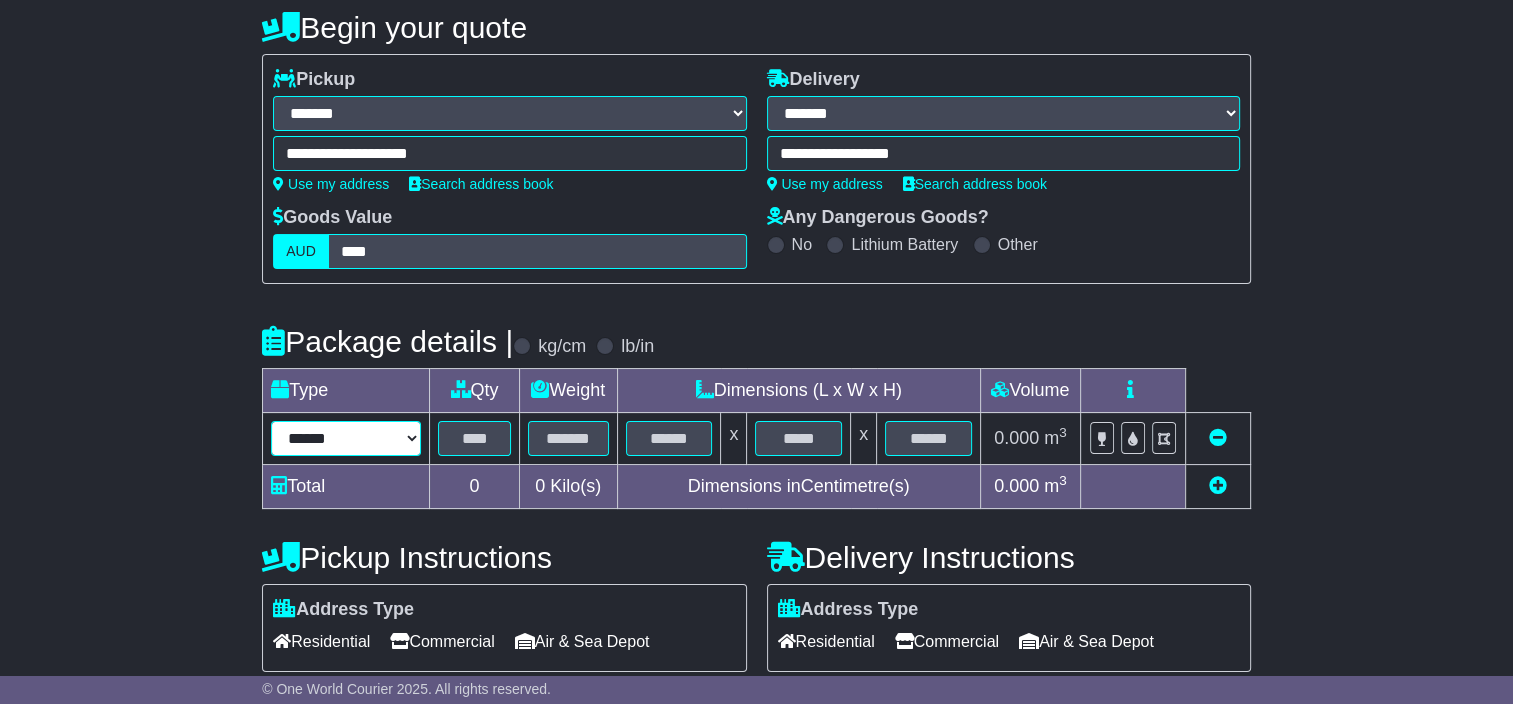 click on "****** ****** *** ******** ***** **** **** ****** *** *******" at bounding box center [346, 438] 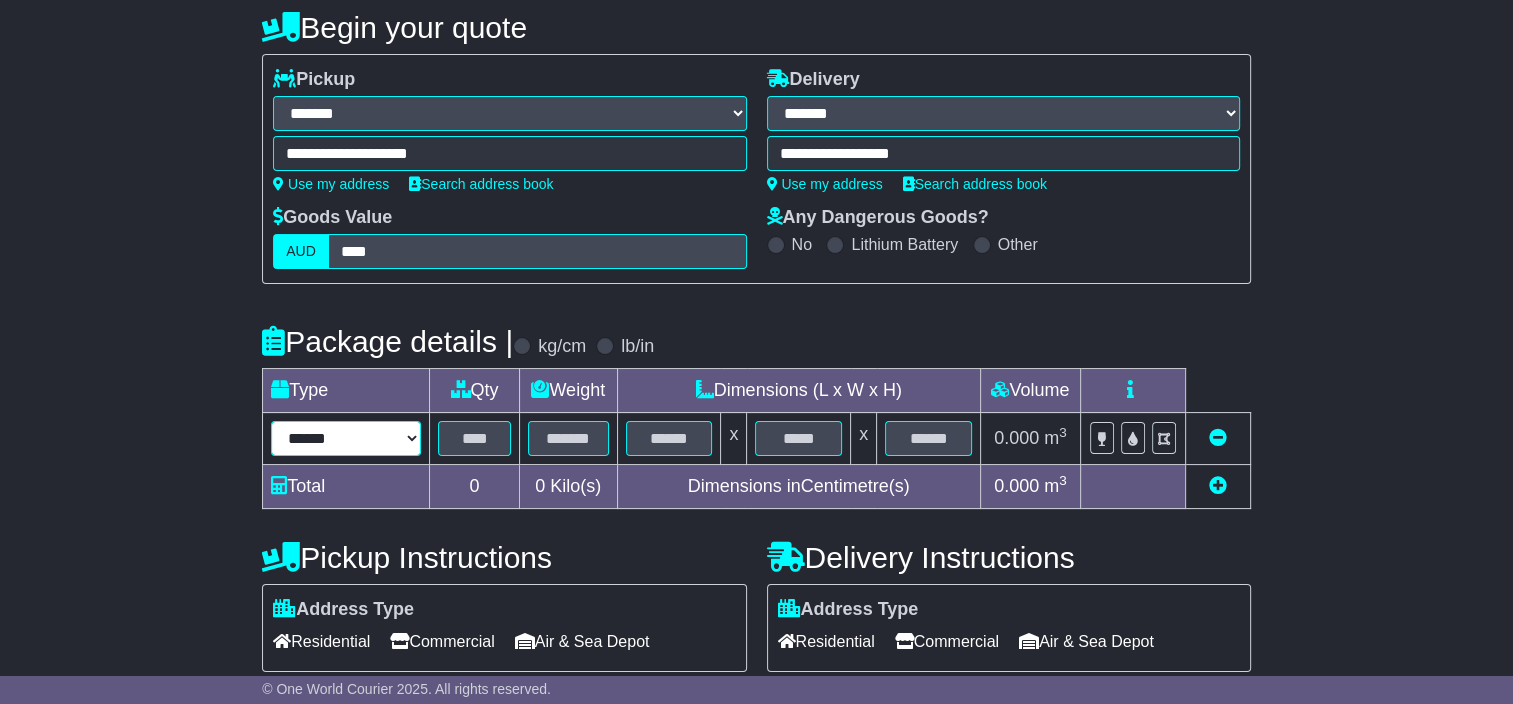 select on "****" 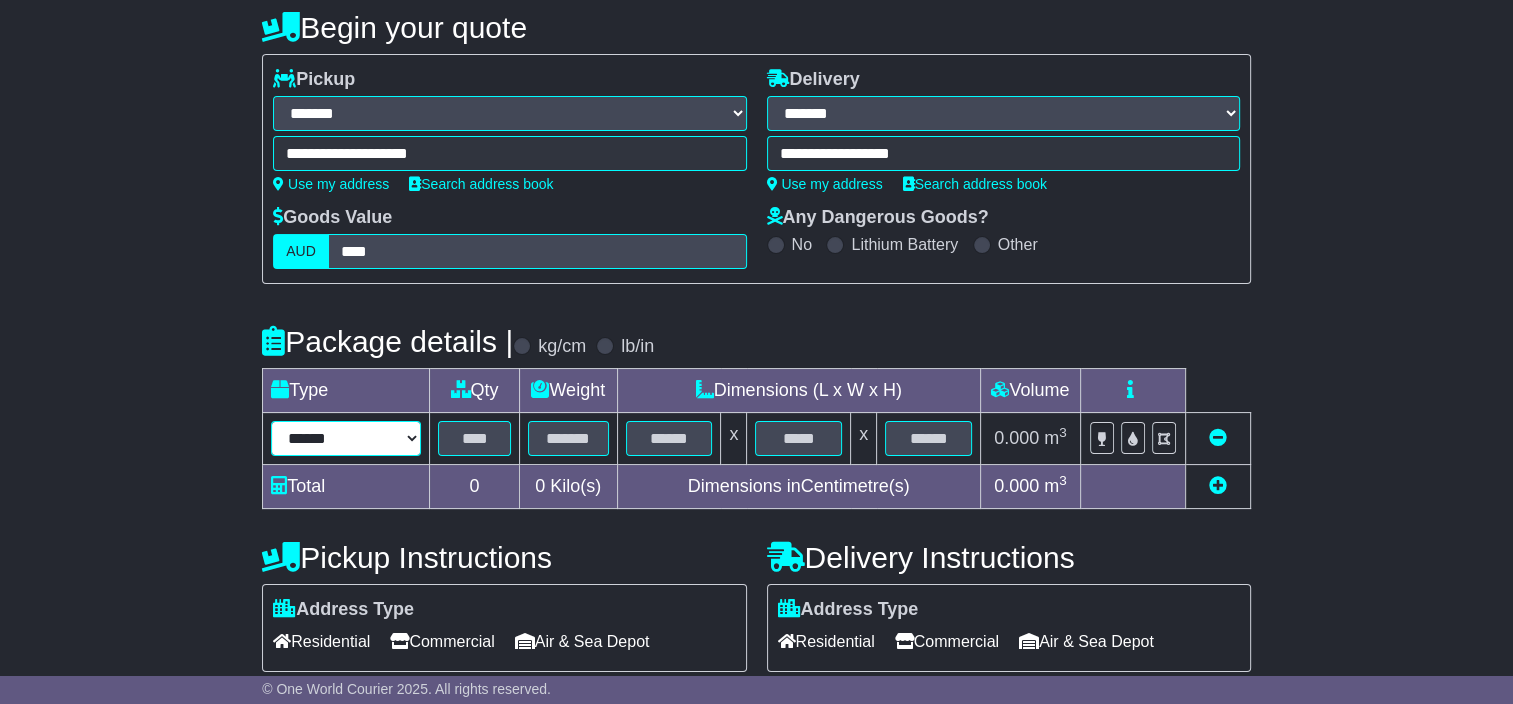click on "****** ****** *** ******** ***** **** **** ****** *** *******" at bounding box center [346, 438] 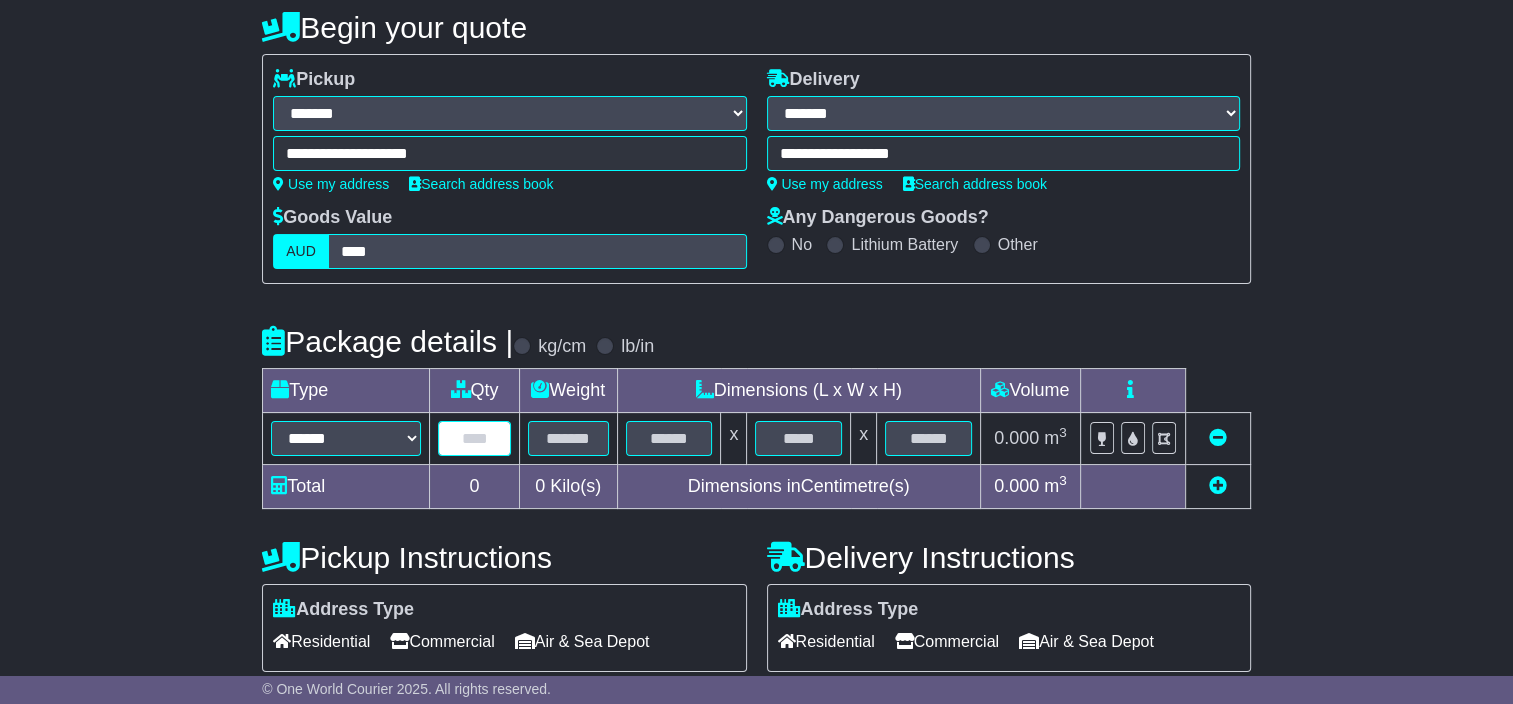 click at bounding box center (474, 438) 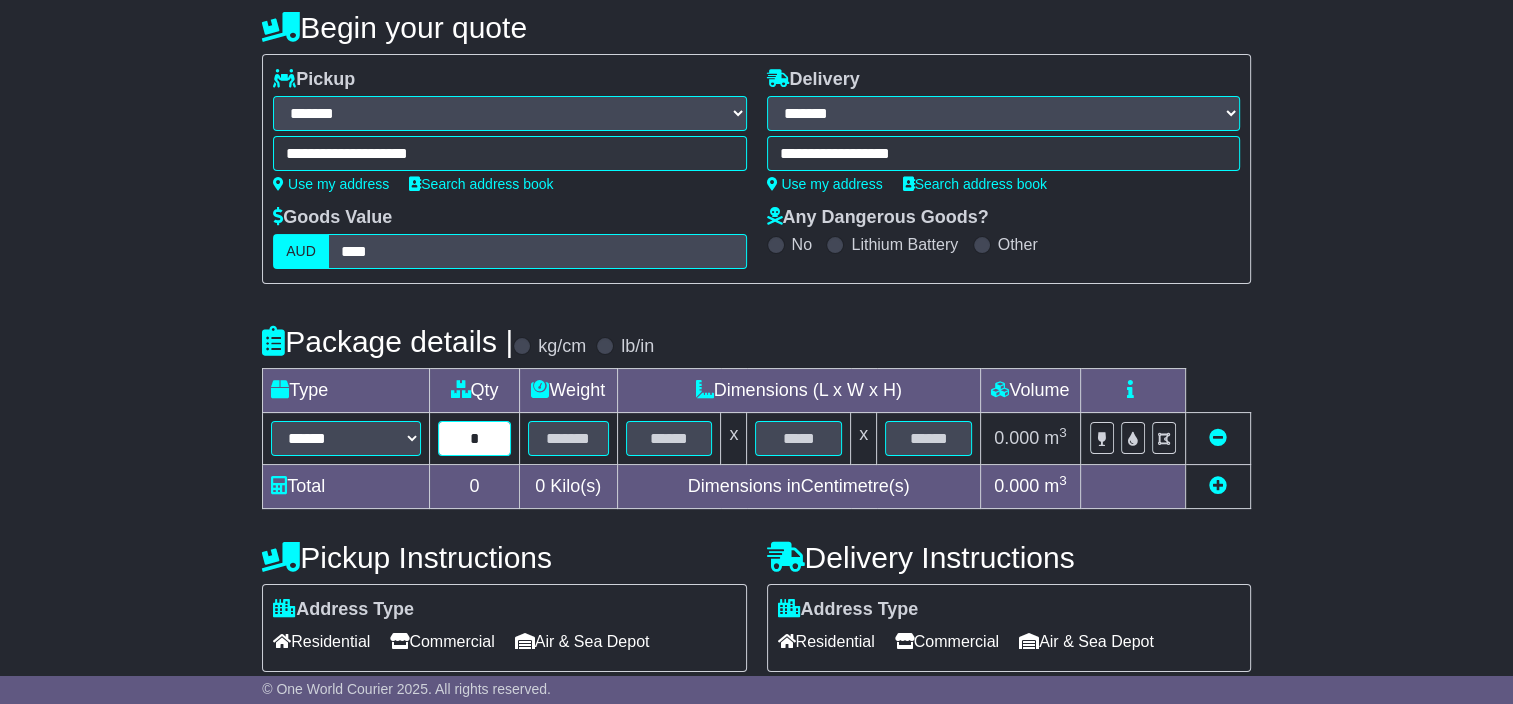type on "*" 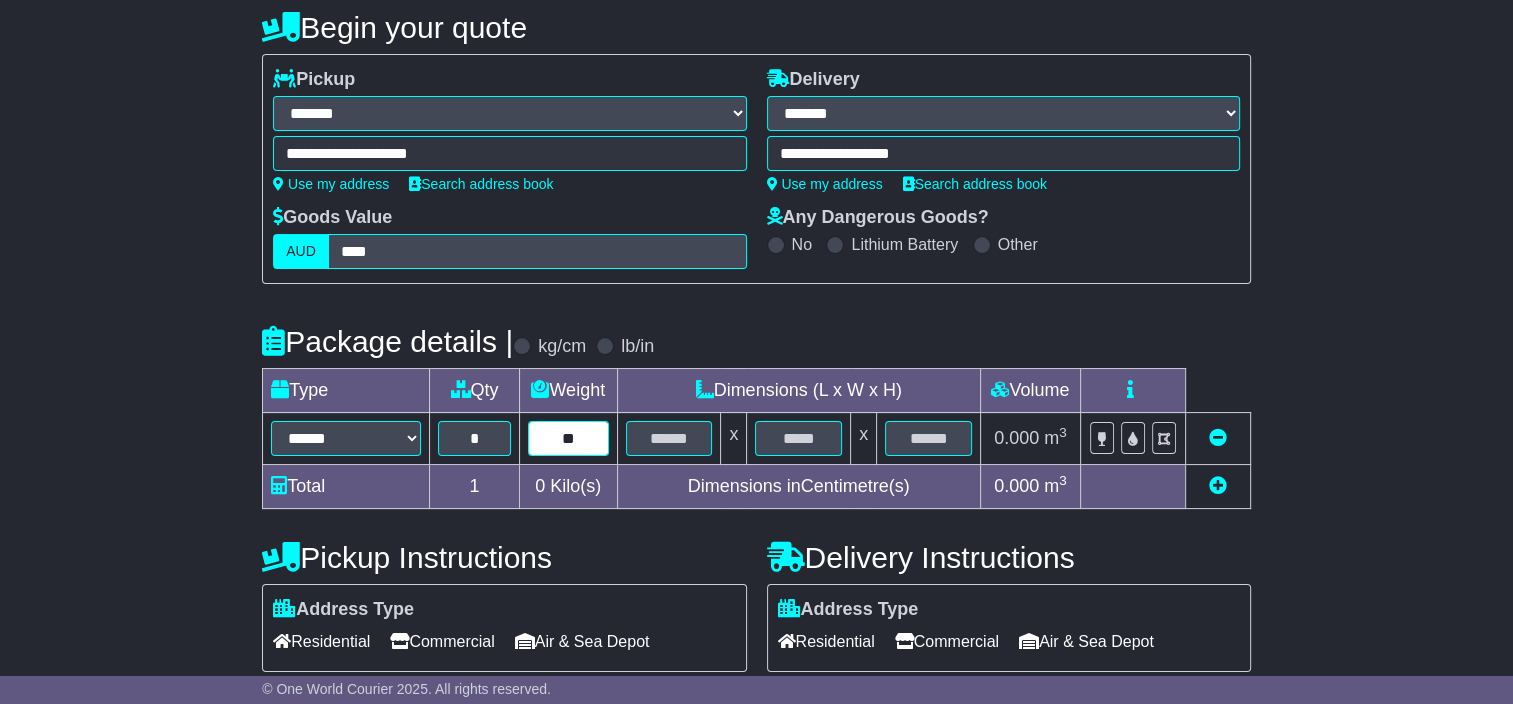 type on "**" 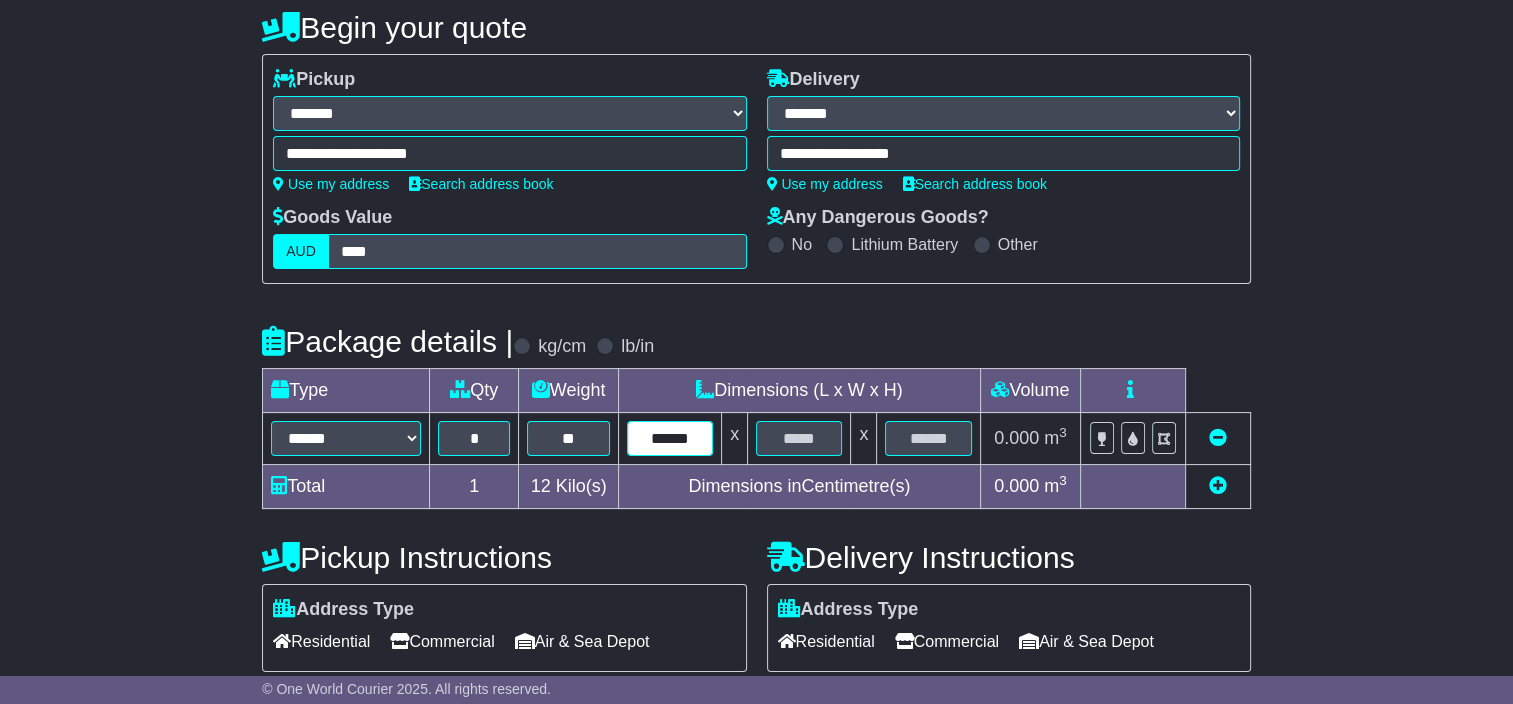 drag, startPoint x: 698, startPoint y: 428, endPoint x: 66, endPoint y: 440, distance: 632.1139 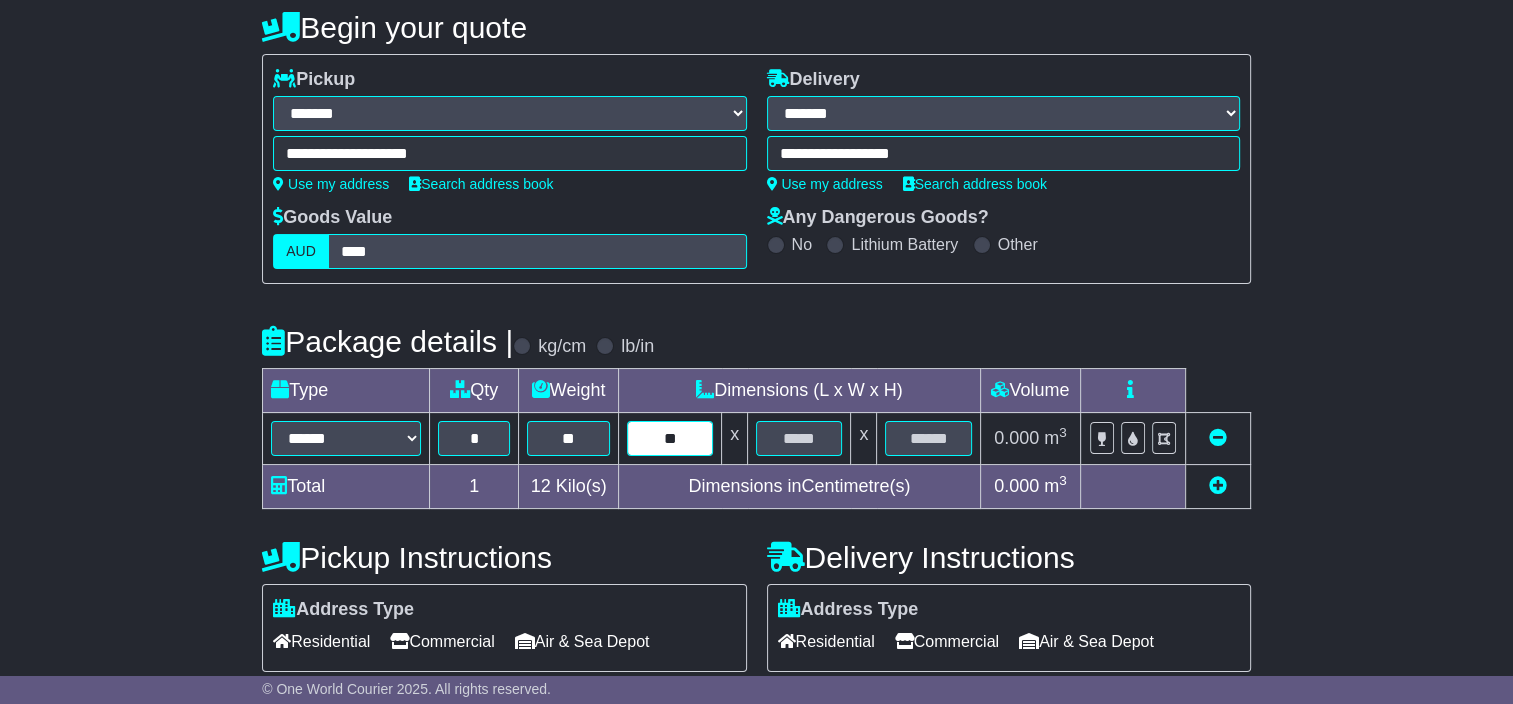 type on "**" 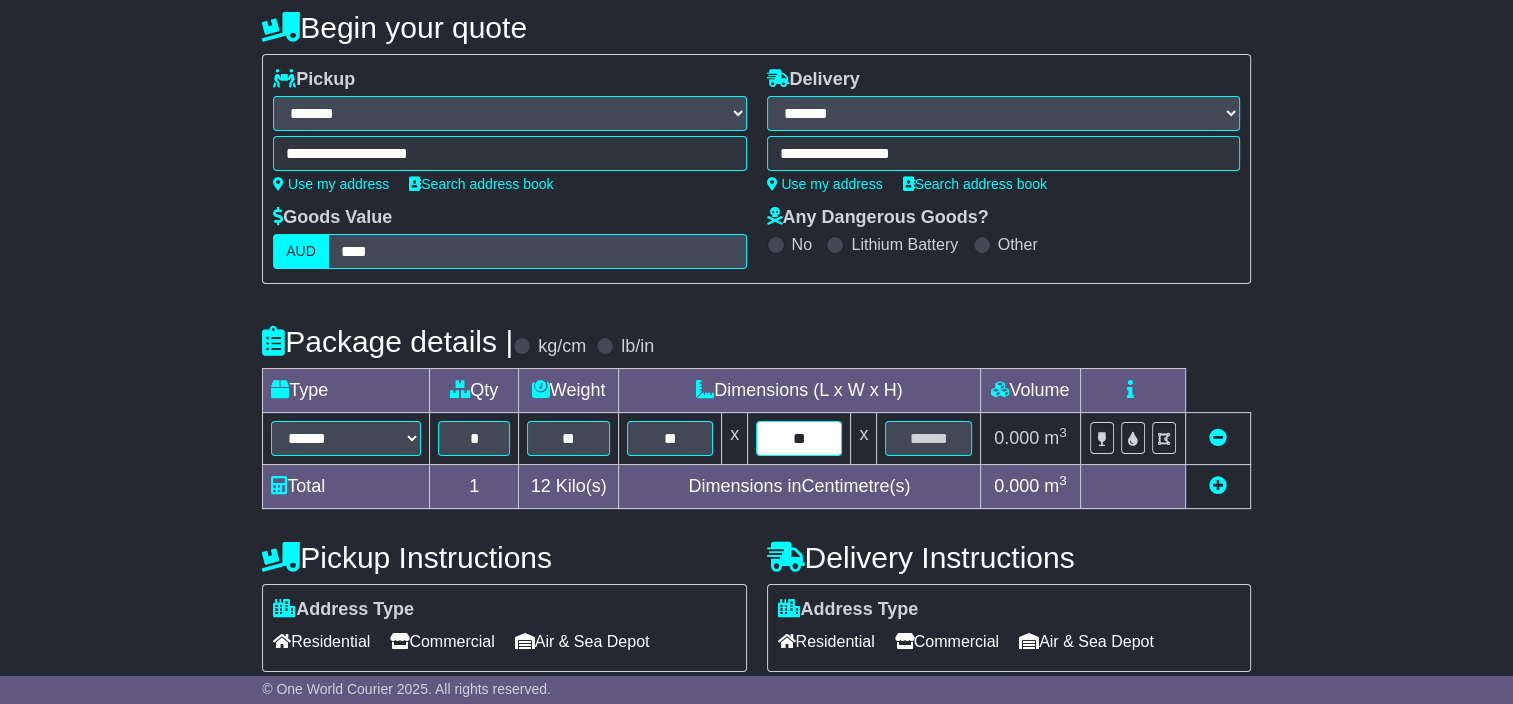 type on "**" 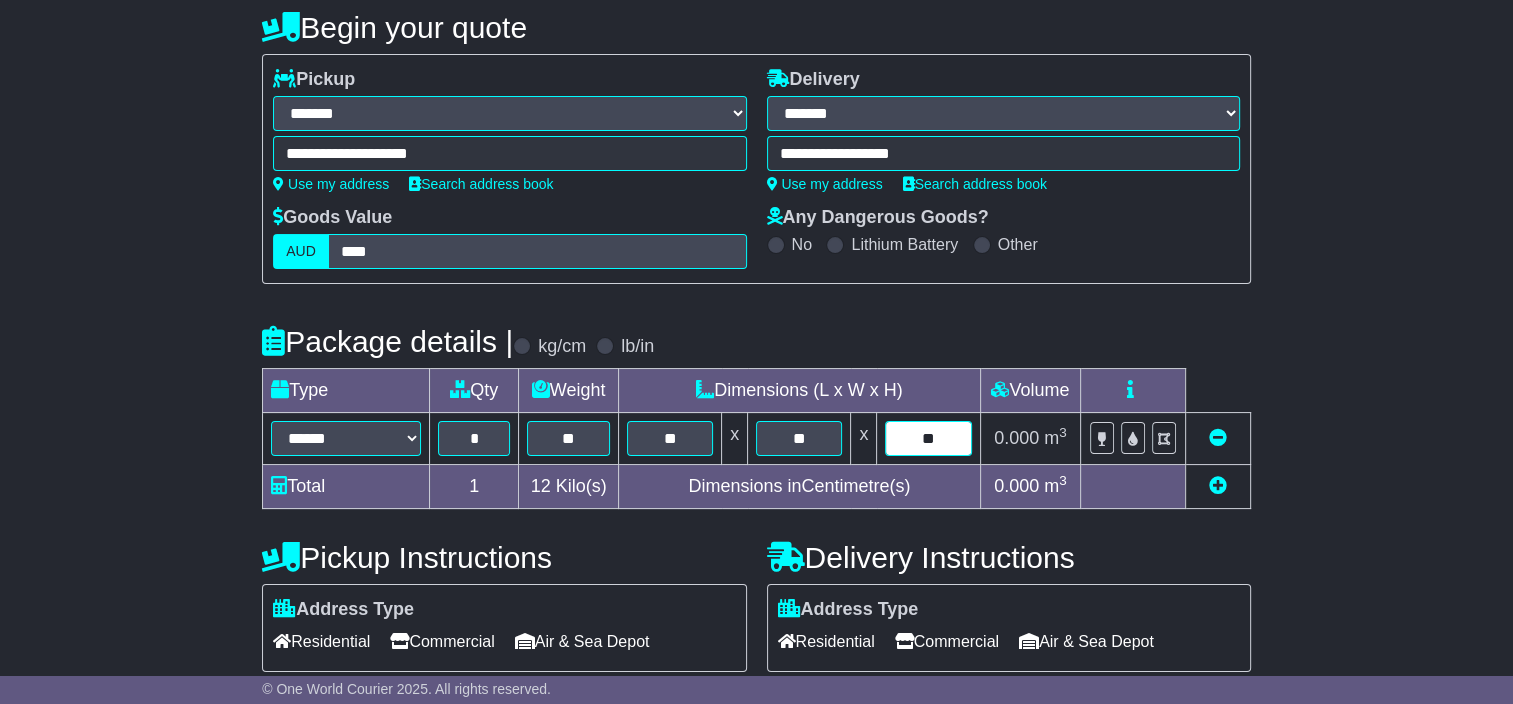 type on "**" 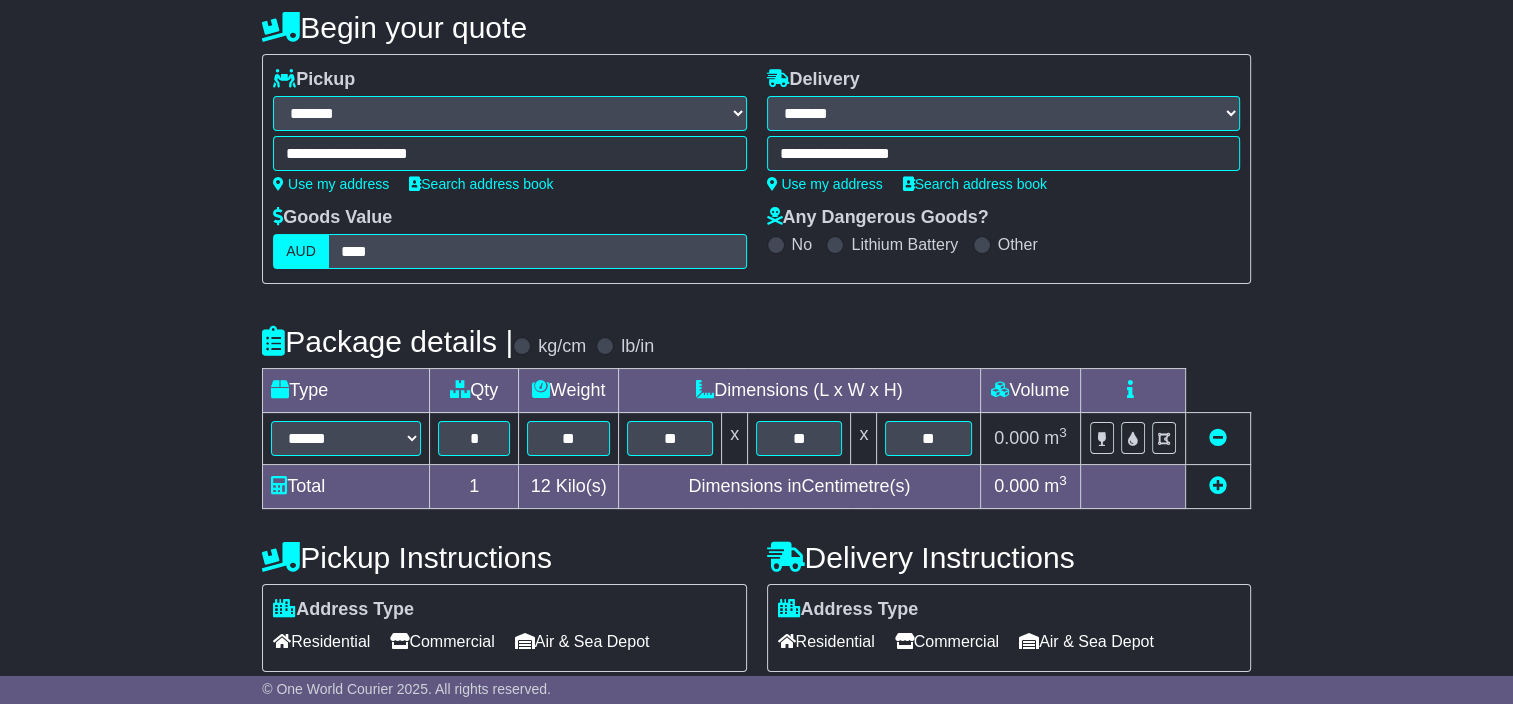 scroll, scrollTop: 608, scrollLeft: 0, axis: vertical 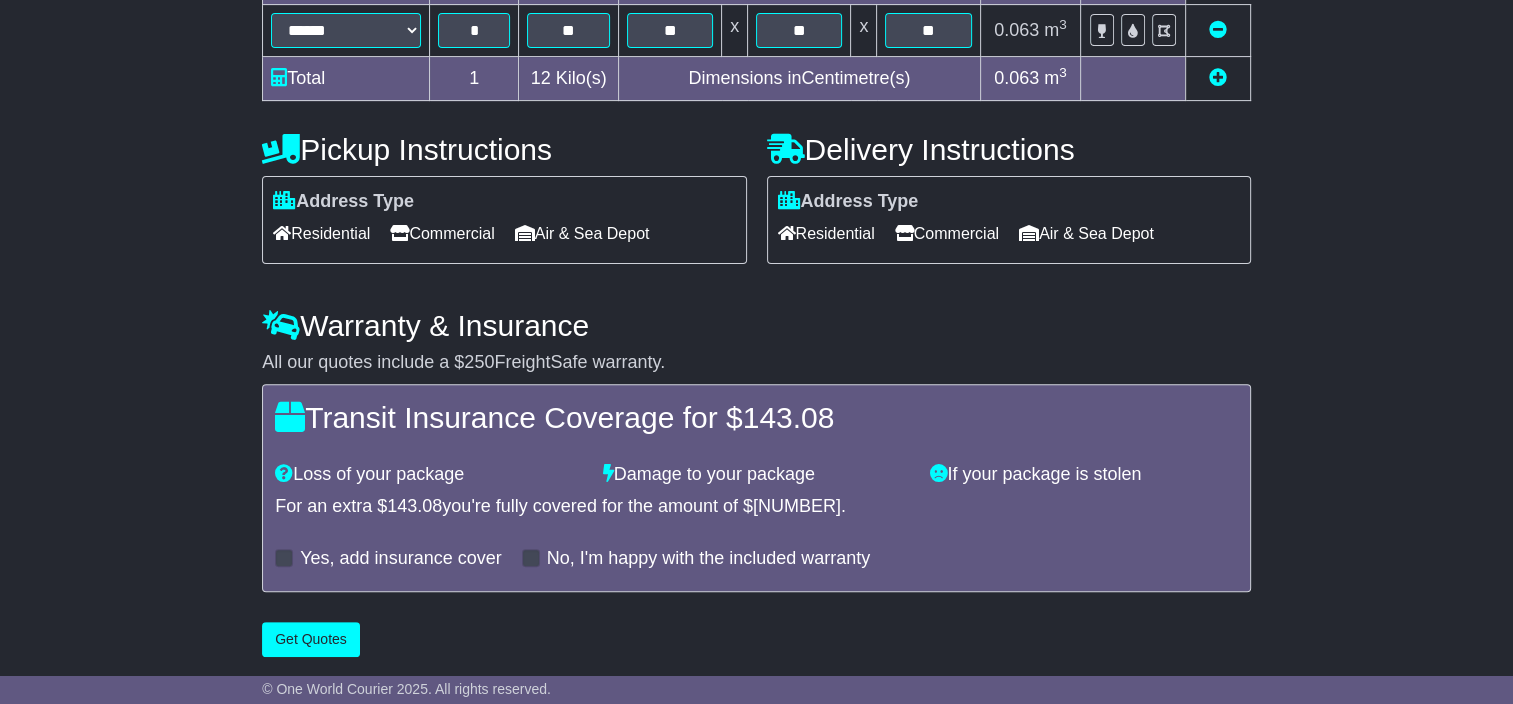 click at bounding box center [1218, 77] 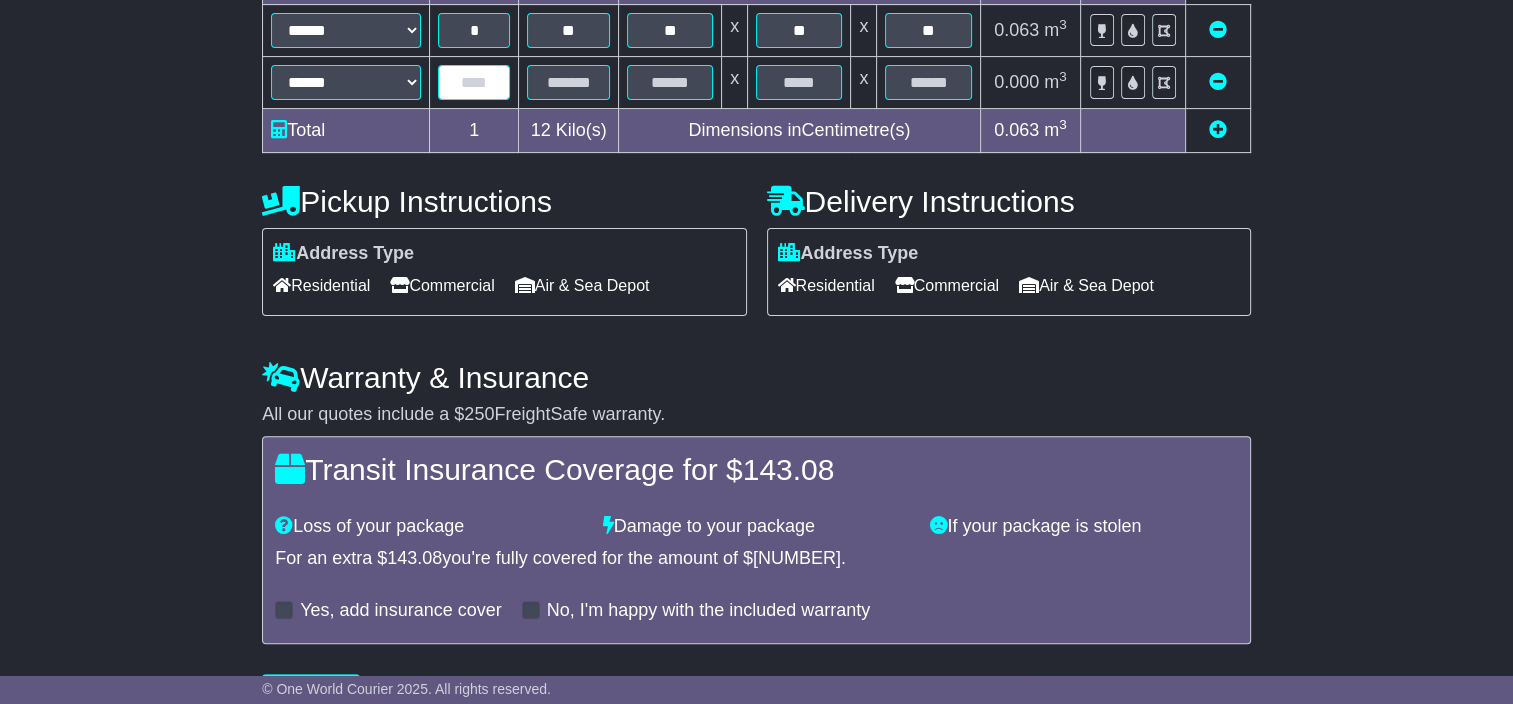 click at bounding box center [474, 82] 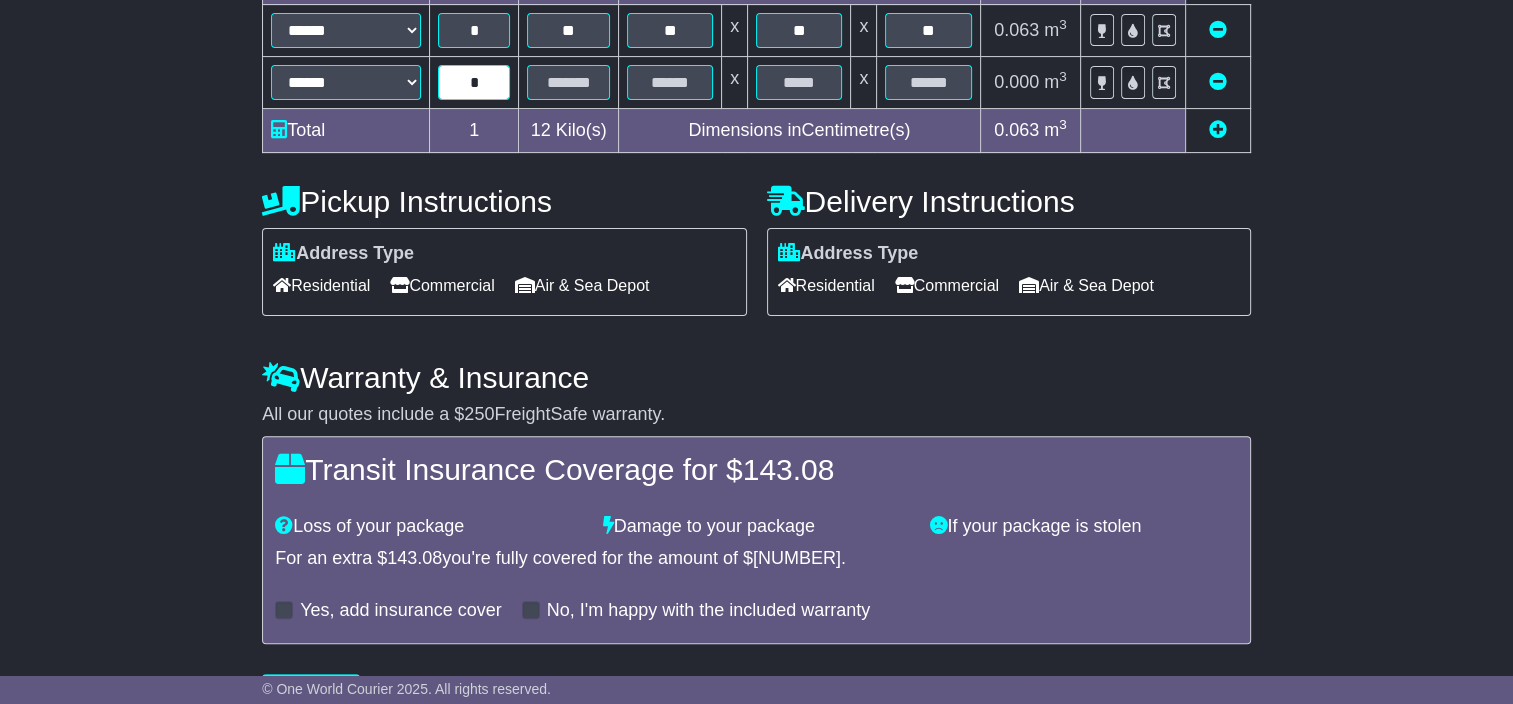 type on "*" 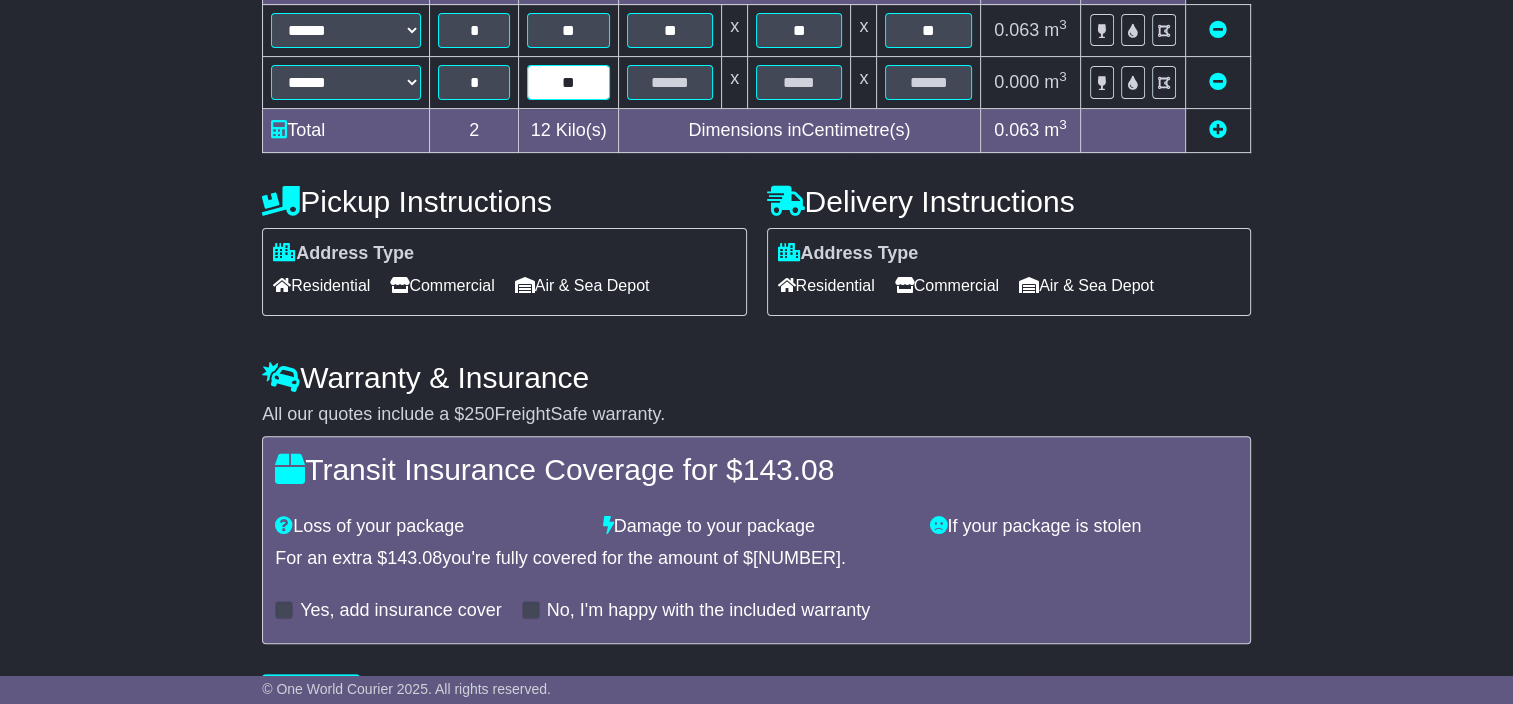 type on "**" 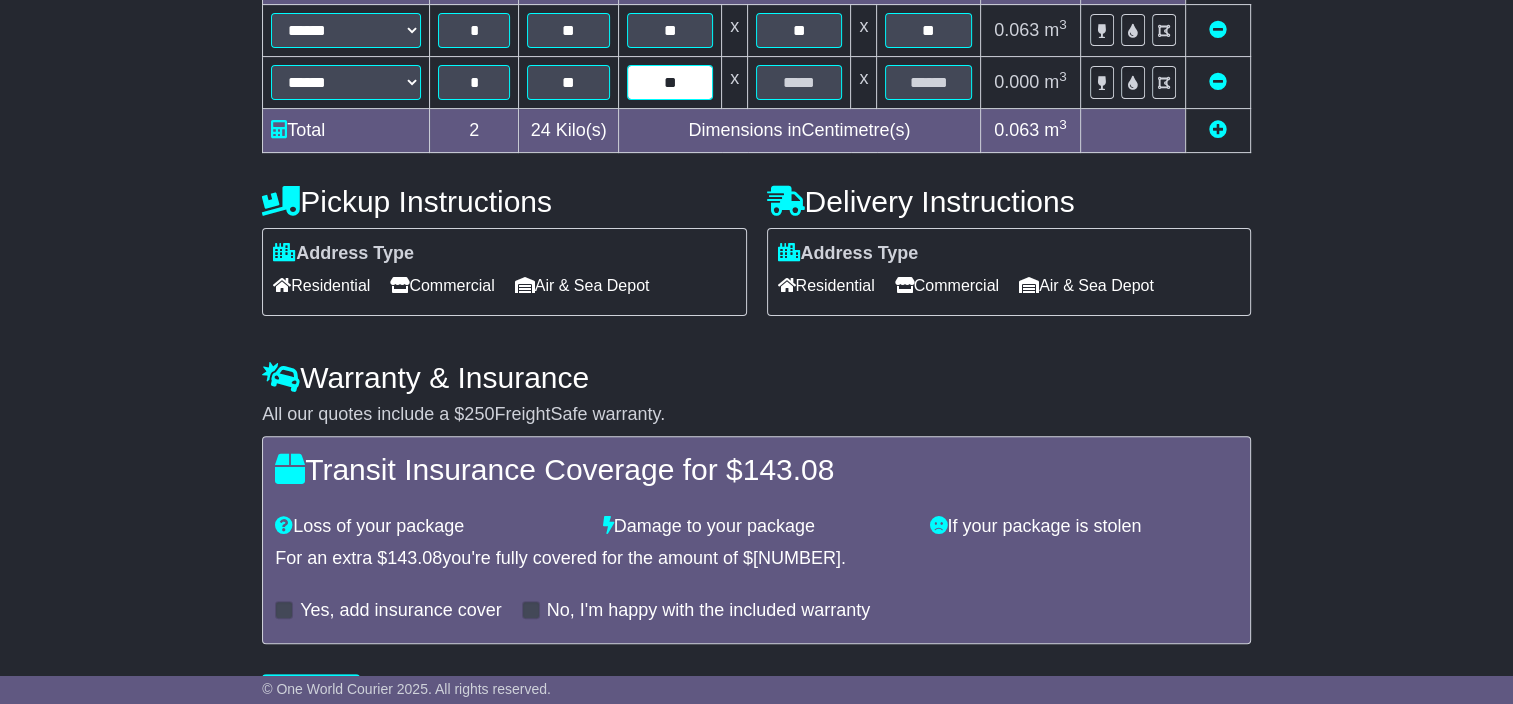 type on "**" 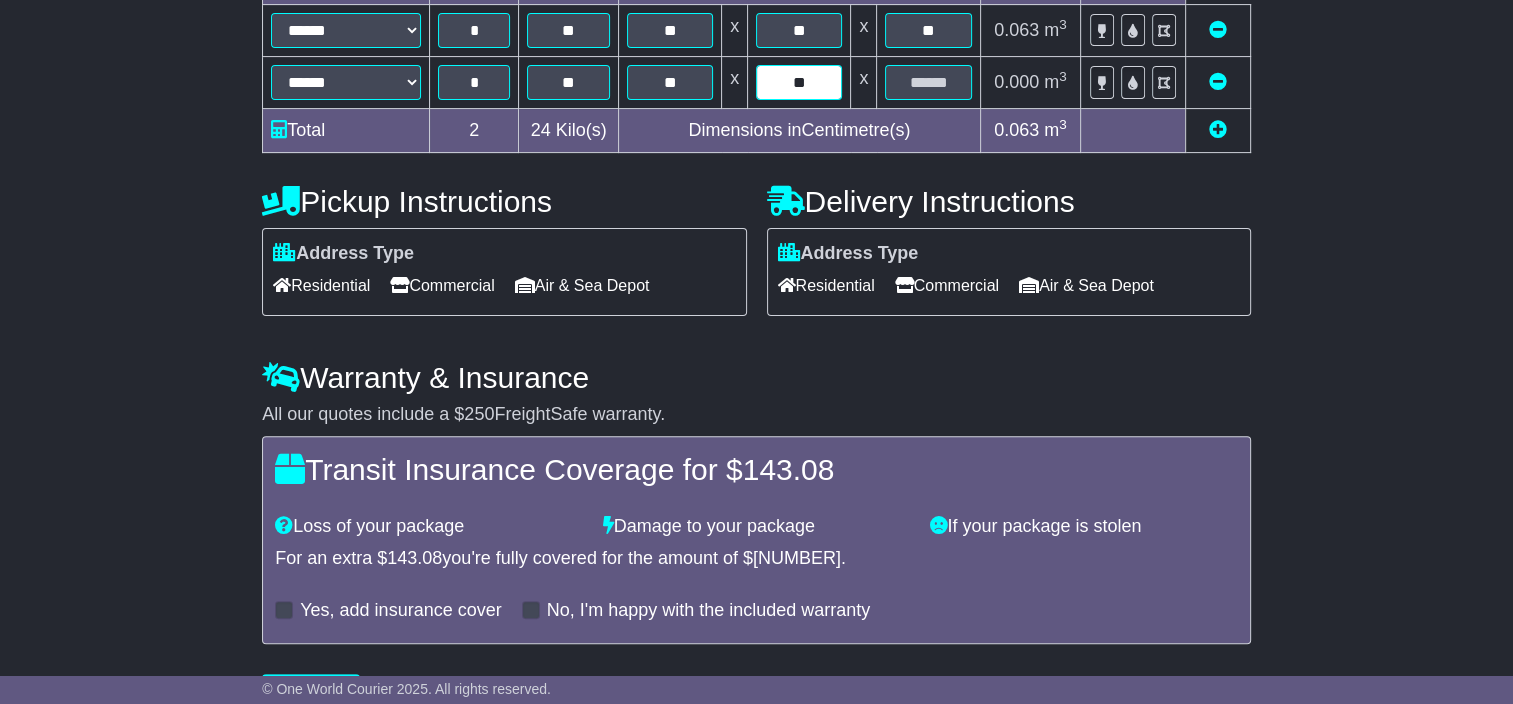 type on "**" 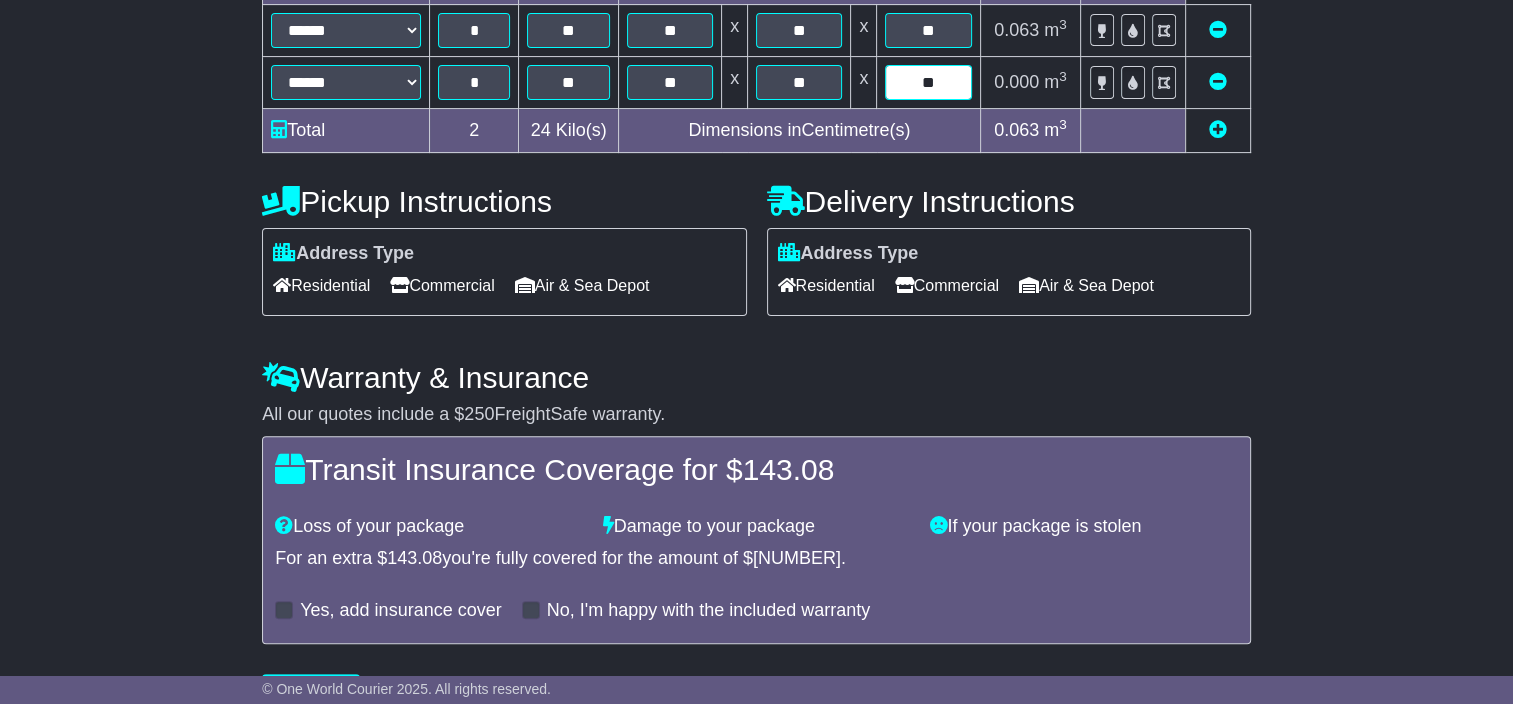 type on "**" 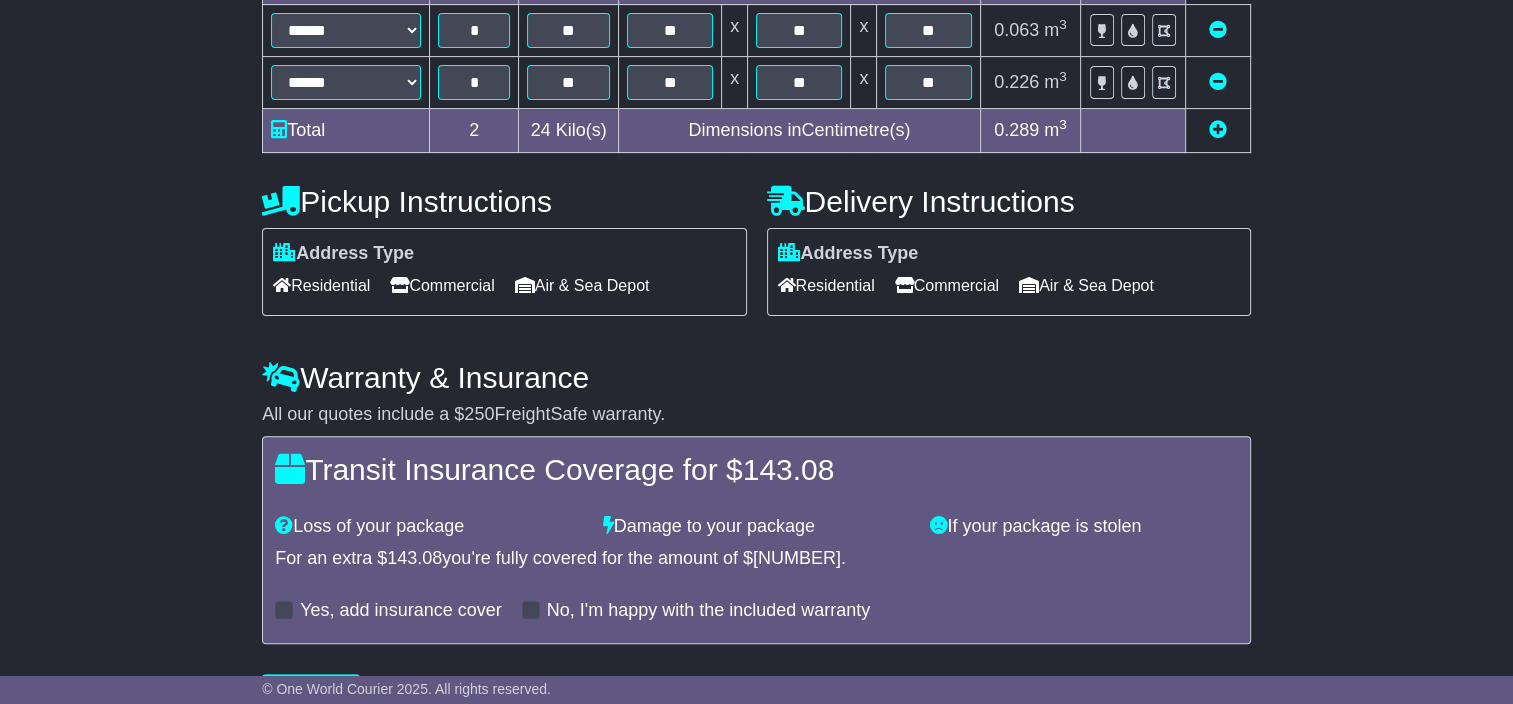 click on "Commercial" at bounding box center (442, 285) 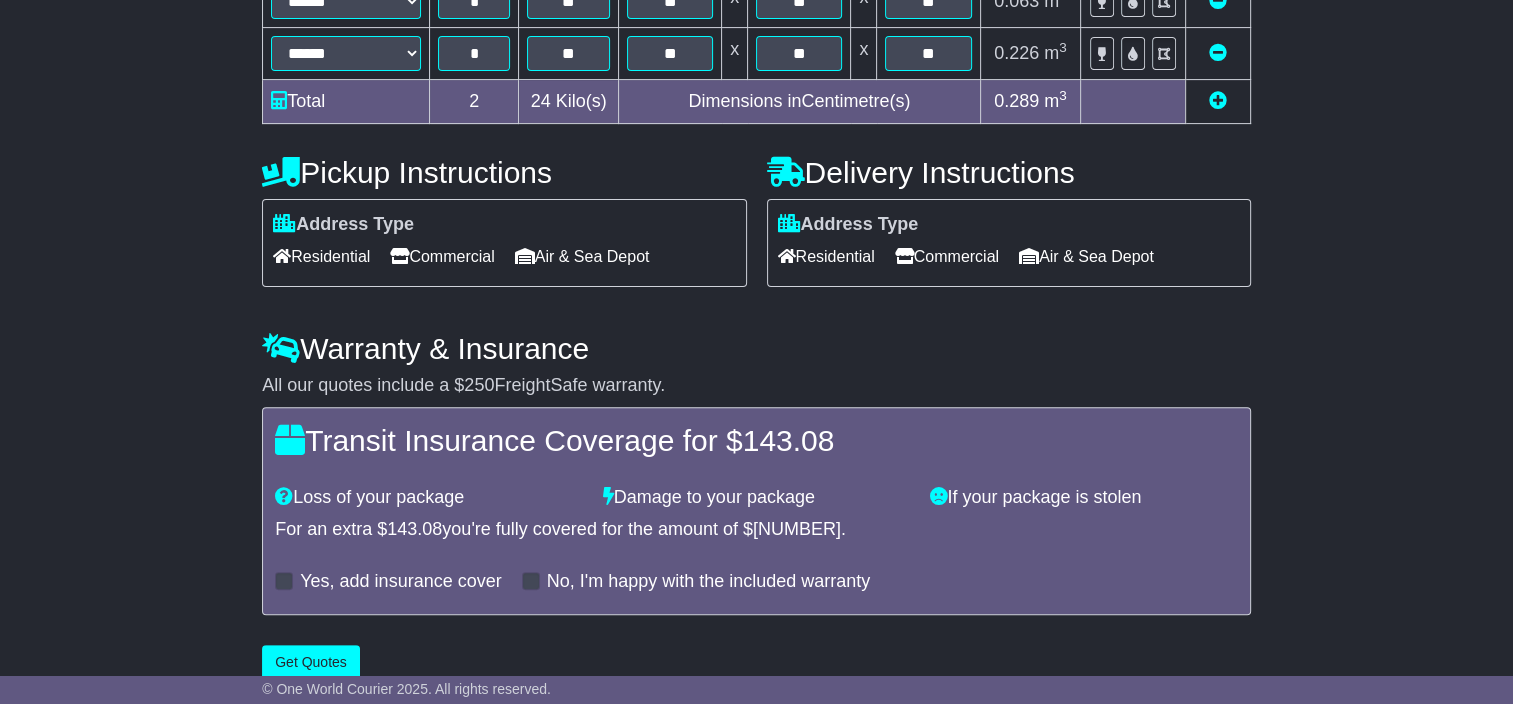 scroll, scrollTop: 662, scrollLeft: 0, axis: vertical 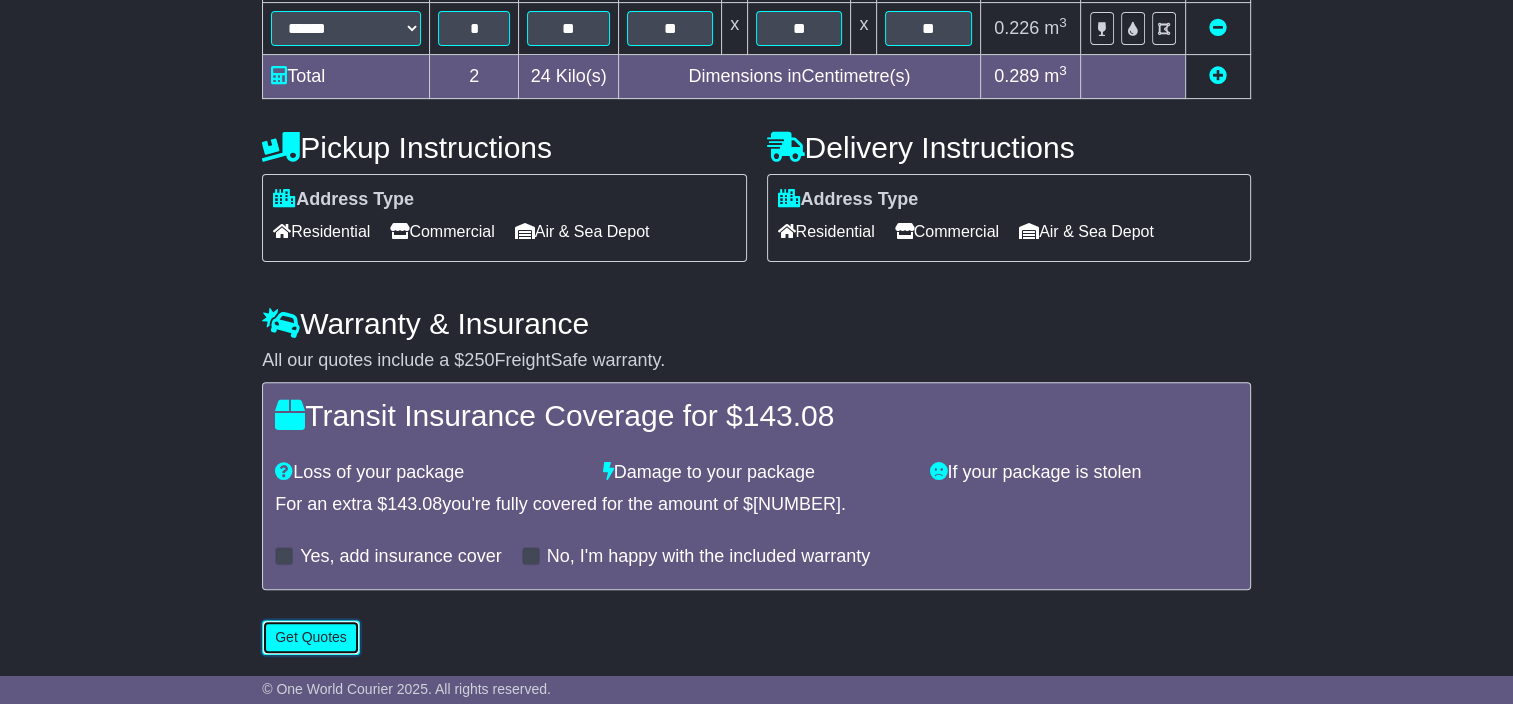 click on "Get Quotes" at bounding box center (311, 637) 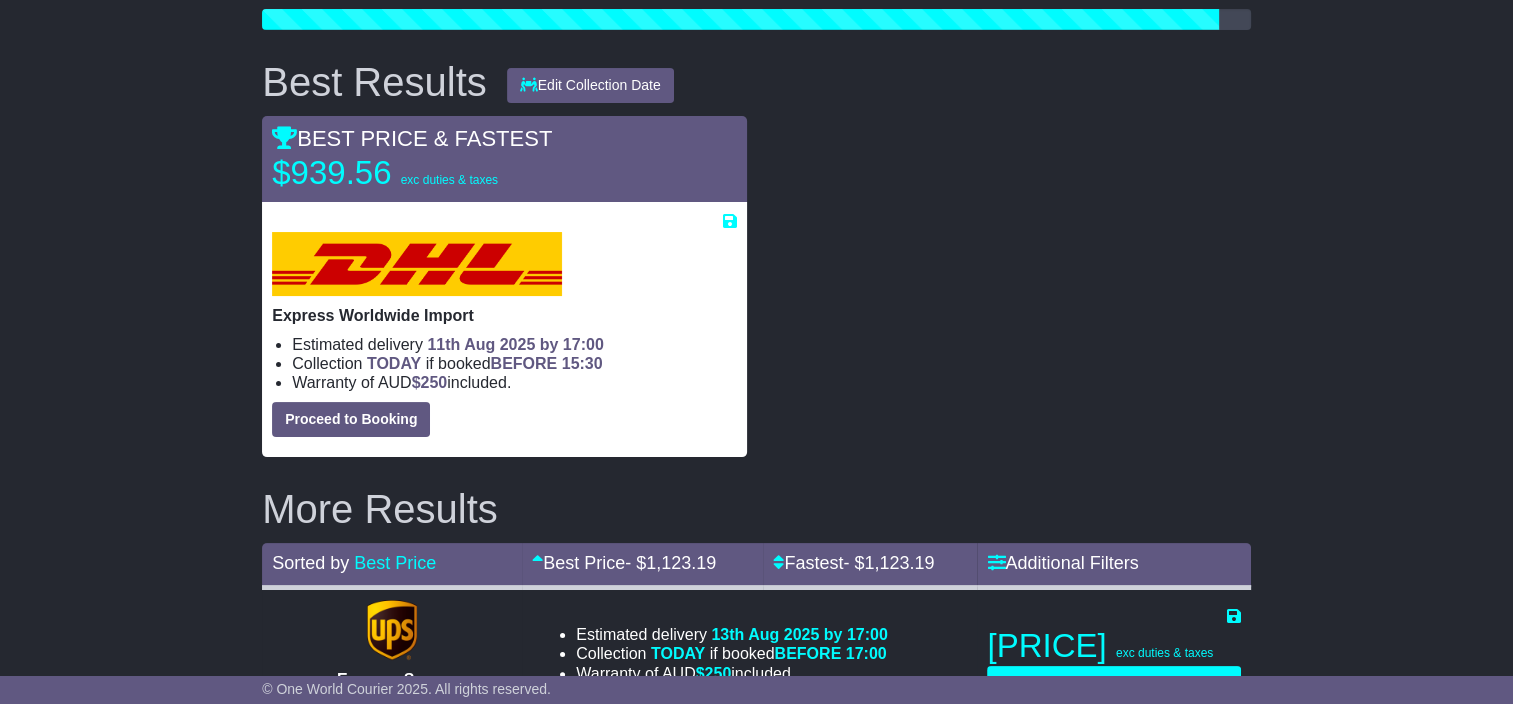 scroll, scrollTop: 0, scrollLeft: 0, axis: both 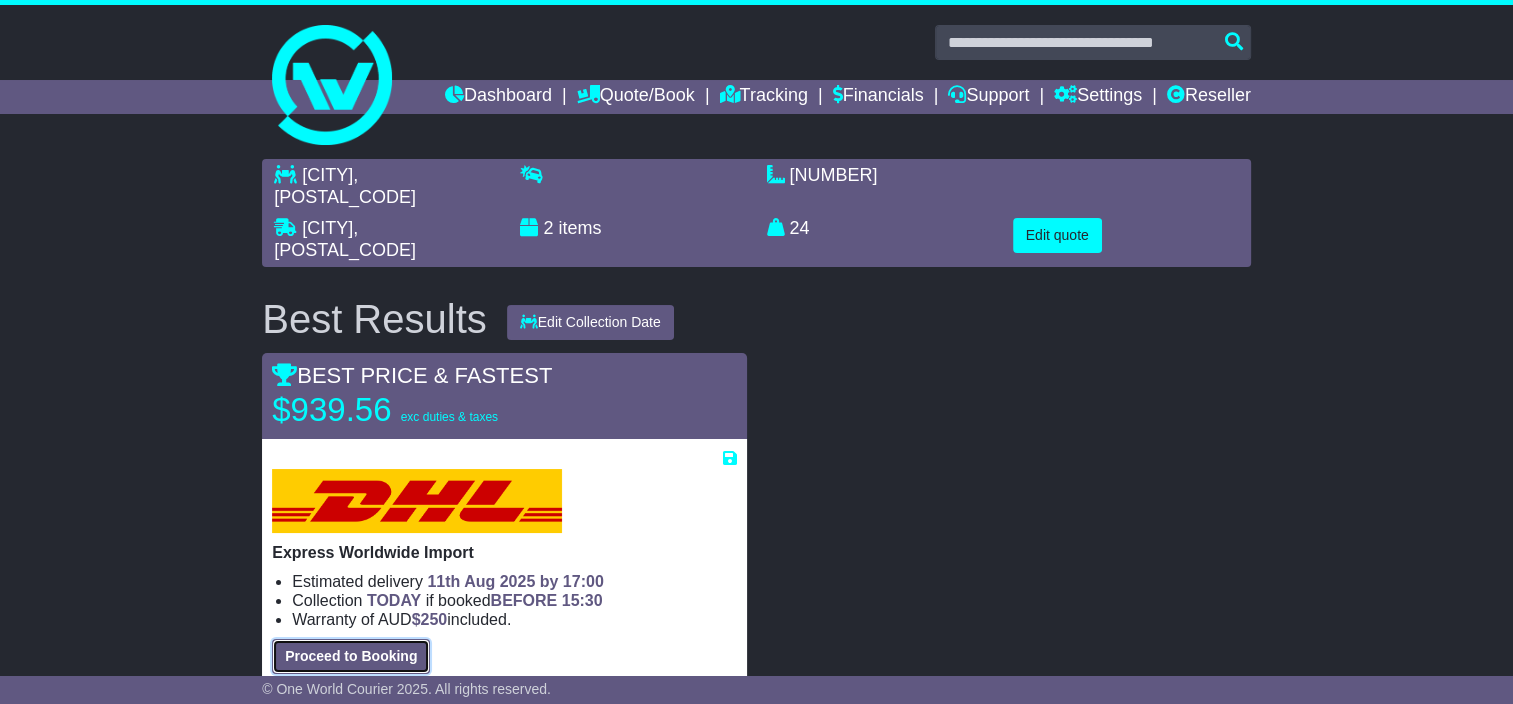 click on "Proceed to Booking" at bounding box center (351, 656) 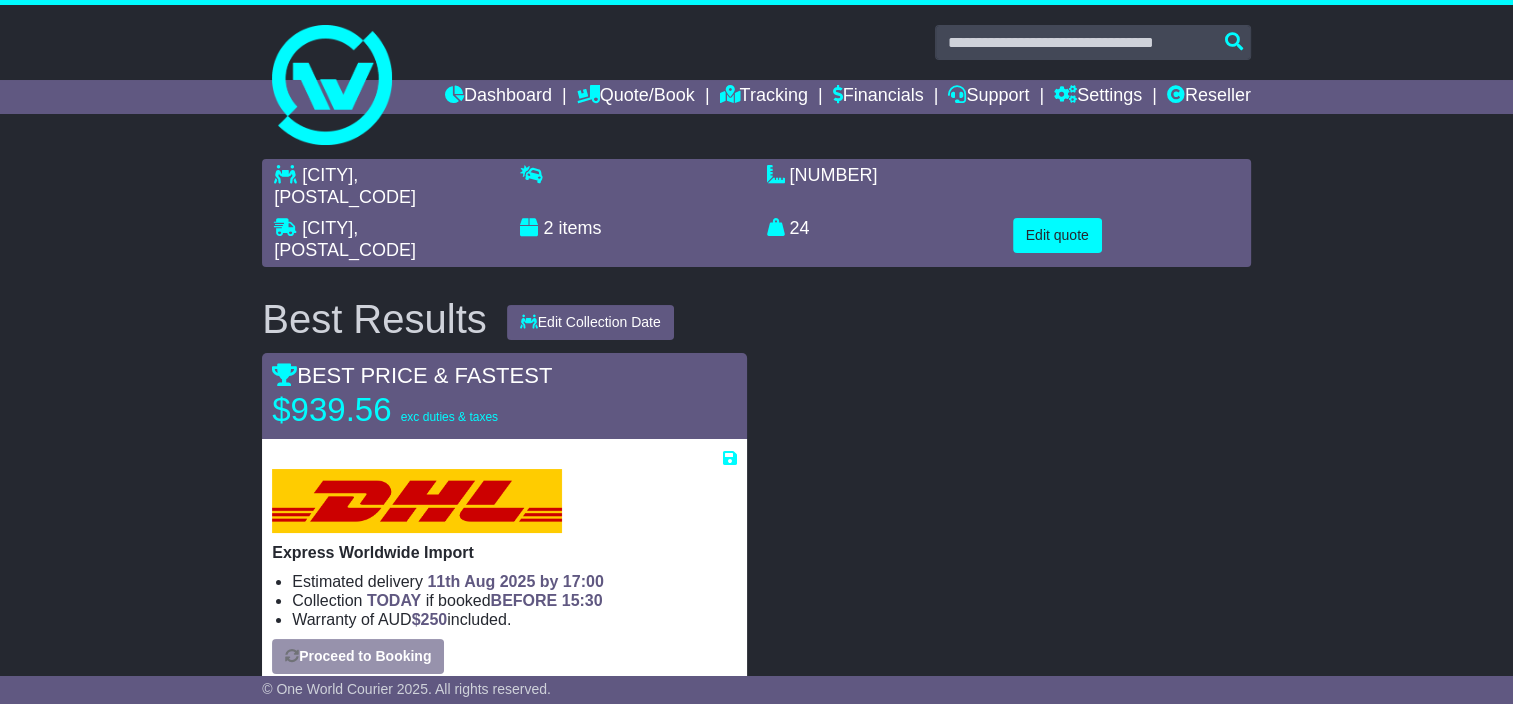 select on "***" 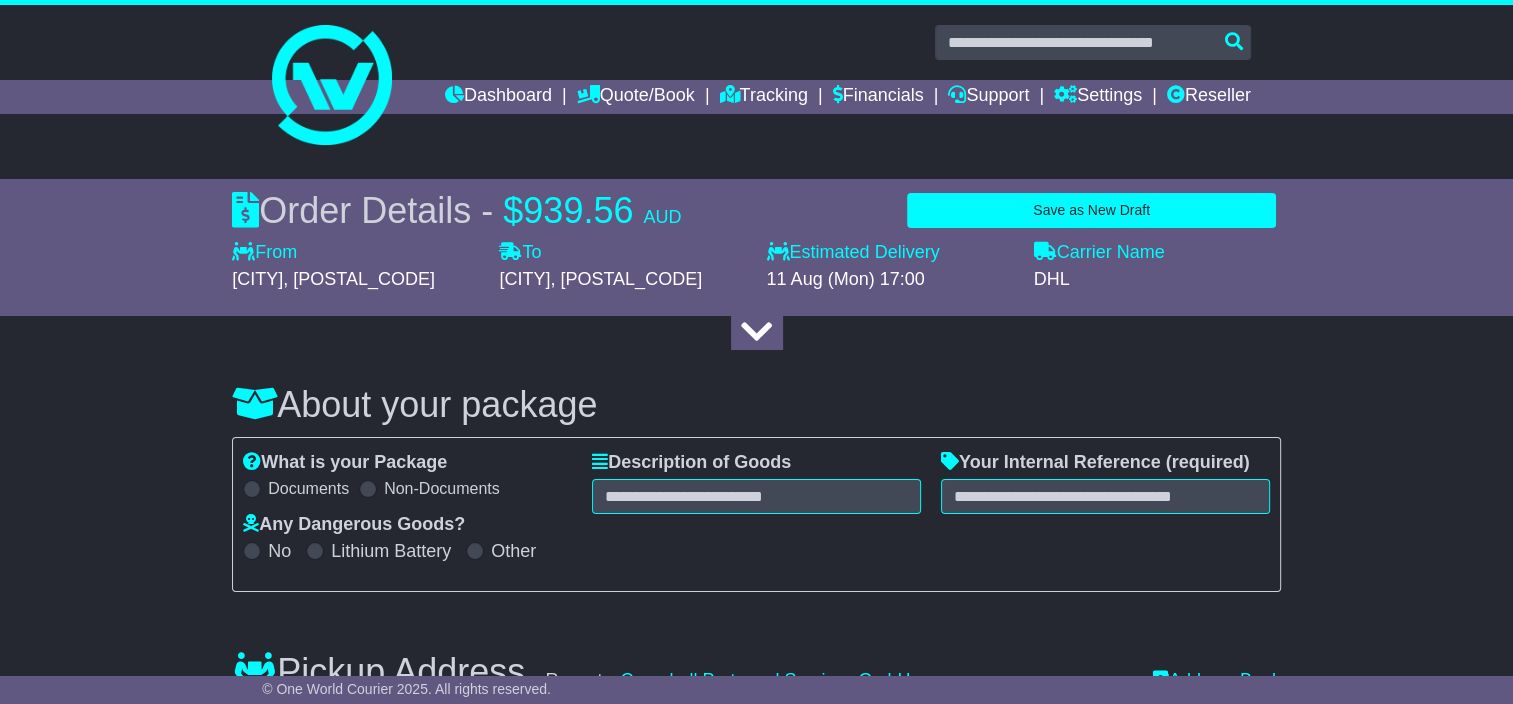 select on "***" 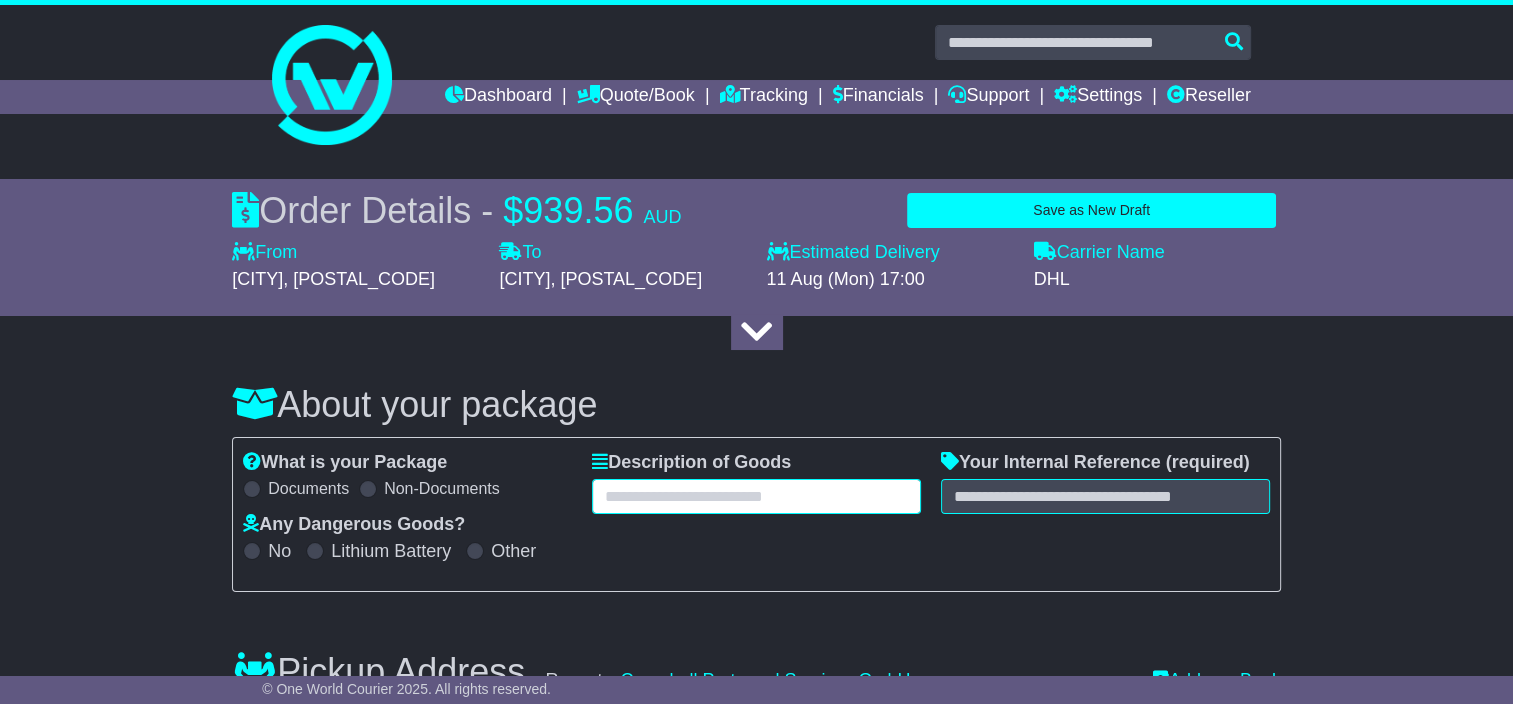 click at bounding box center [756, 496] 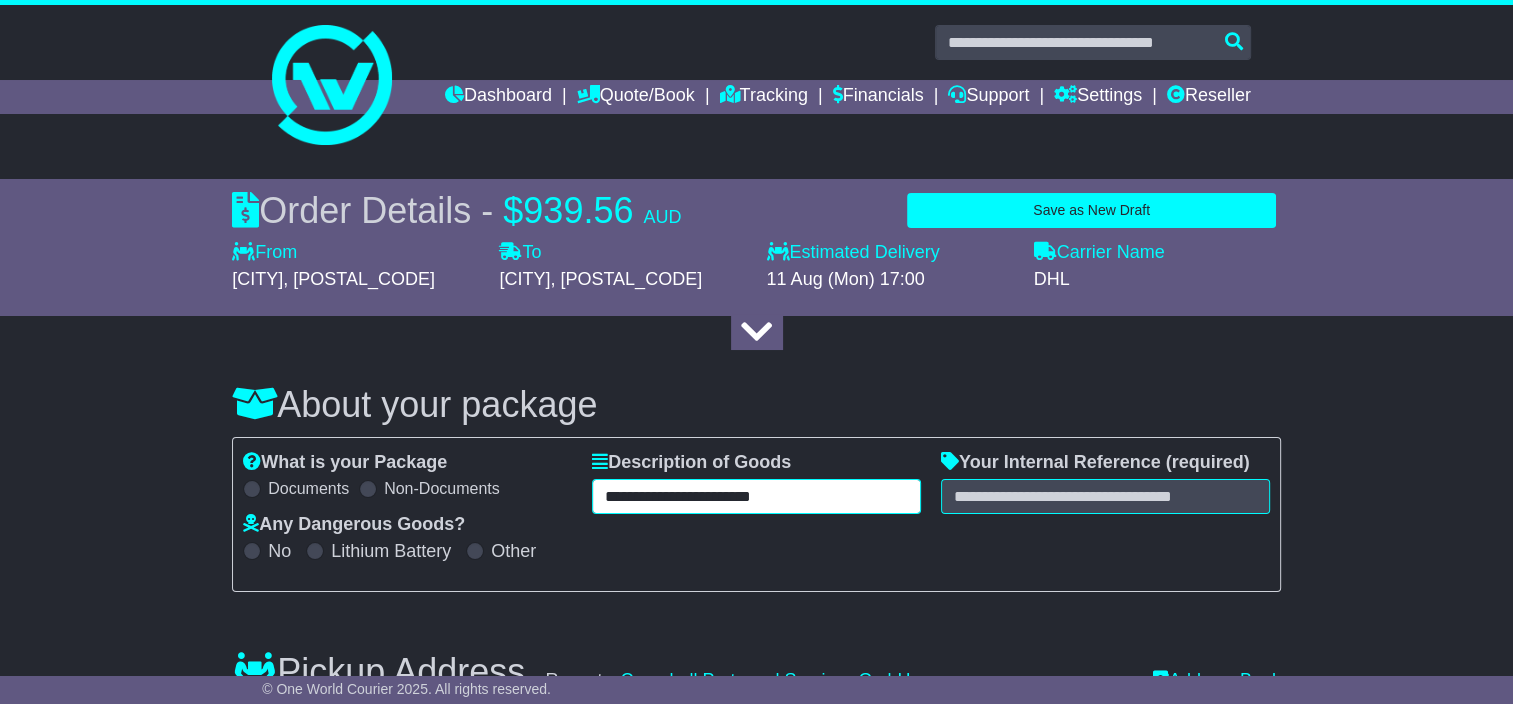 click on "**********" at bounding box center [756, 496] 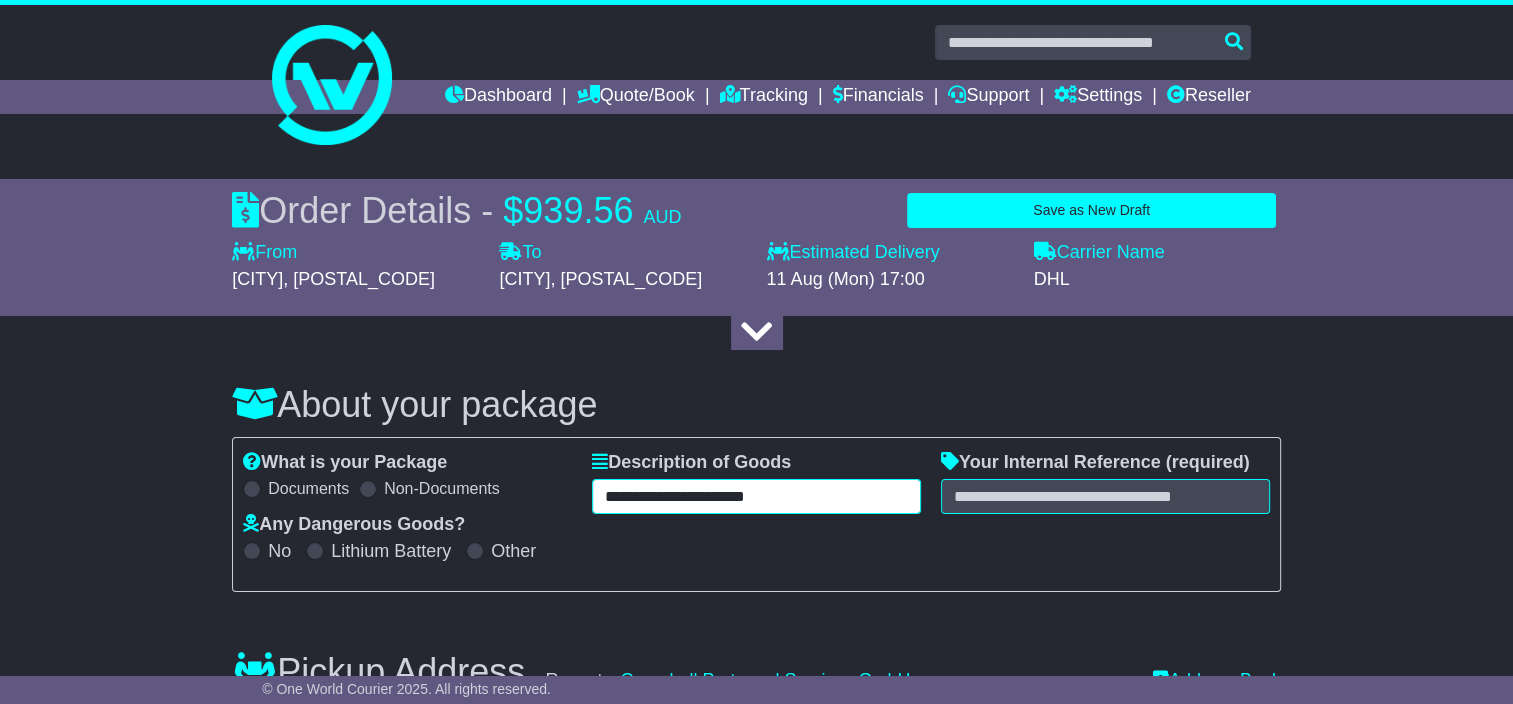 type on "**********" 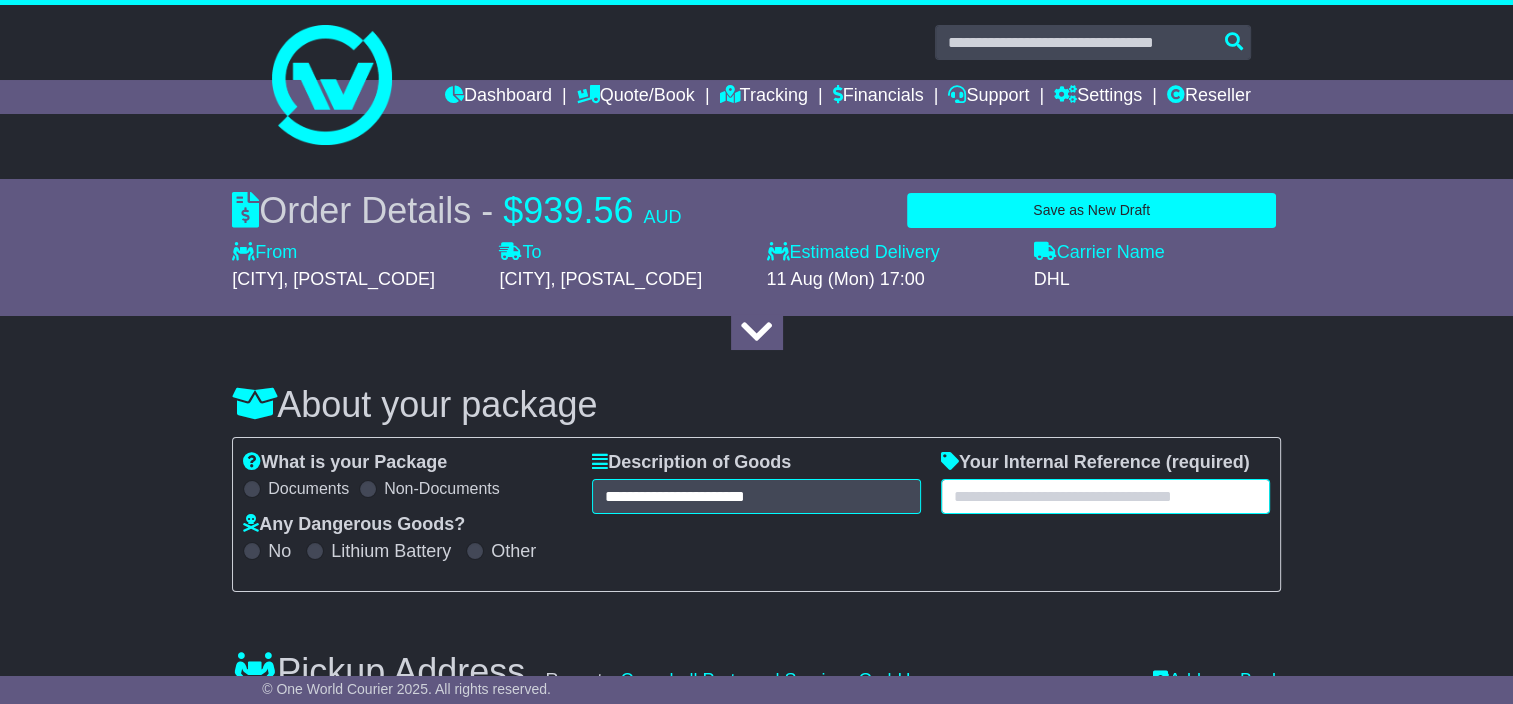 click at bounding box center [1105, 496] 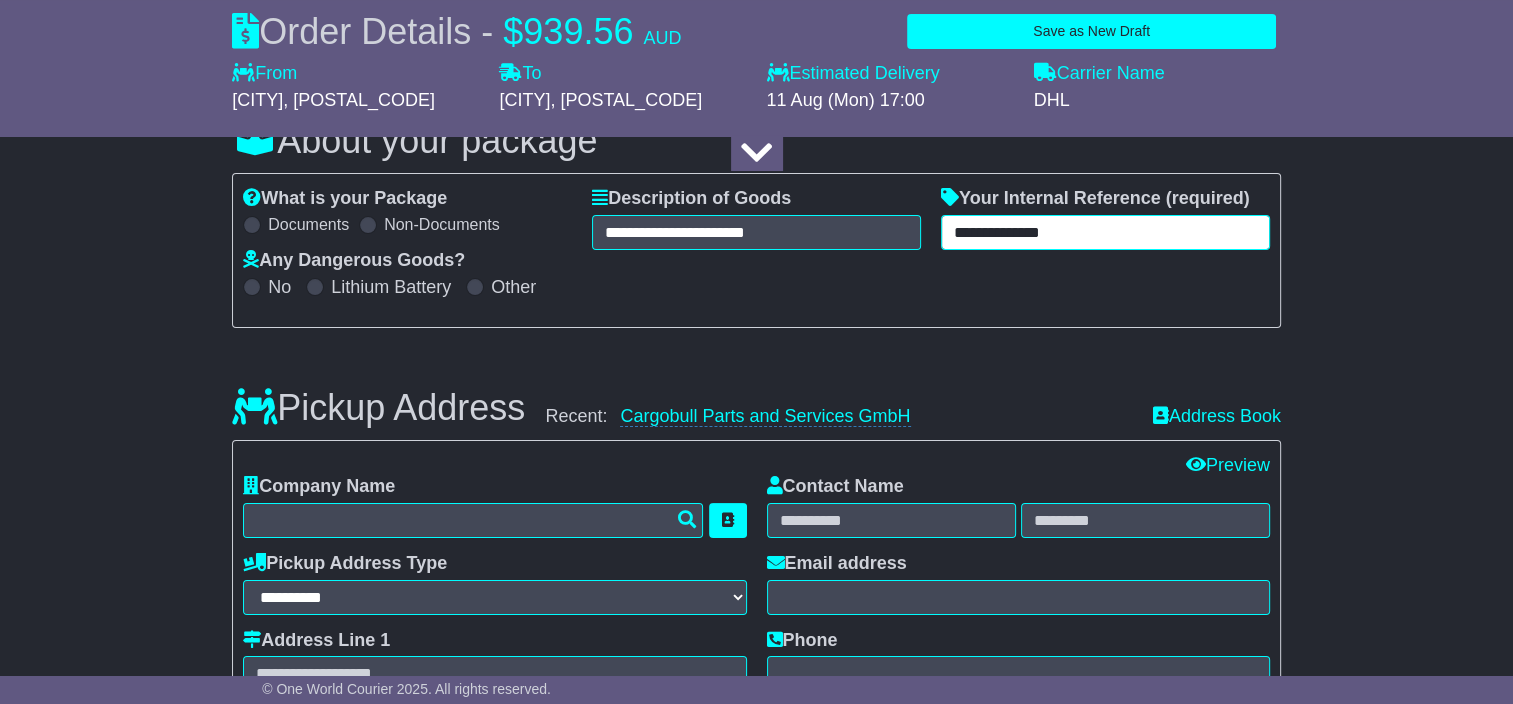 scroll, scrollTop: 300, scrollLeft: 0, axis: vertical 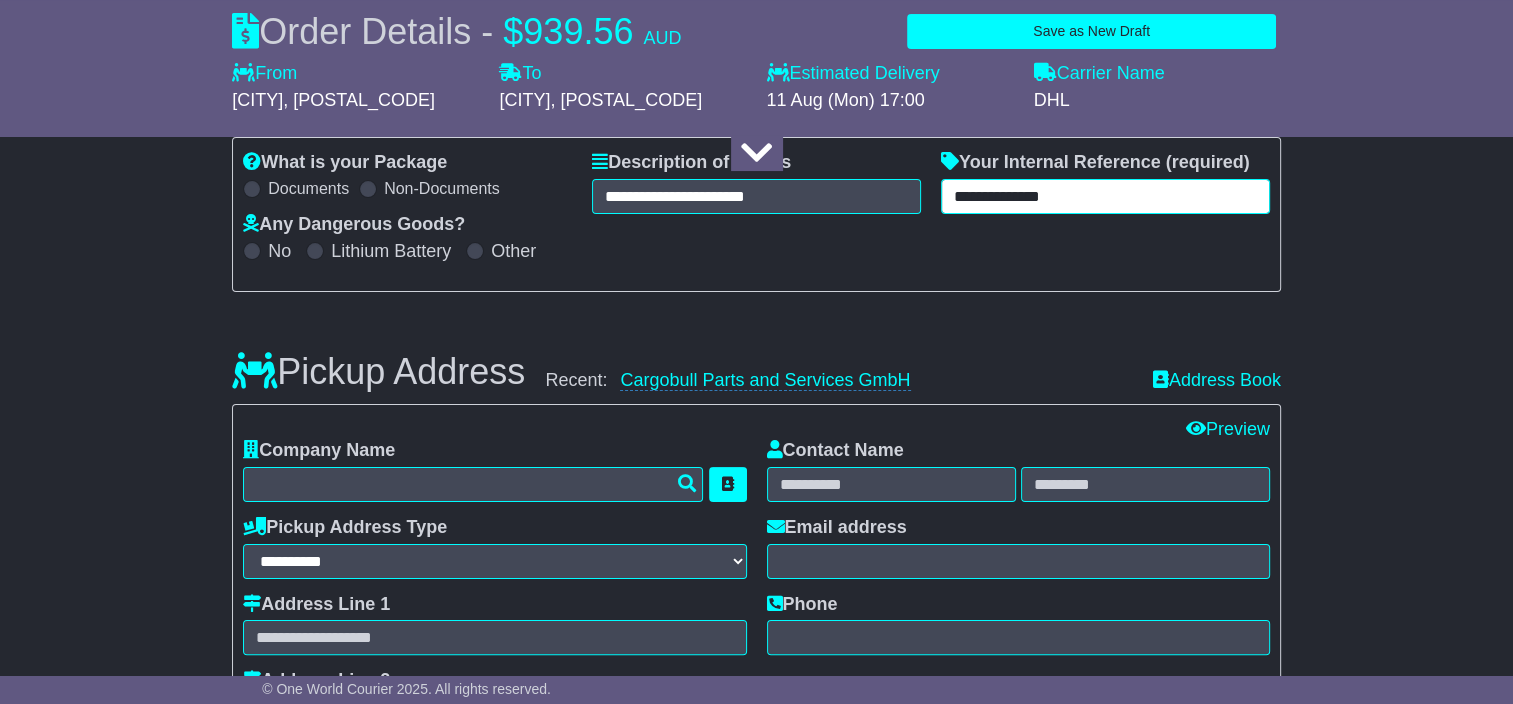 type on "**********" 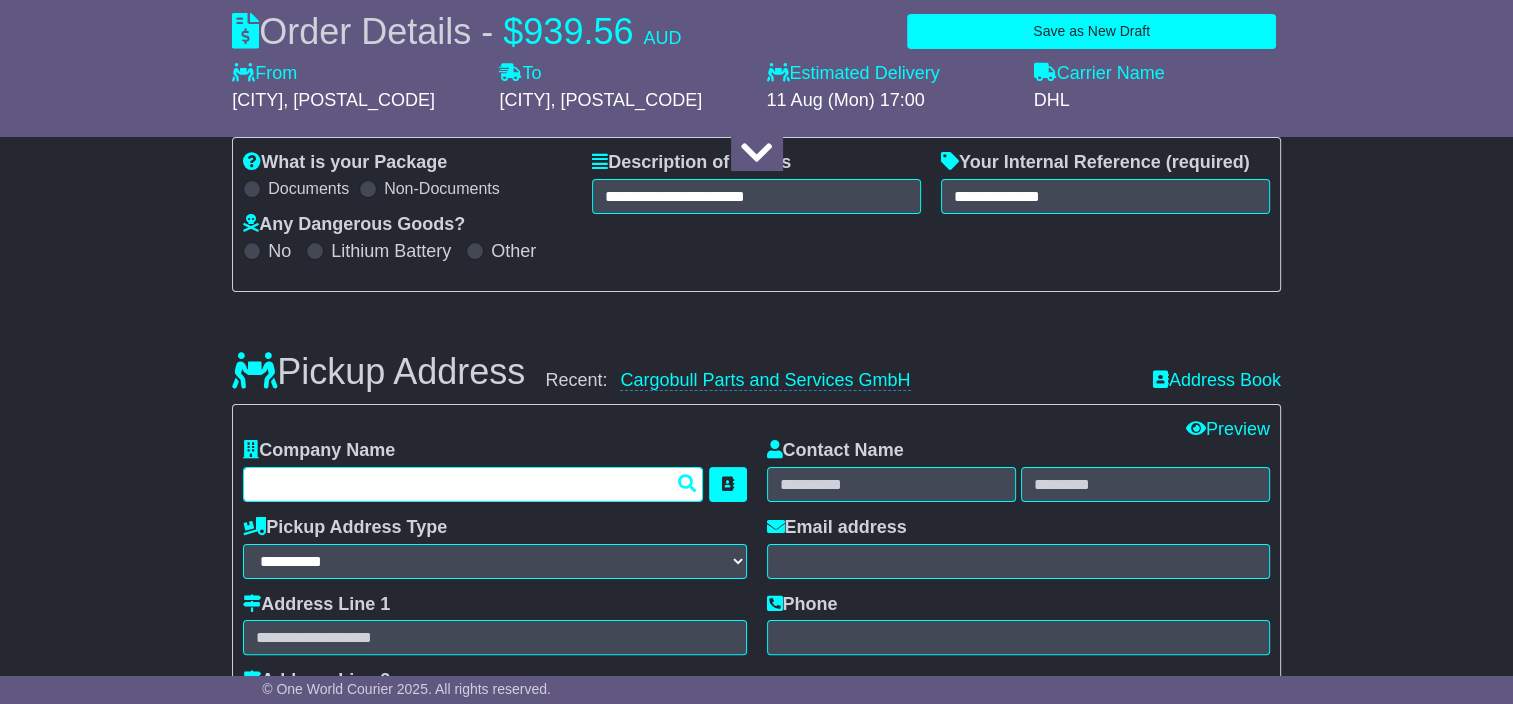 click at bounding box center (473, 484) 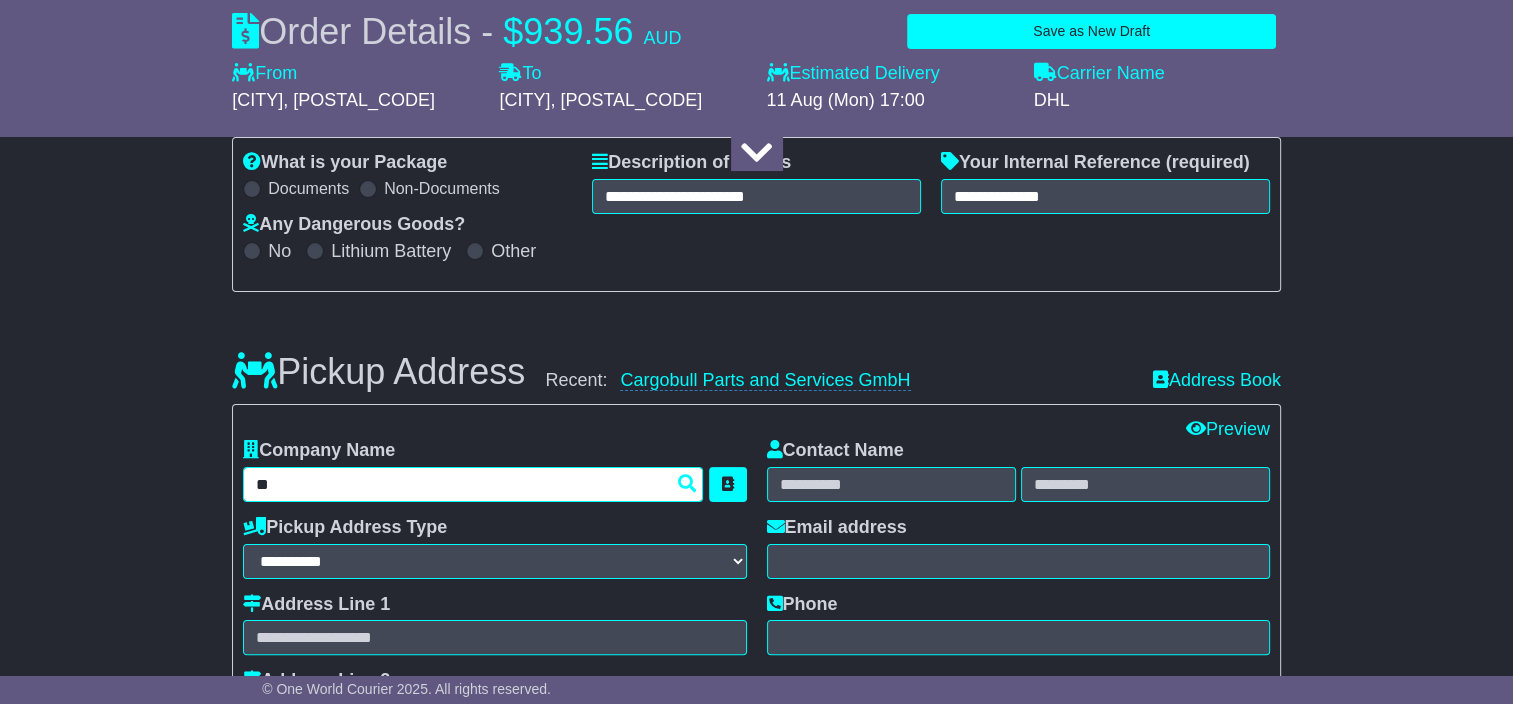 type on "***" 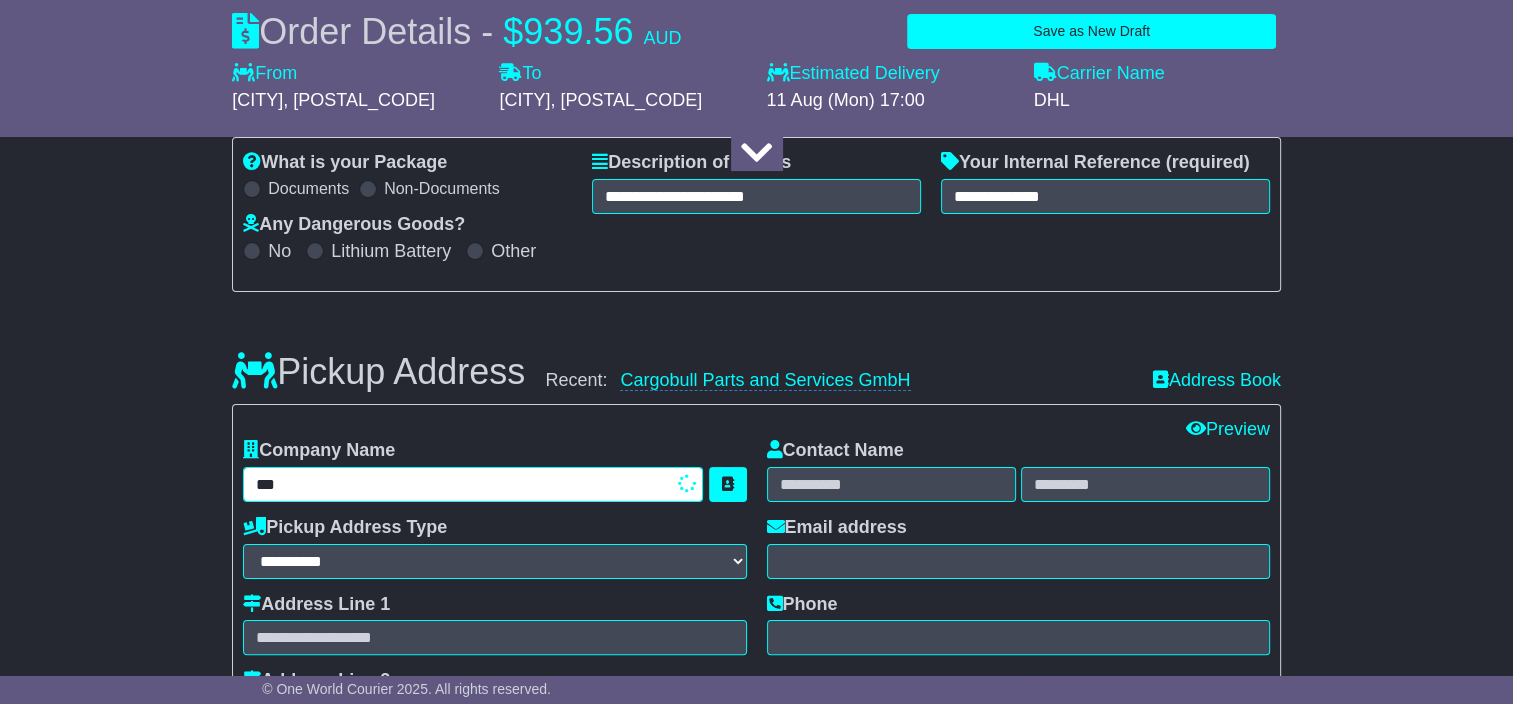 type on "**********" 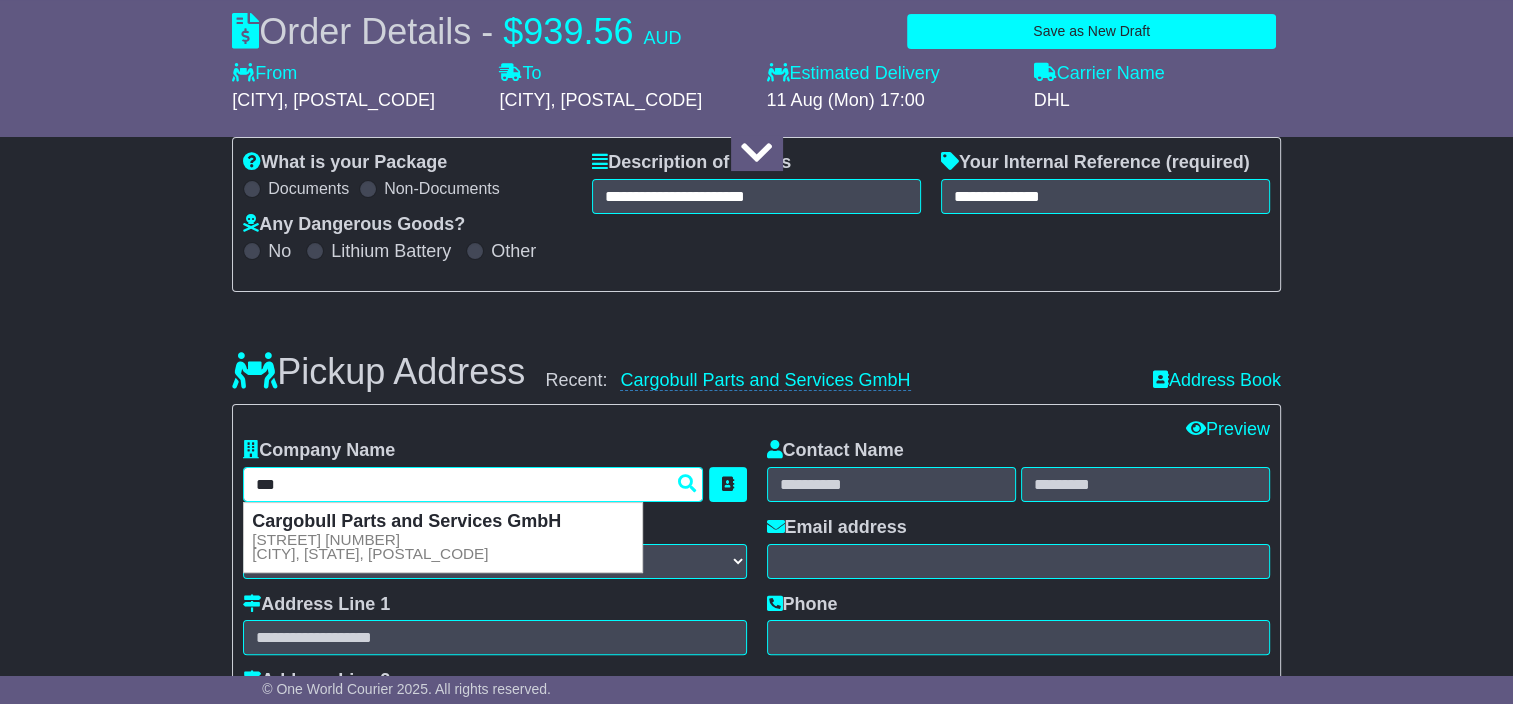 type on "**********" 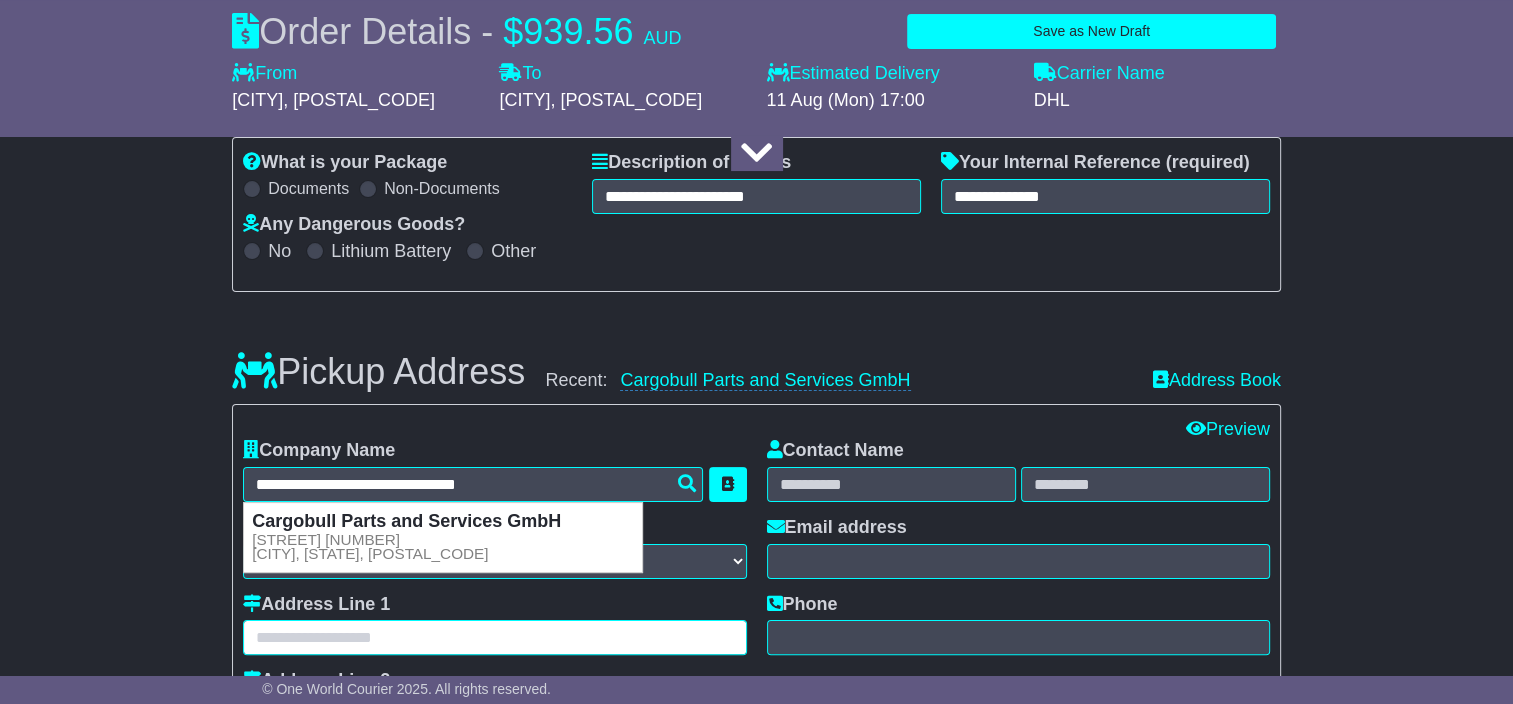 type on "**********" 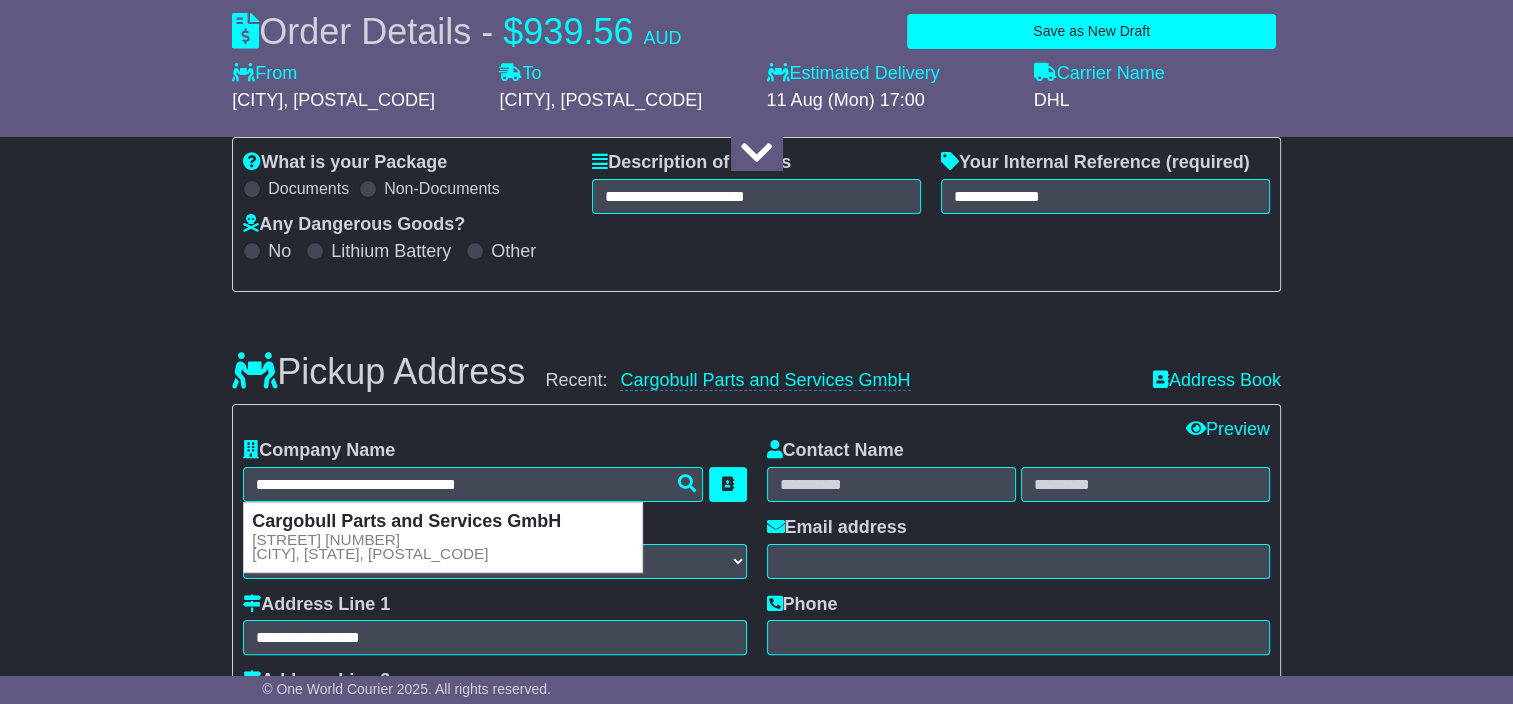 type on "********" 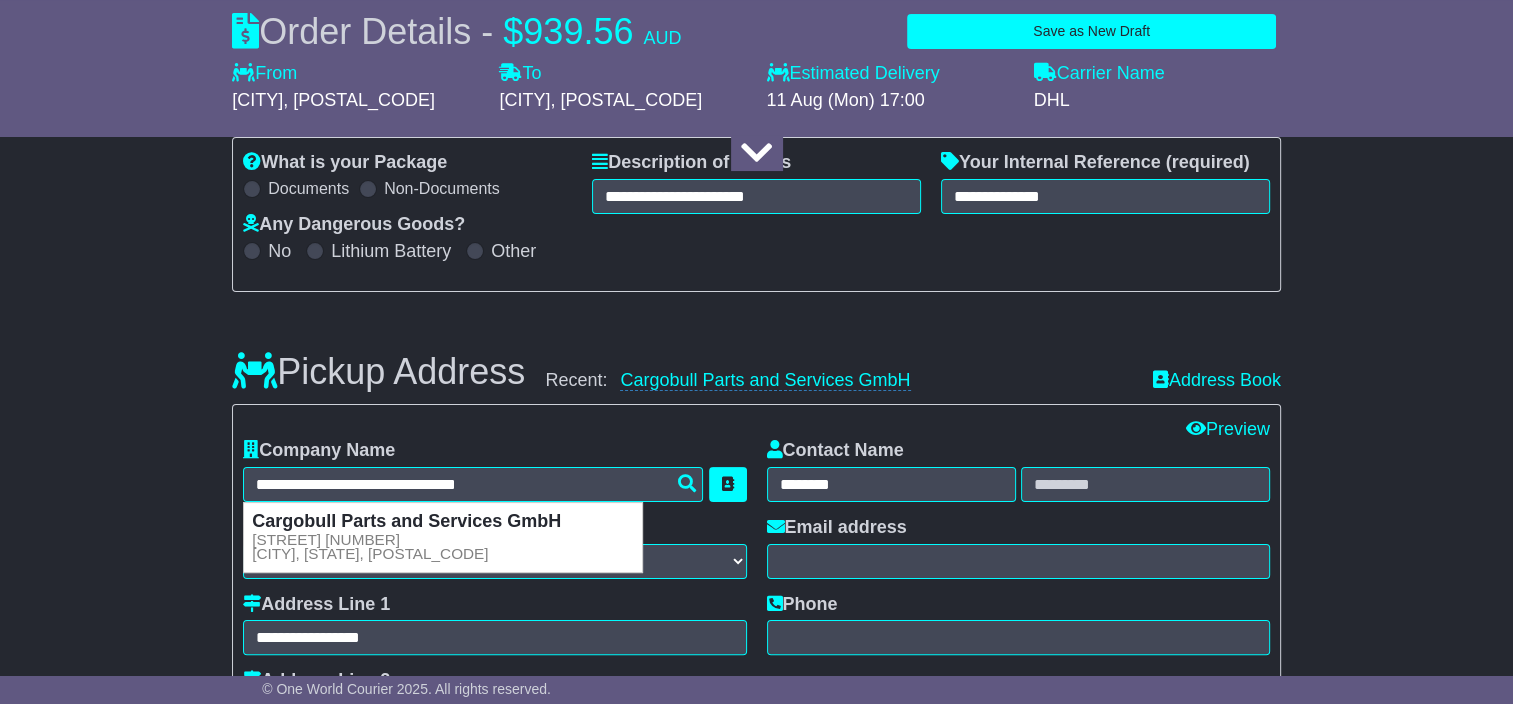 type on "*****" 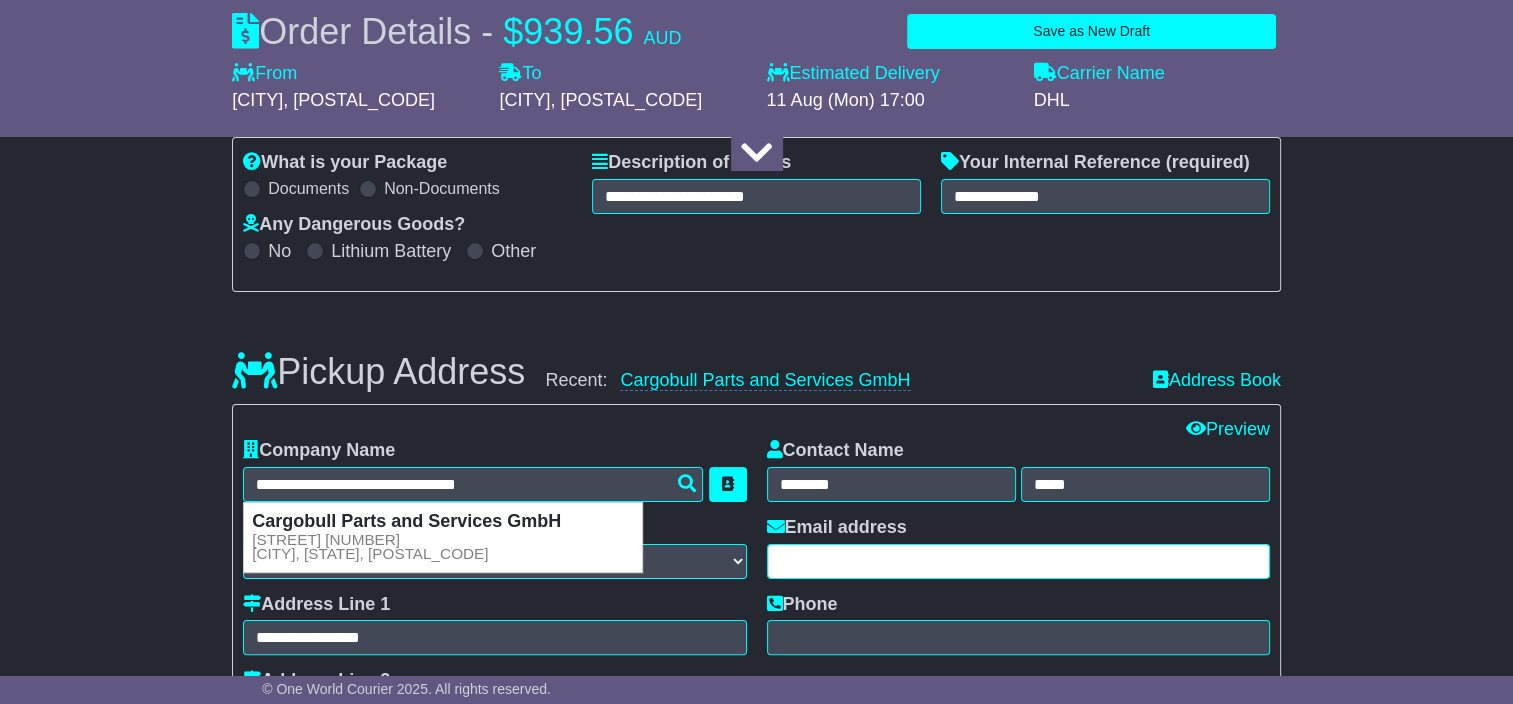 type on "**********" 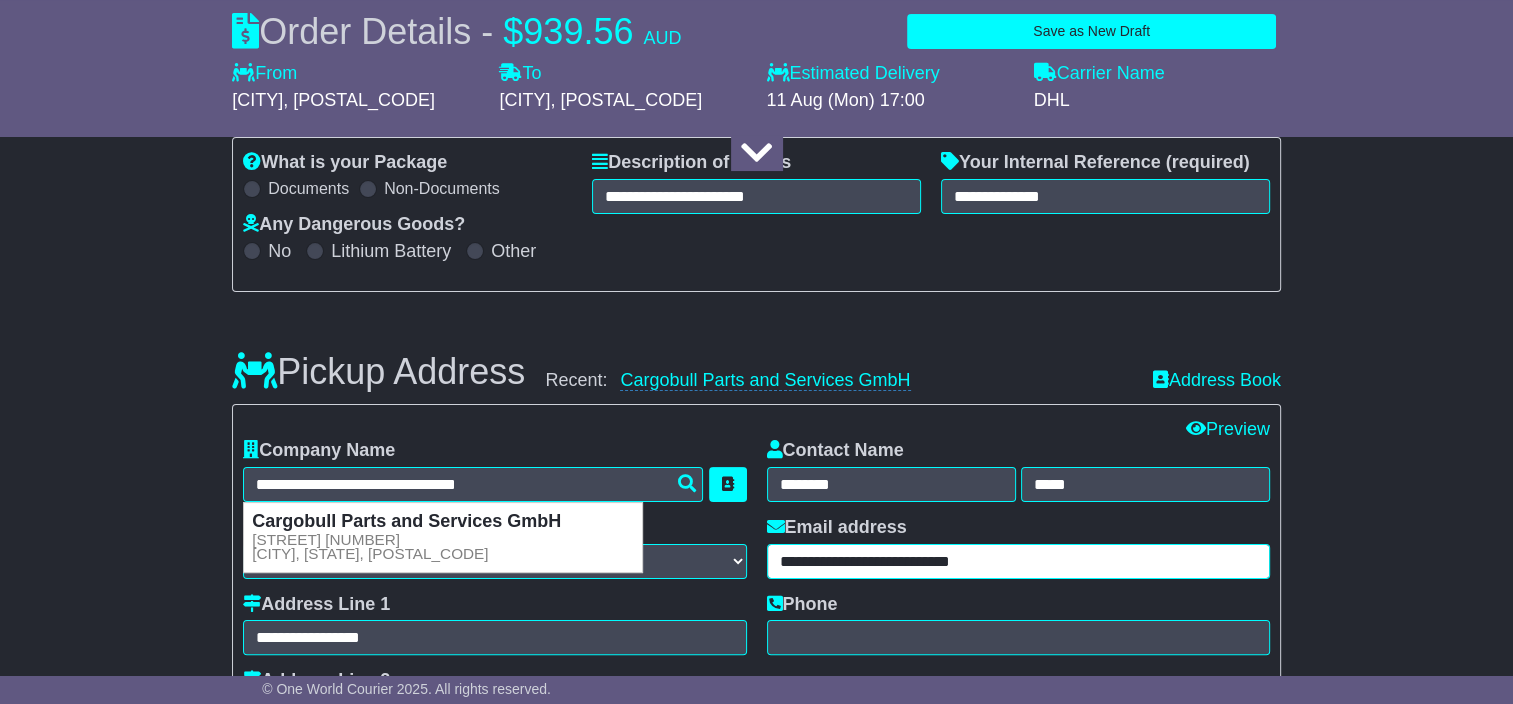 type on "**********" 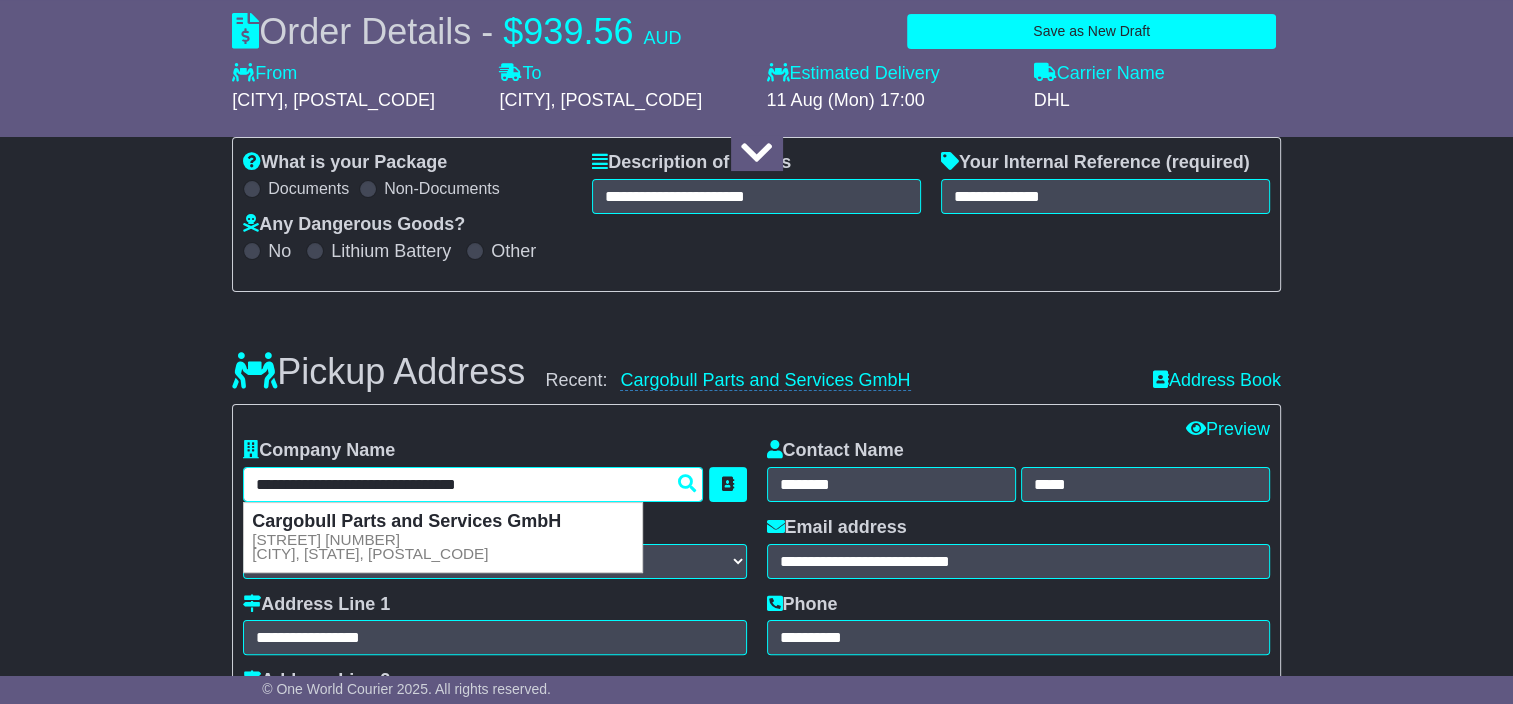 type 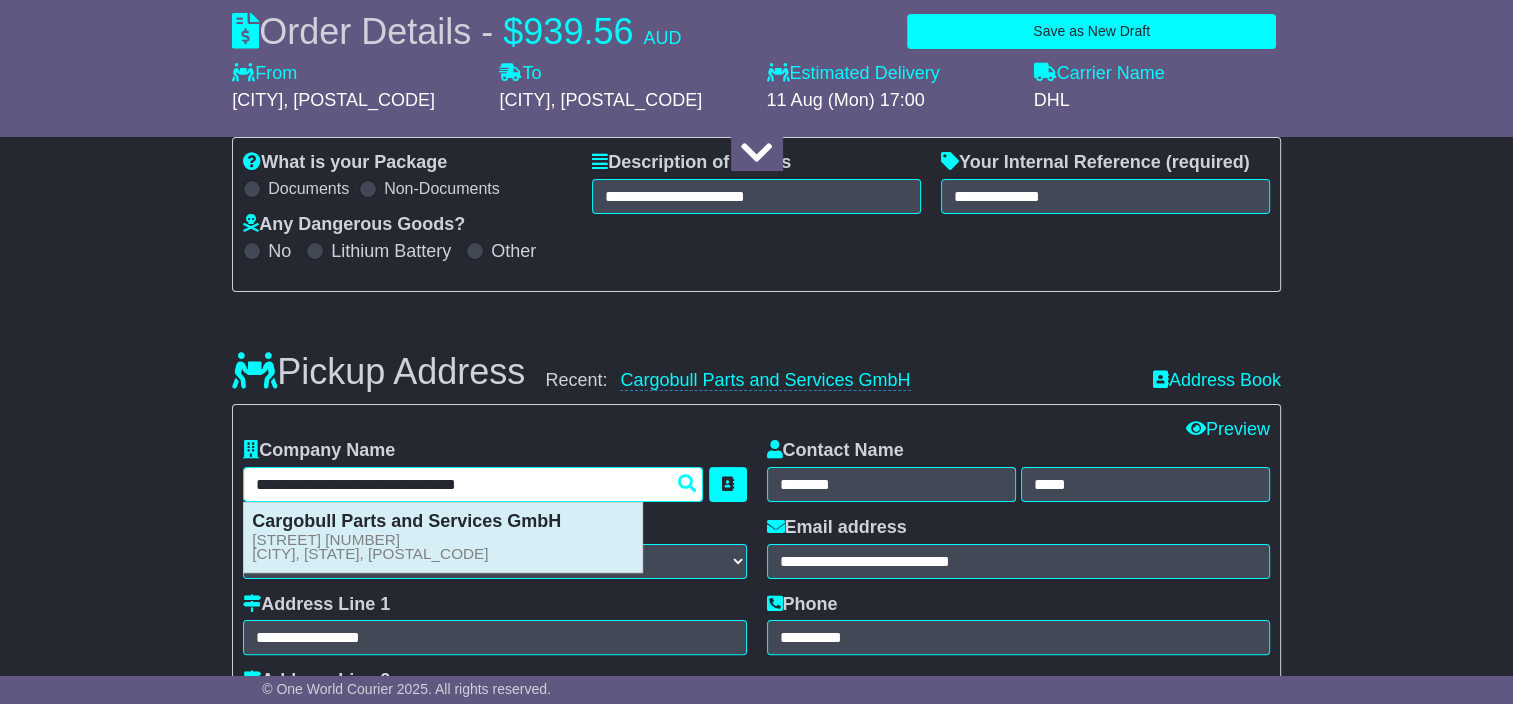 click on "[STREET] [NUMBER]   [CITY], [STATE], [POSTAL_CODE]" at bounding box center [370, 547] 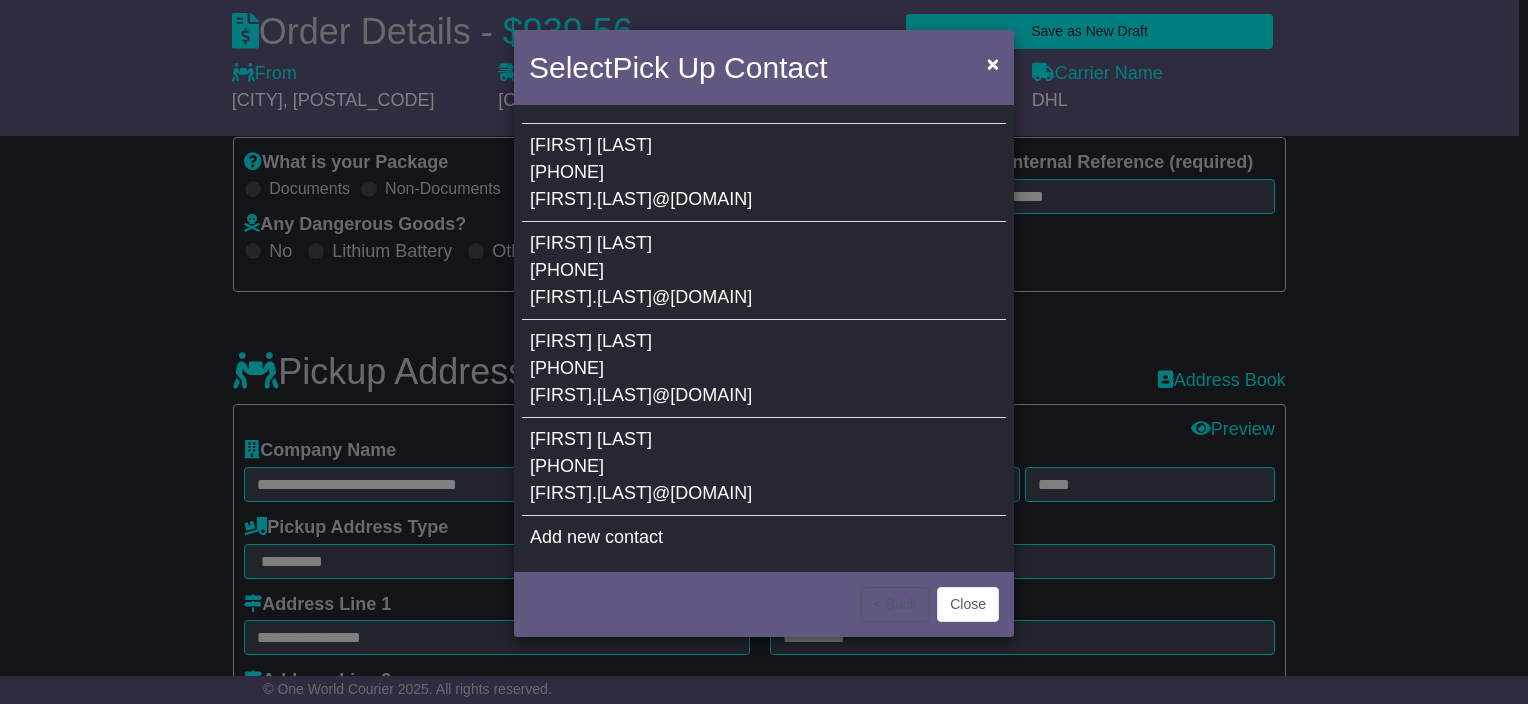 click on "[LAST]" at bounding box center (624, 439) 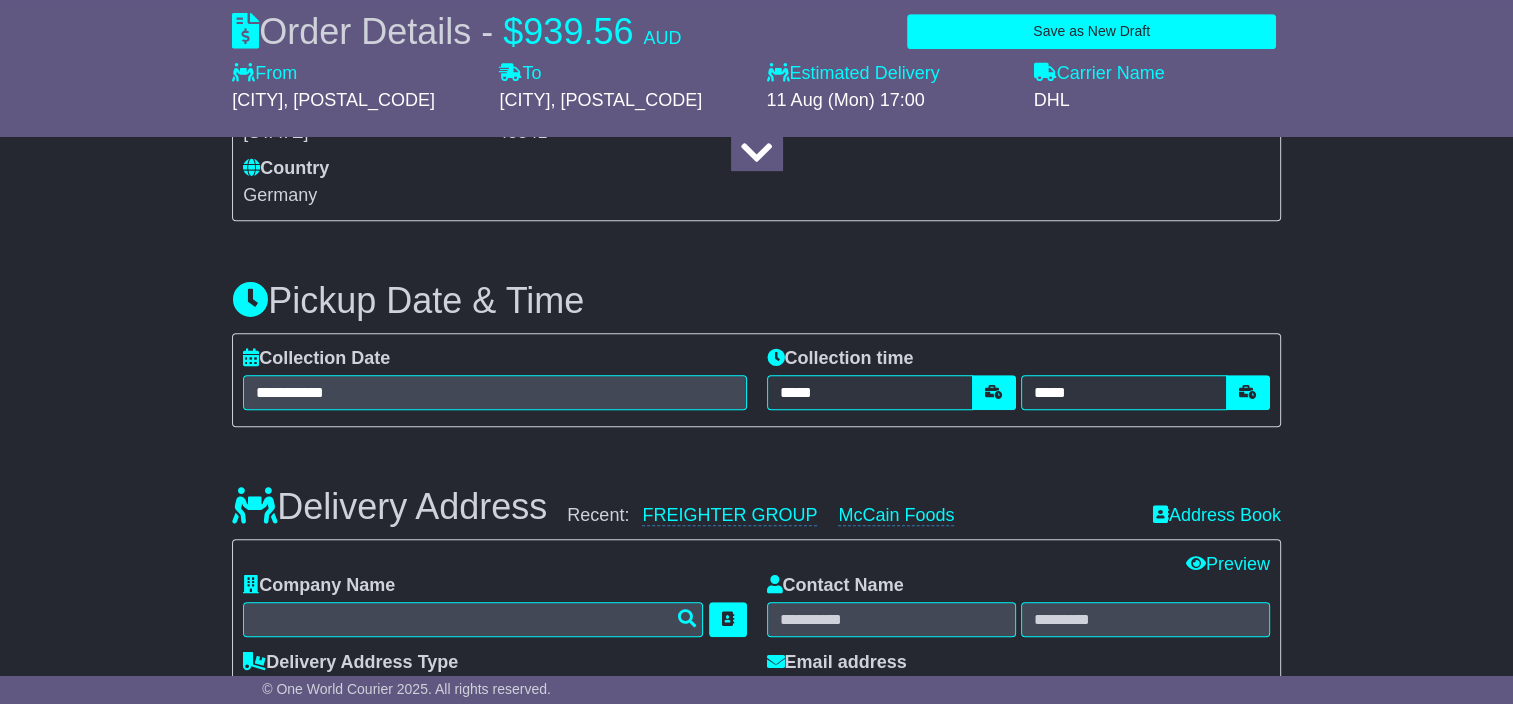 scroll, scrollTop: 1100, scrollLeft: 0, axis: vertical 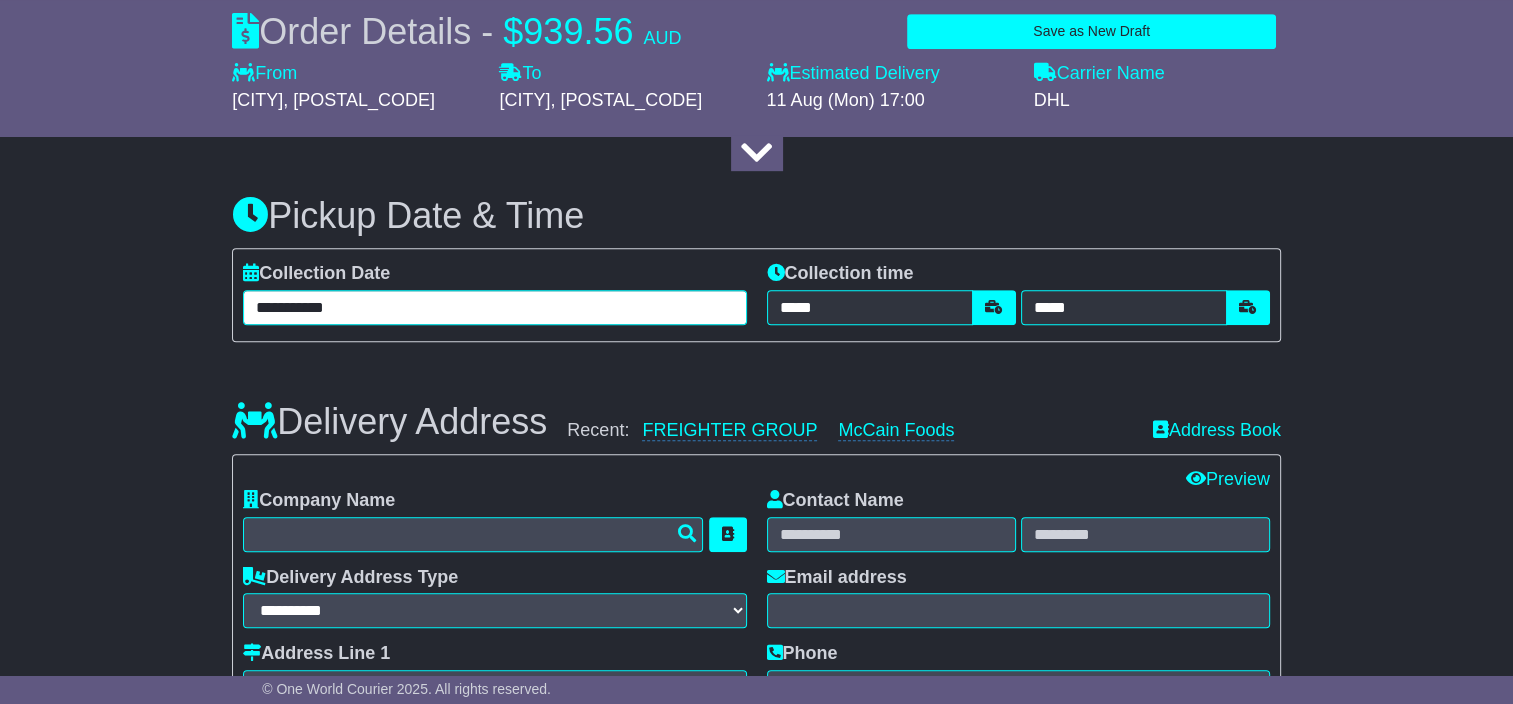 click on "**********" at bounding box center [494, 307] 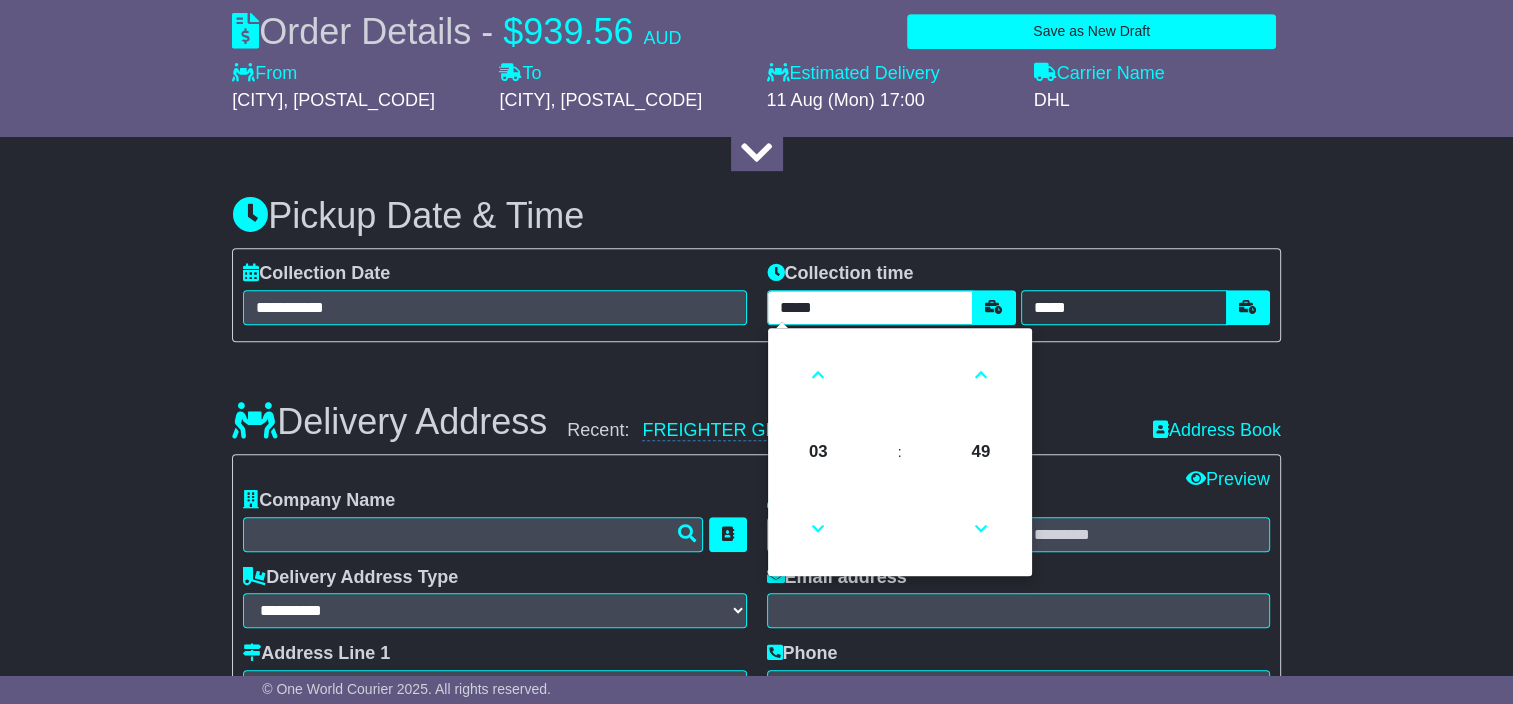 click on "*****" at bounding box center [870, 307] 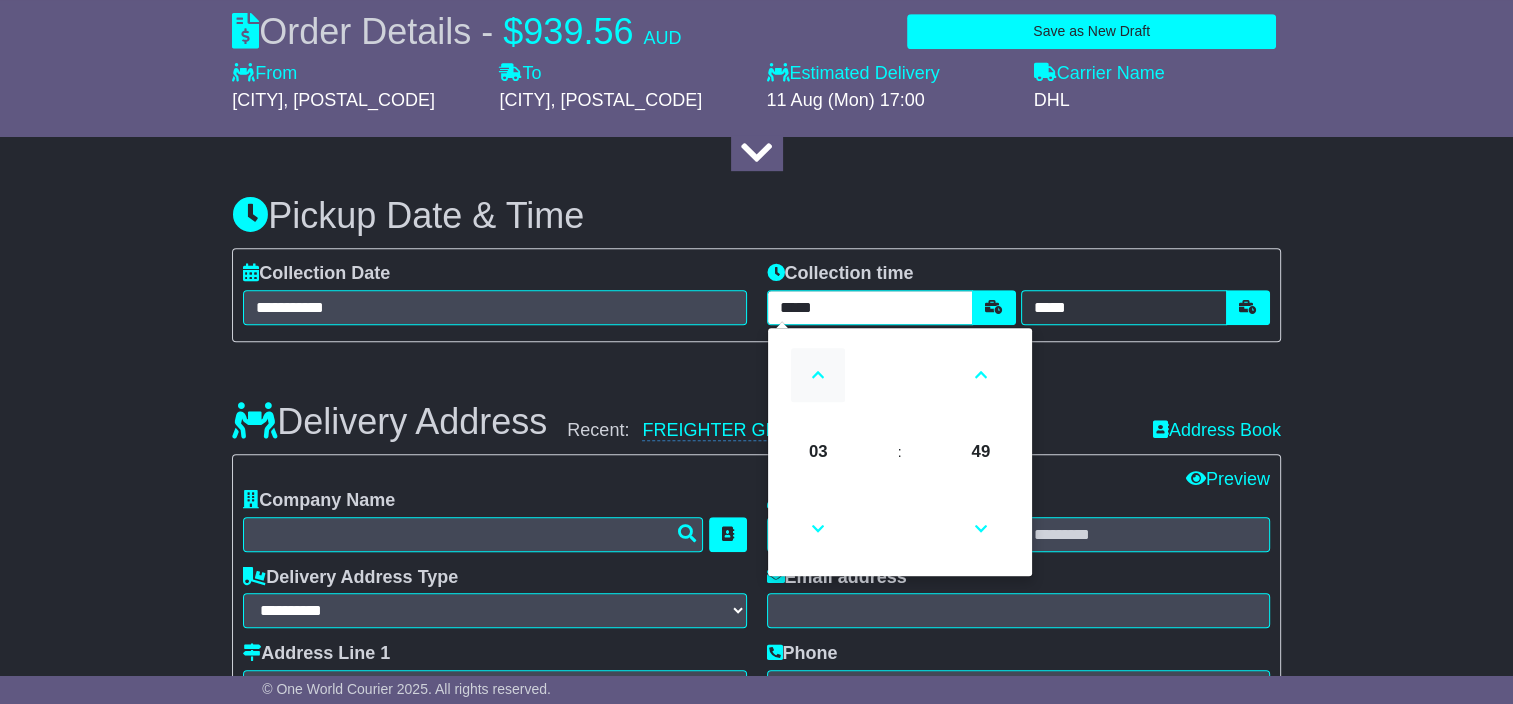 click at bounding box center (818, 375) 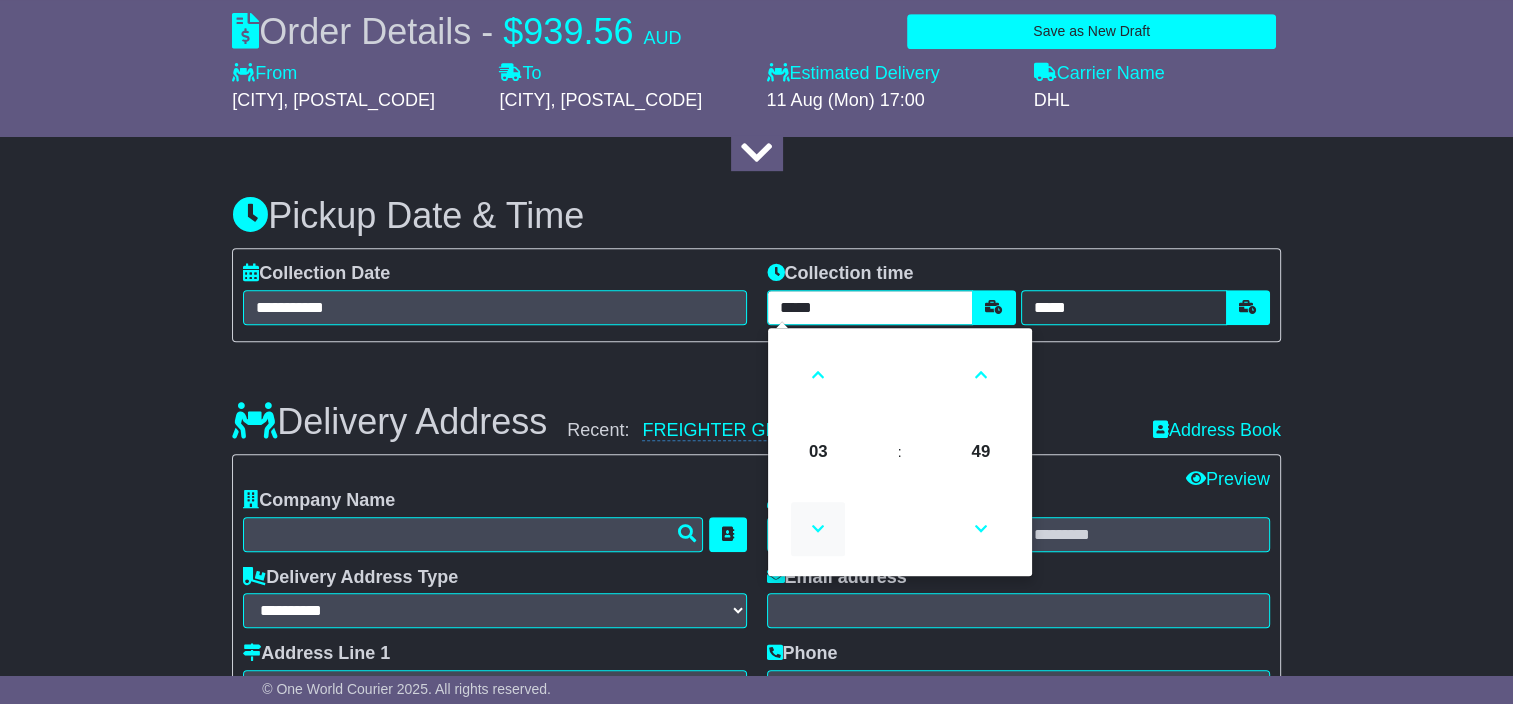 click at bounding box center (818, 529) 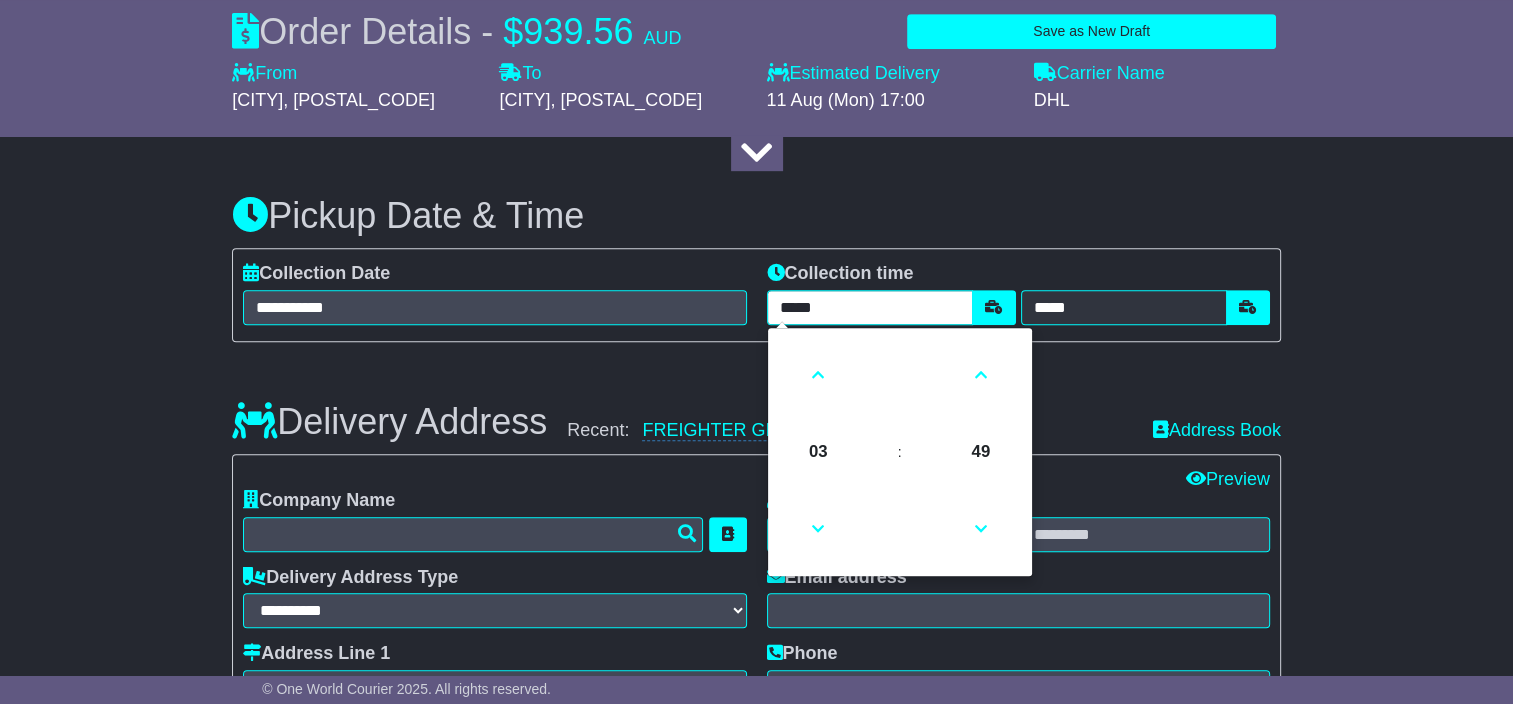click on "*****" at bounding box center (870, 307) 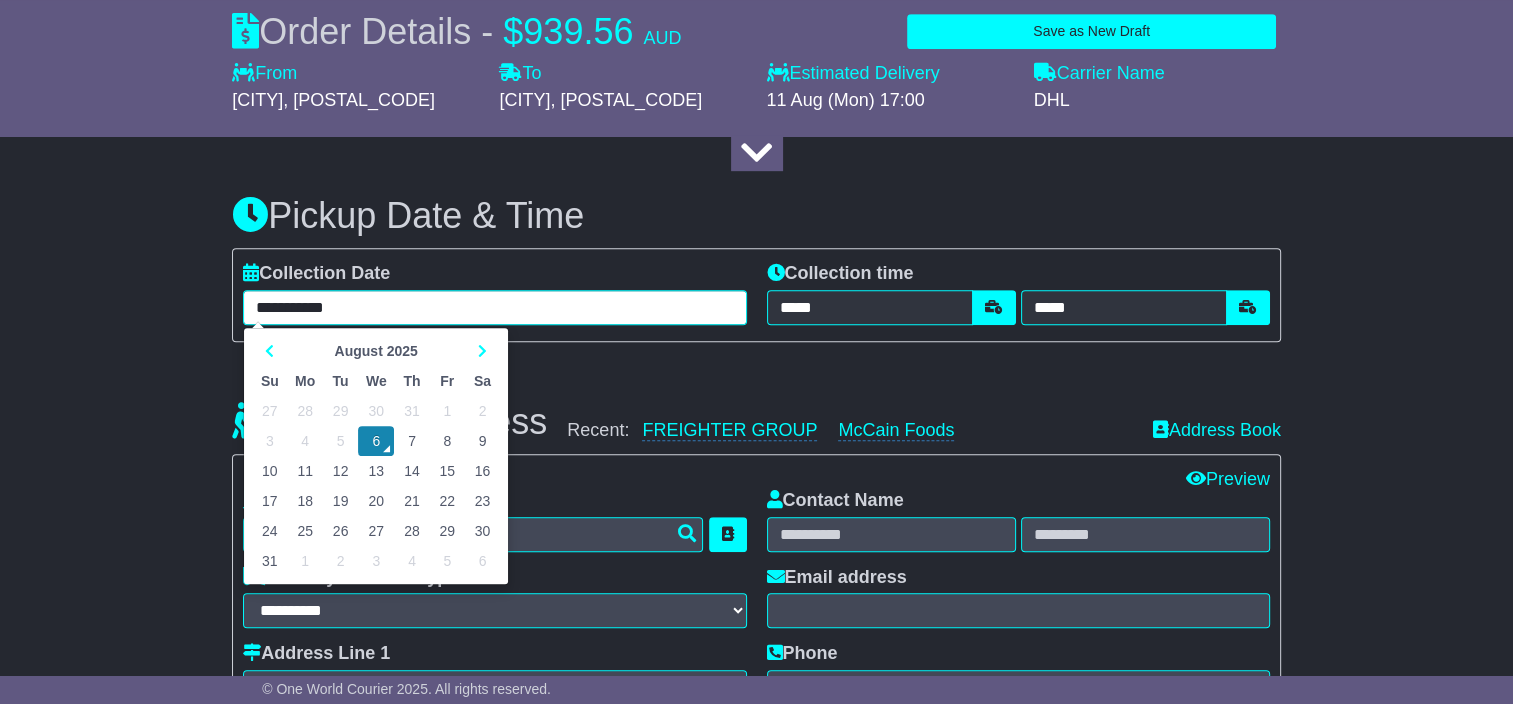 click on "**********" at bounding box center (494, 307) 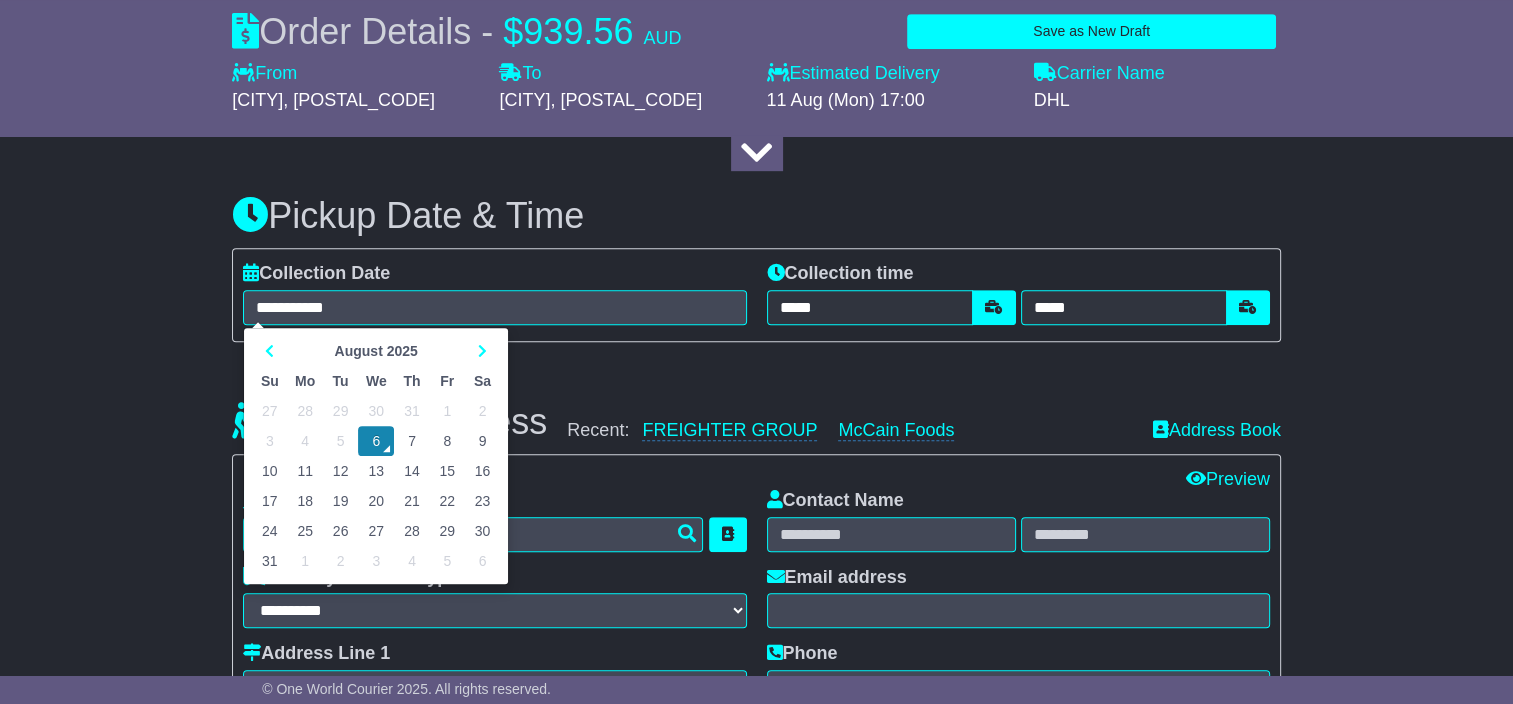 type on "**********" 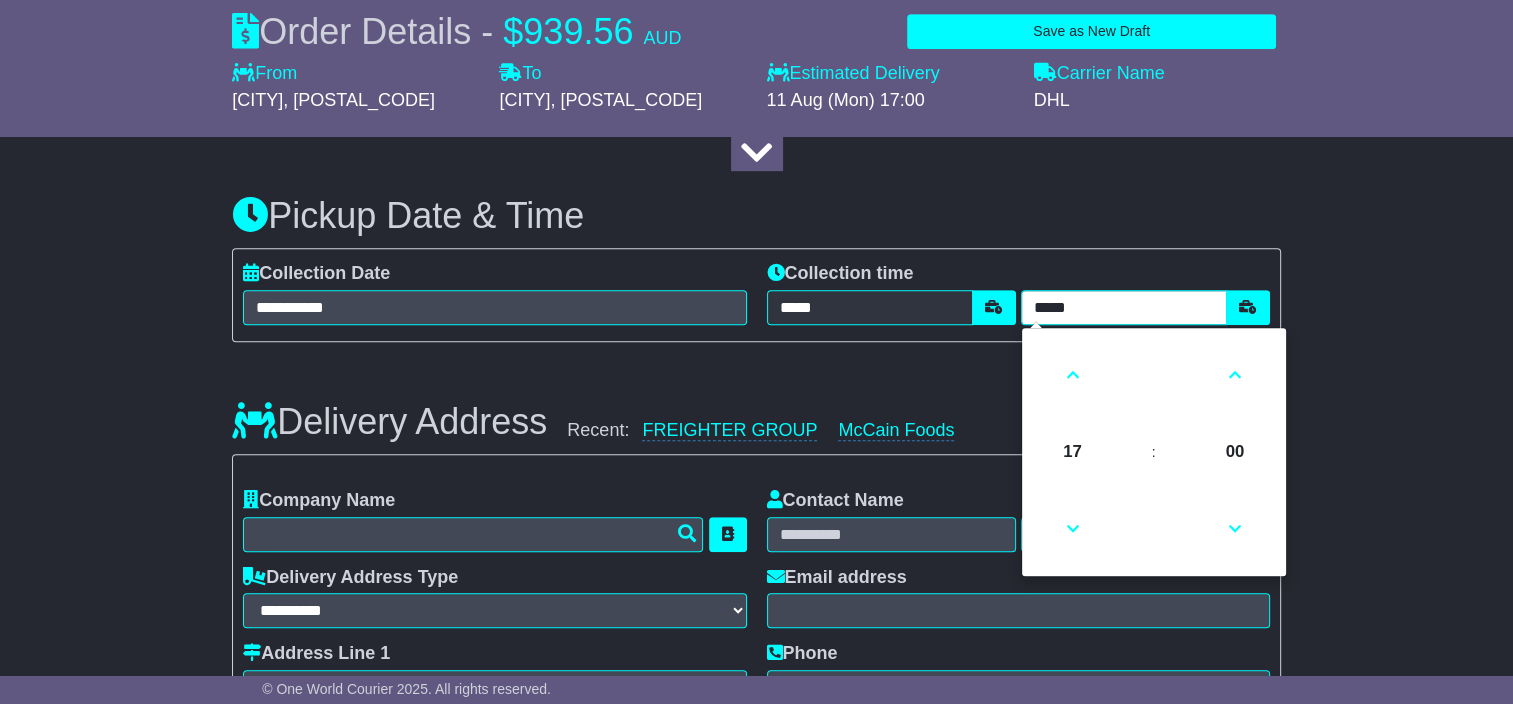 drag, startPoint x: 1085, startPoint y: 300, endPoint x: 1017, endPoint y: 300, distance: 68 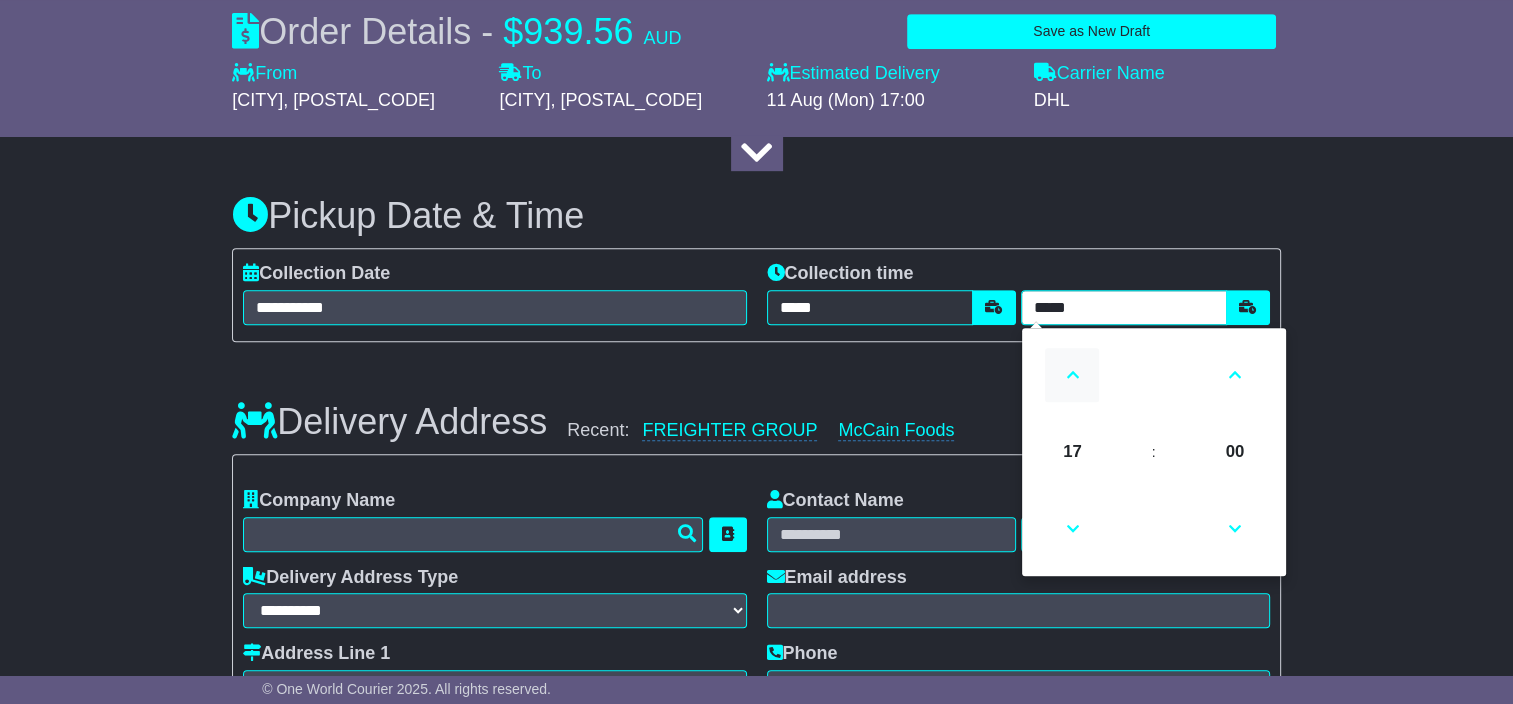 drag, startPoint x: 1017, startPoint y: 300, endPoint x: 1069, endPoint y: 381, distance: 96.25487 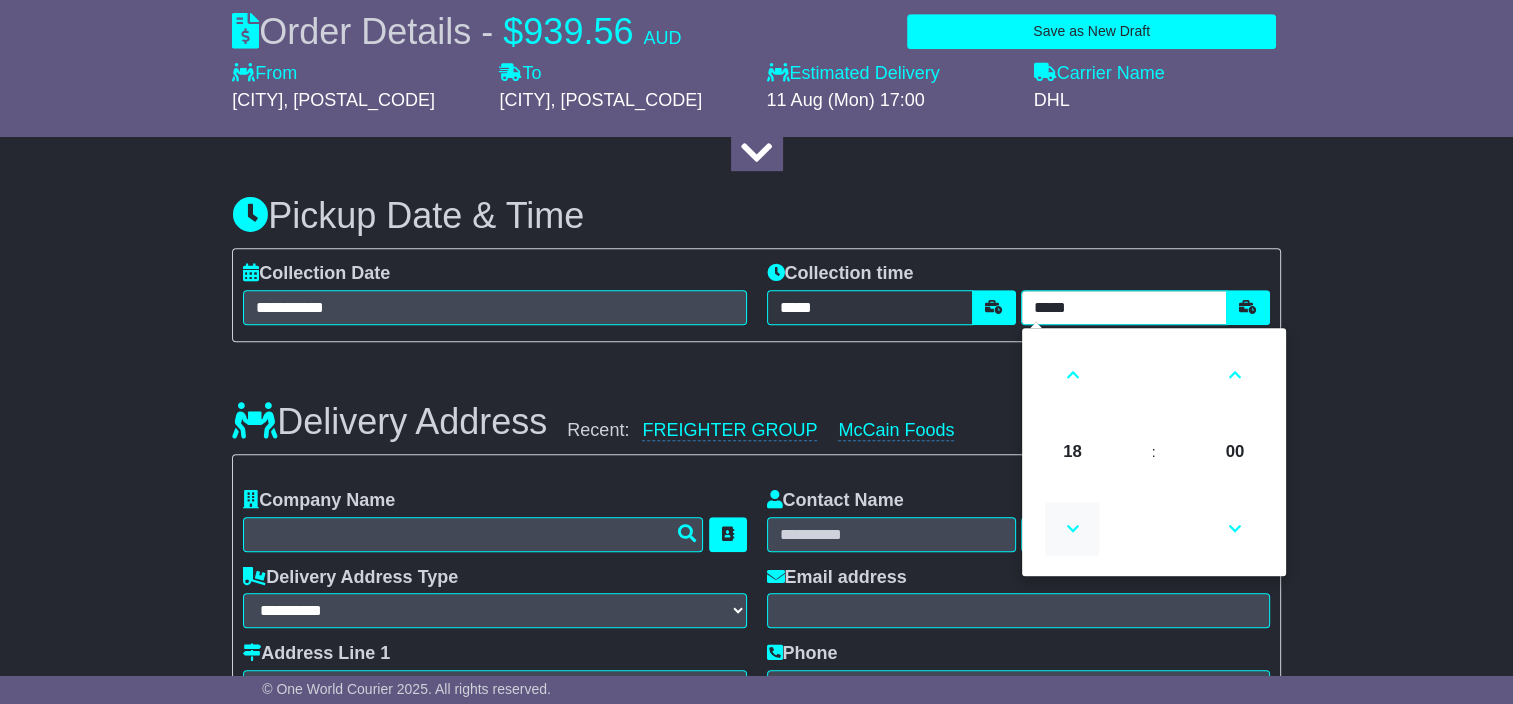 click at bounding box center [1072, 529] 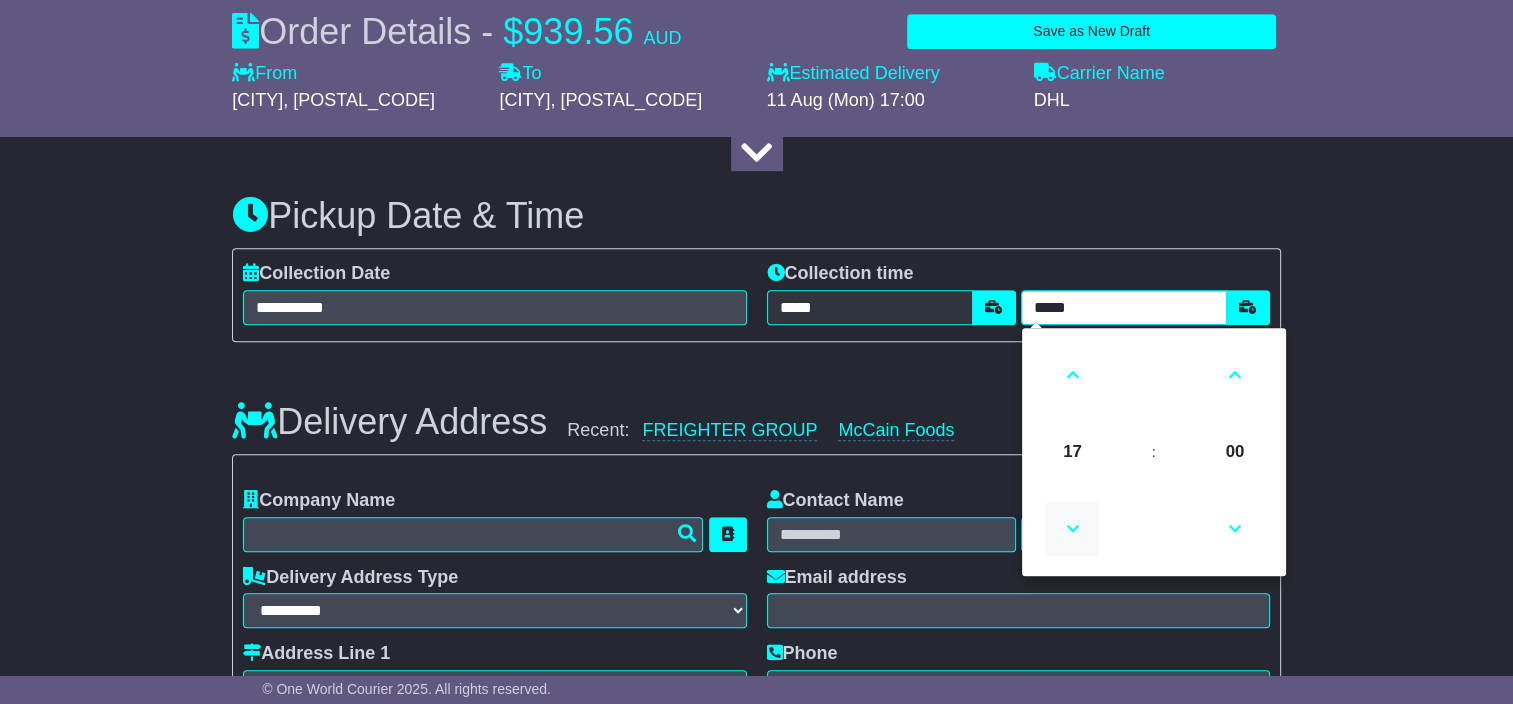 click at bounding box center [1072, 529] 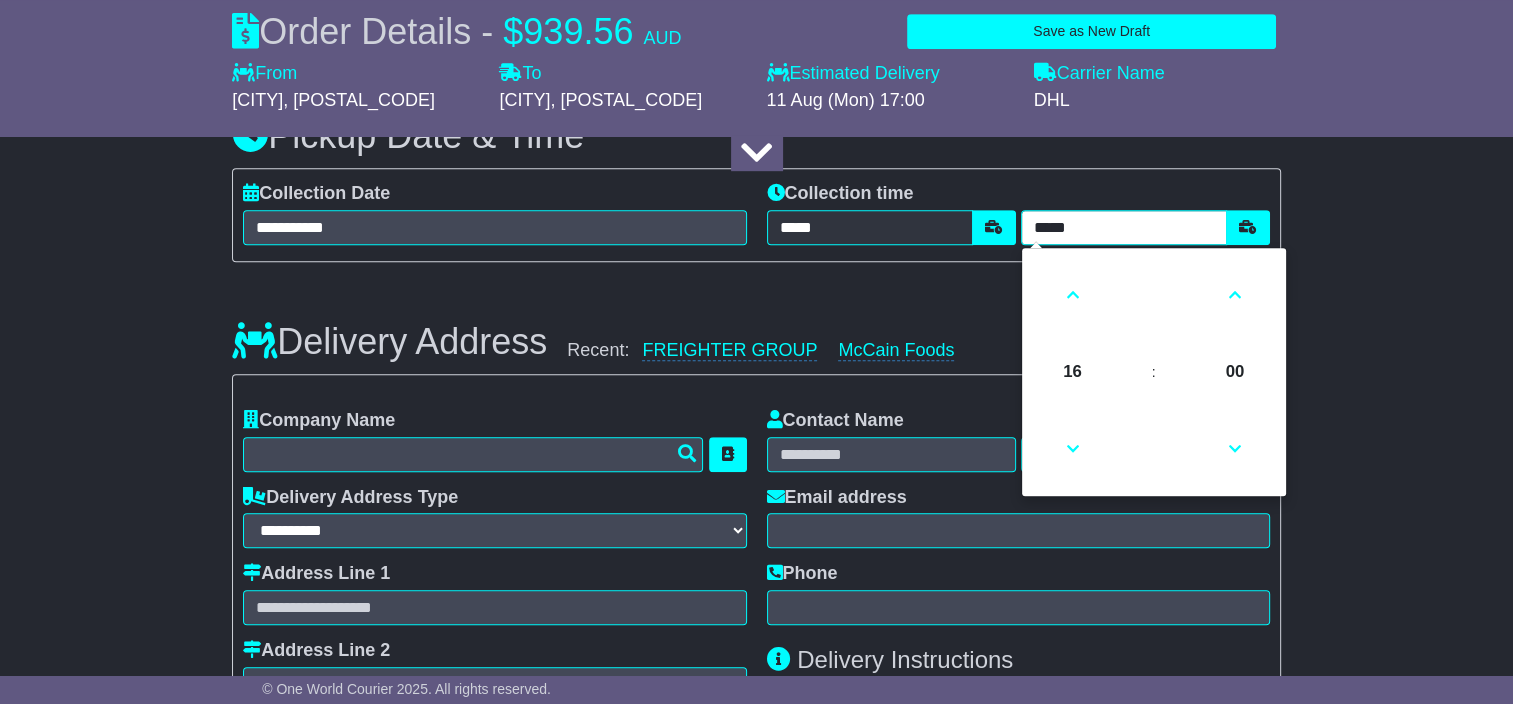 scroll, scrollTop: 1300, scrollLeft: 0, axis: vertical 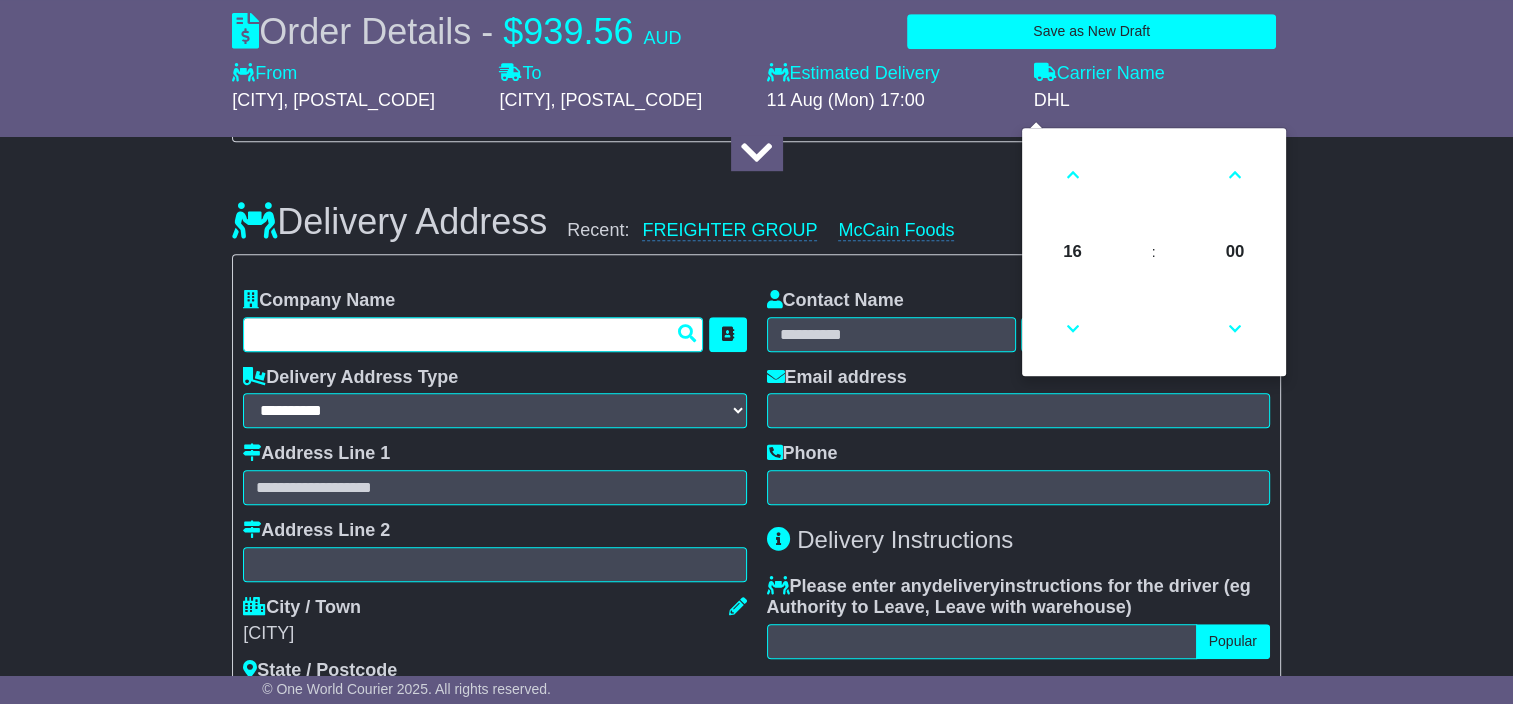 click at bounding box center (473, 334) 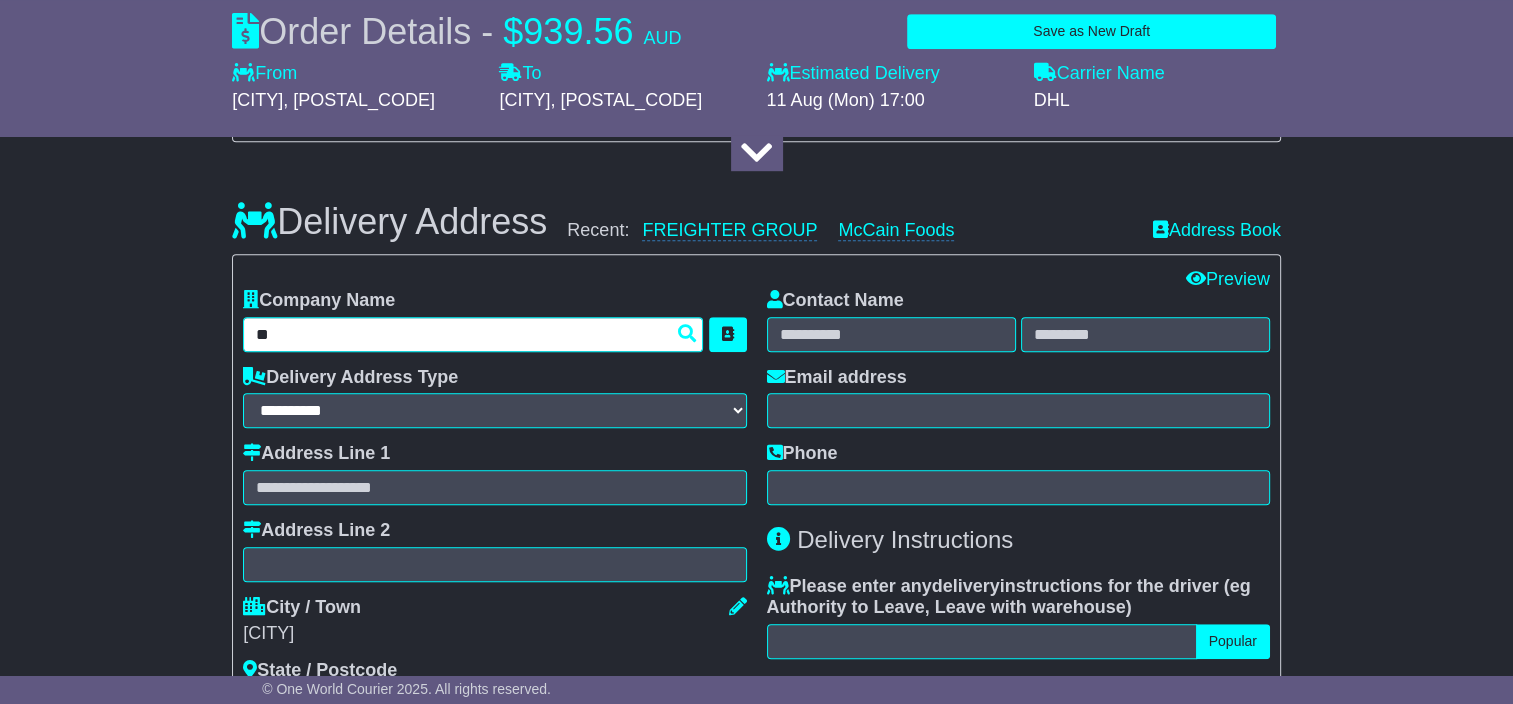 type on "***" 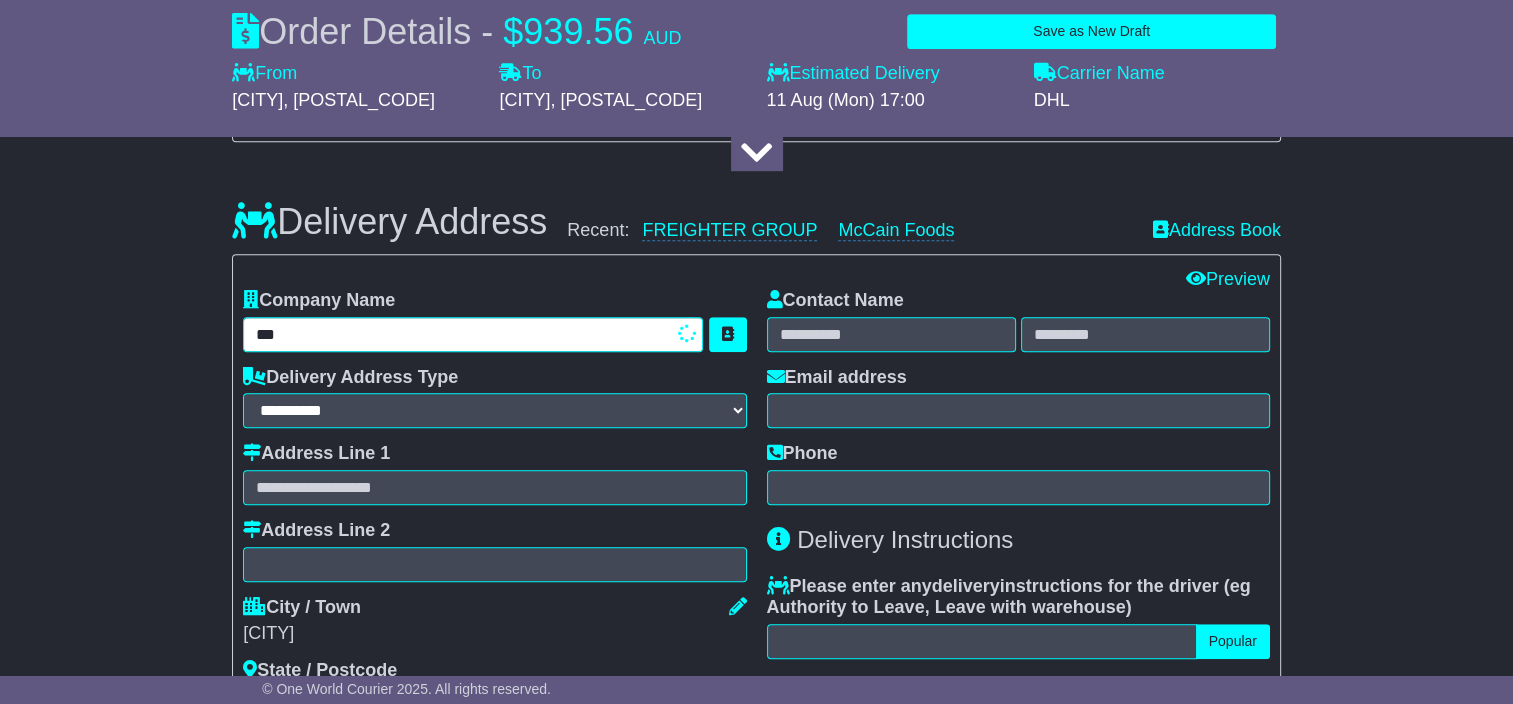 type on "**********" 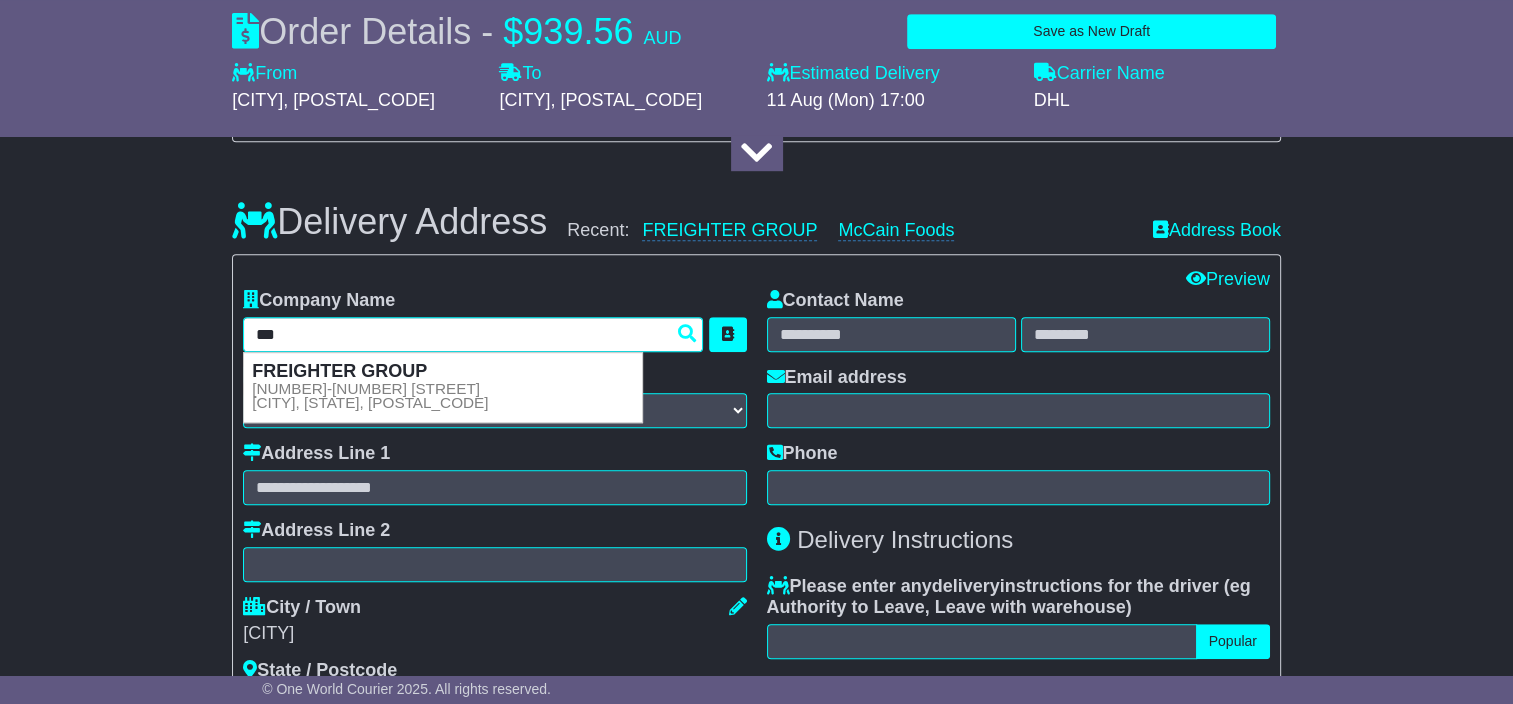 type on "**********" 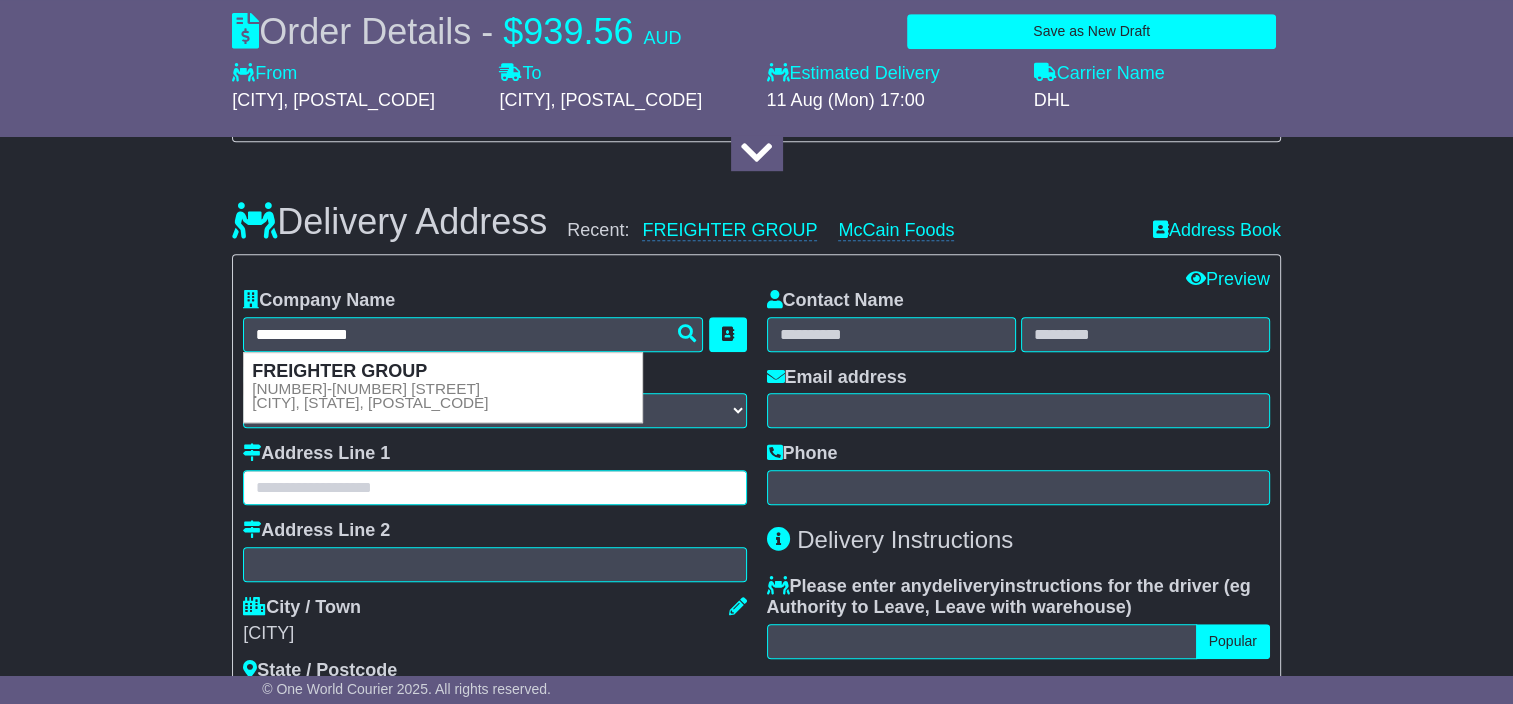 type on "**********" 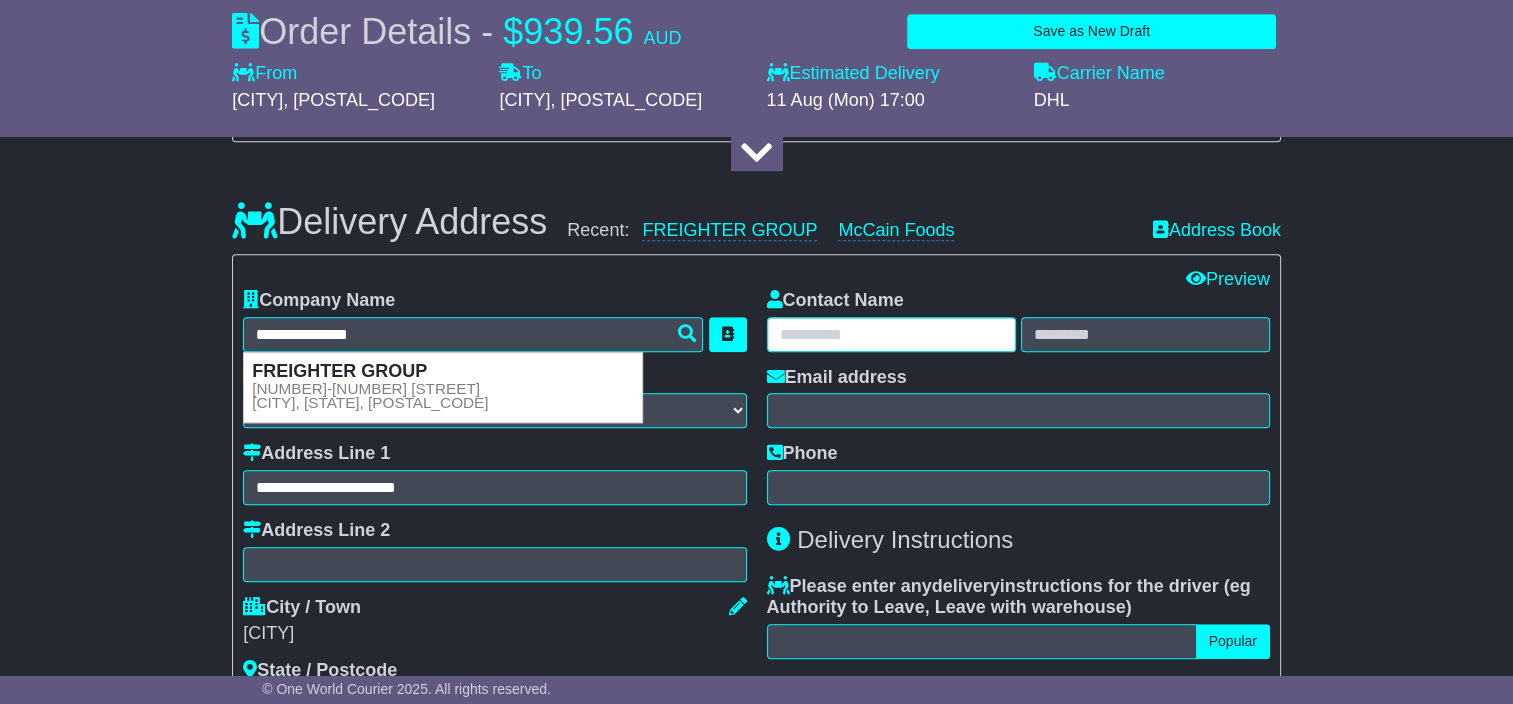 type on "*******" 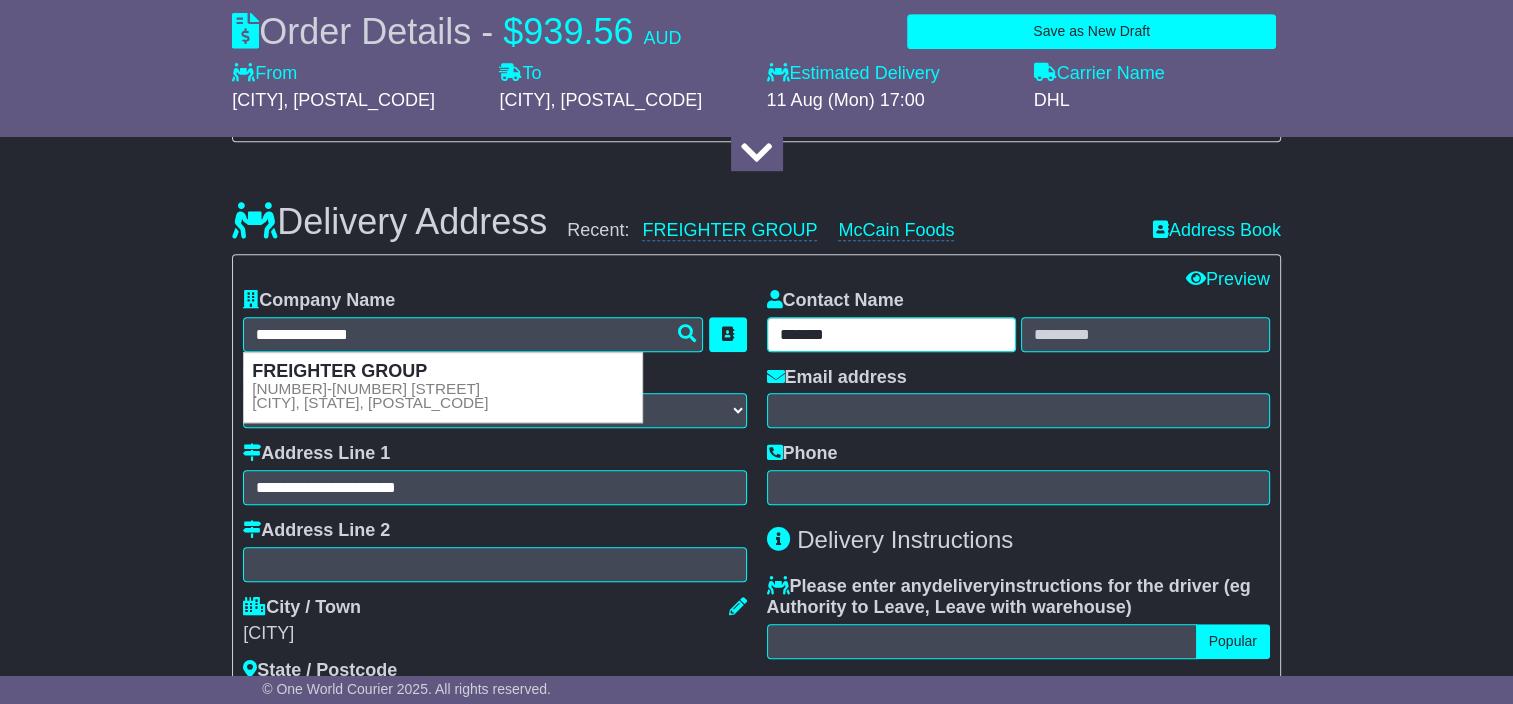 type on "****" 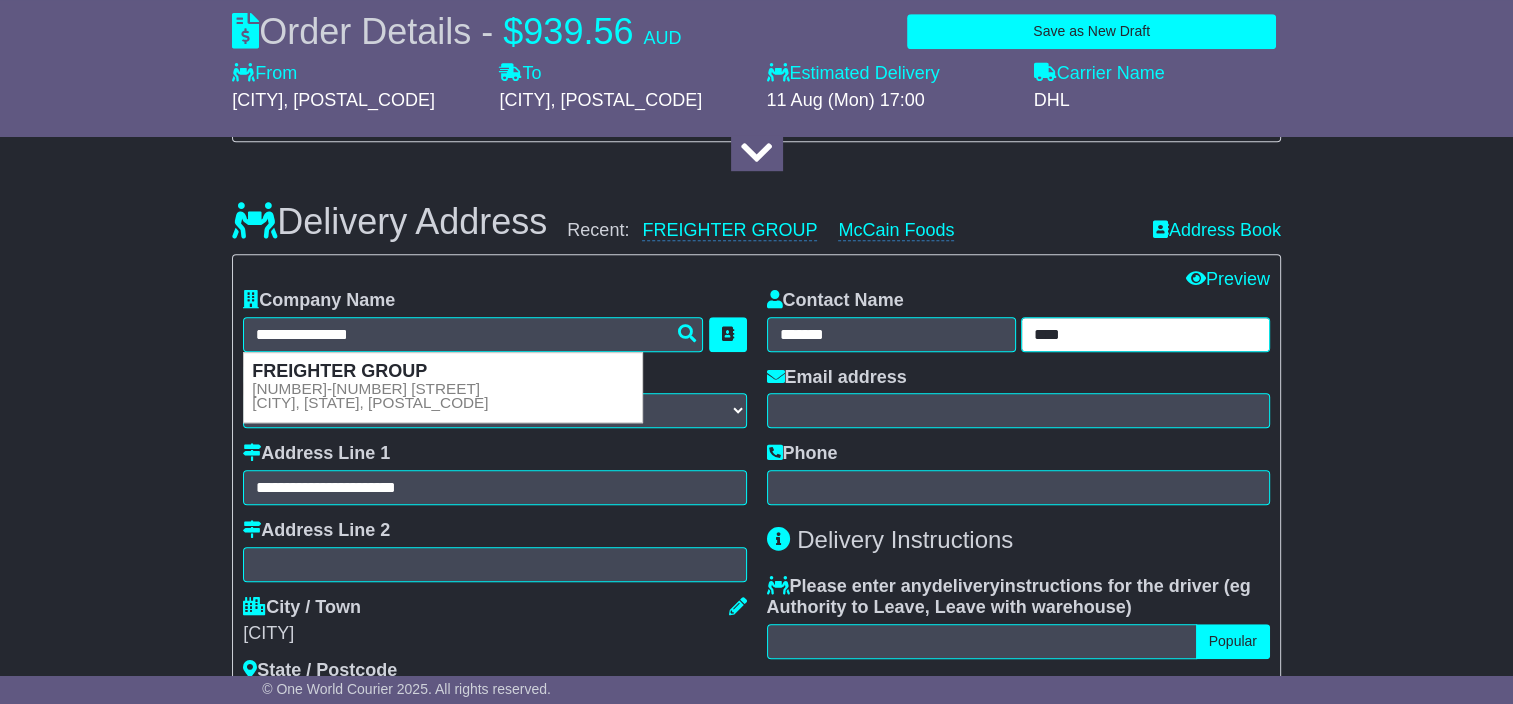 type on "**********" 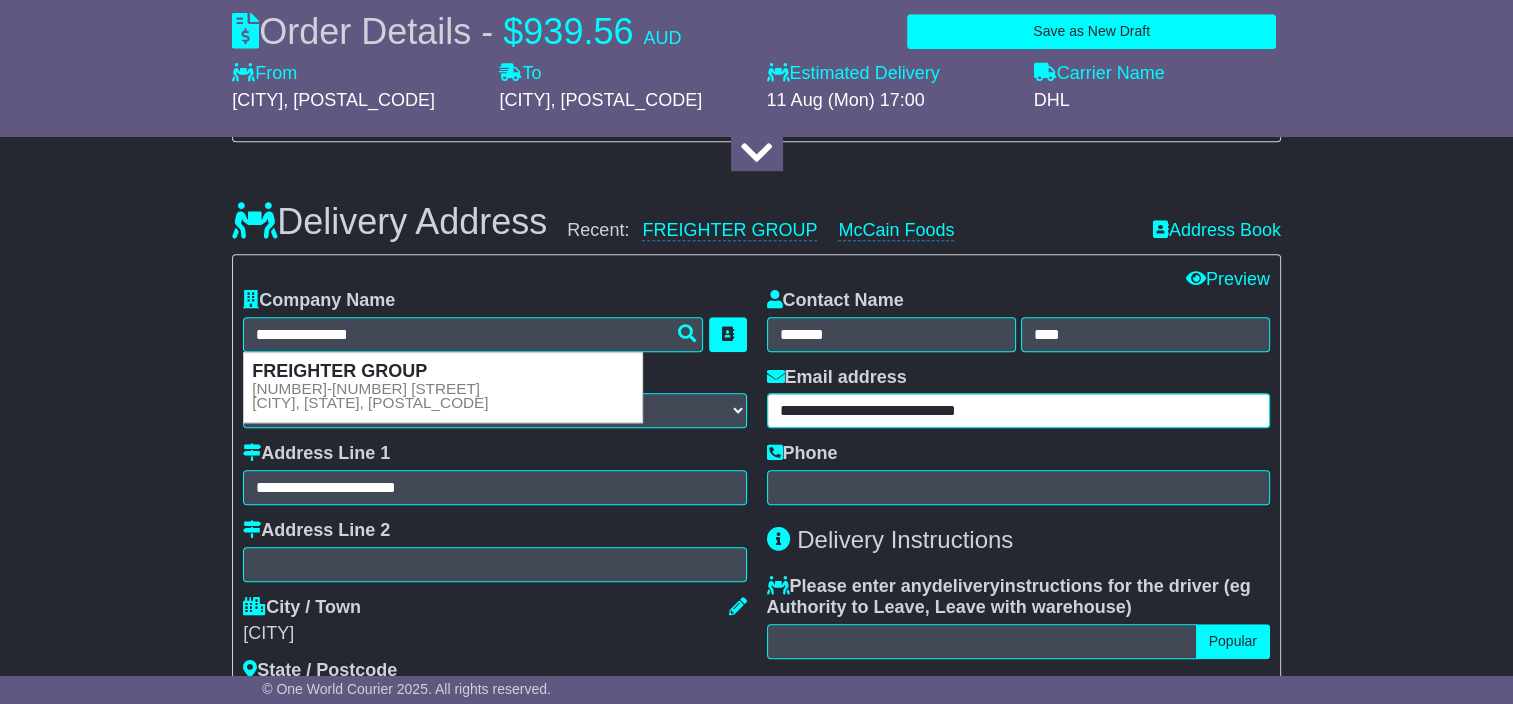 type on "**********" 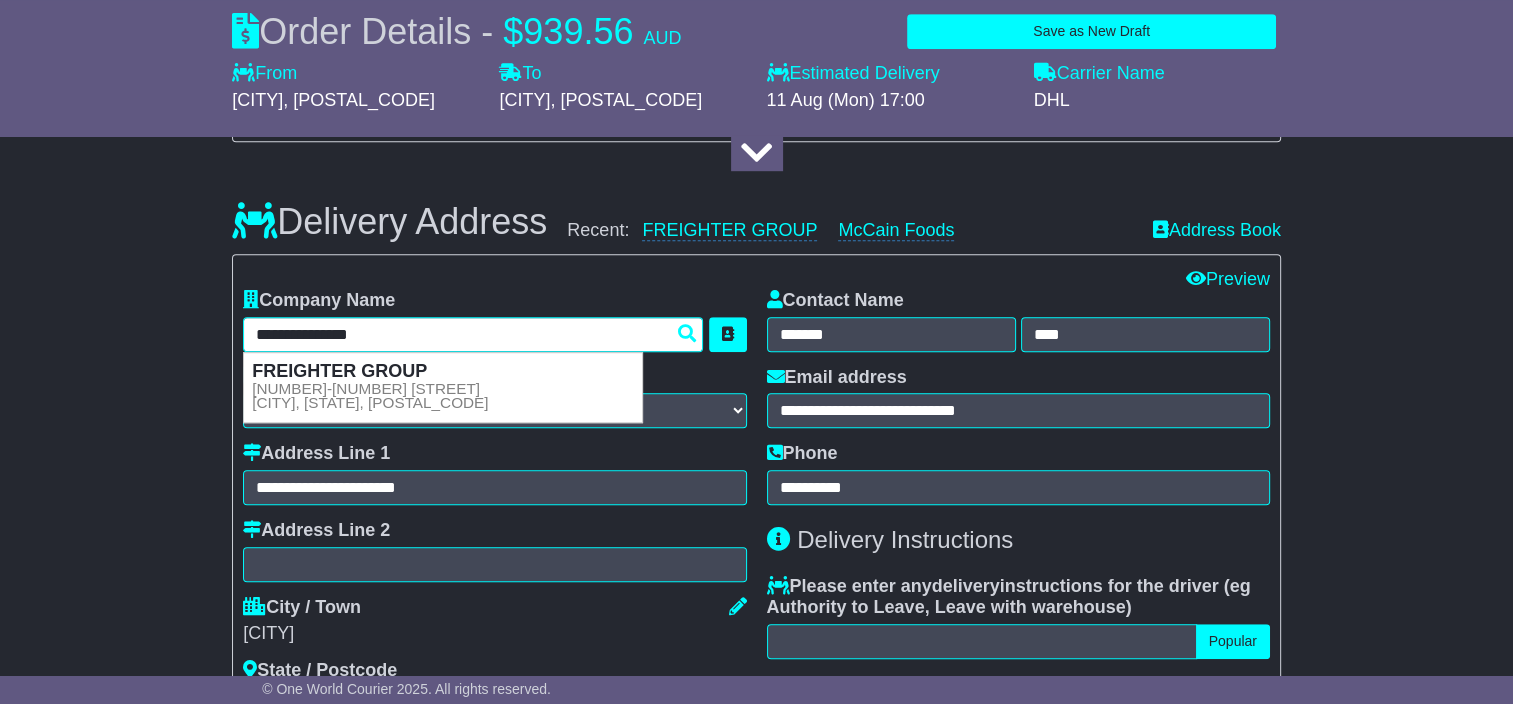 type 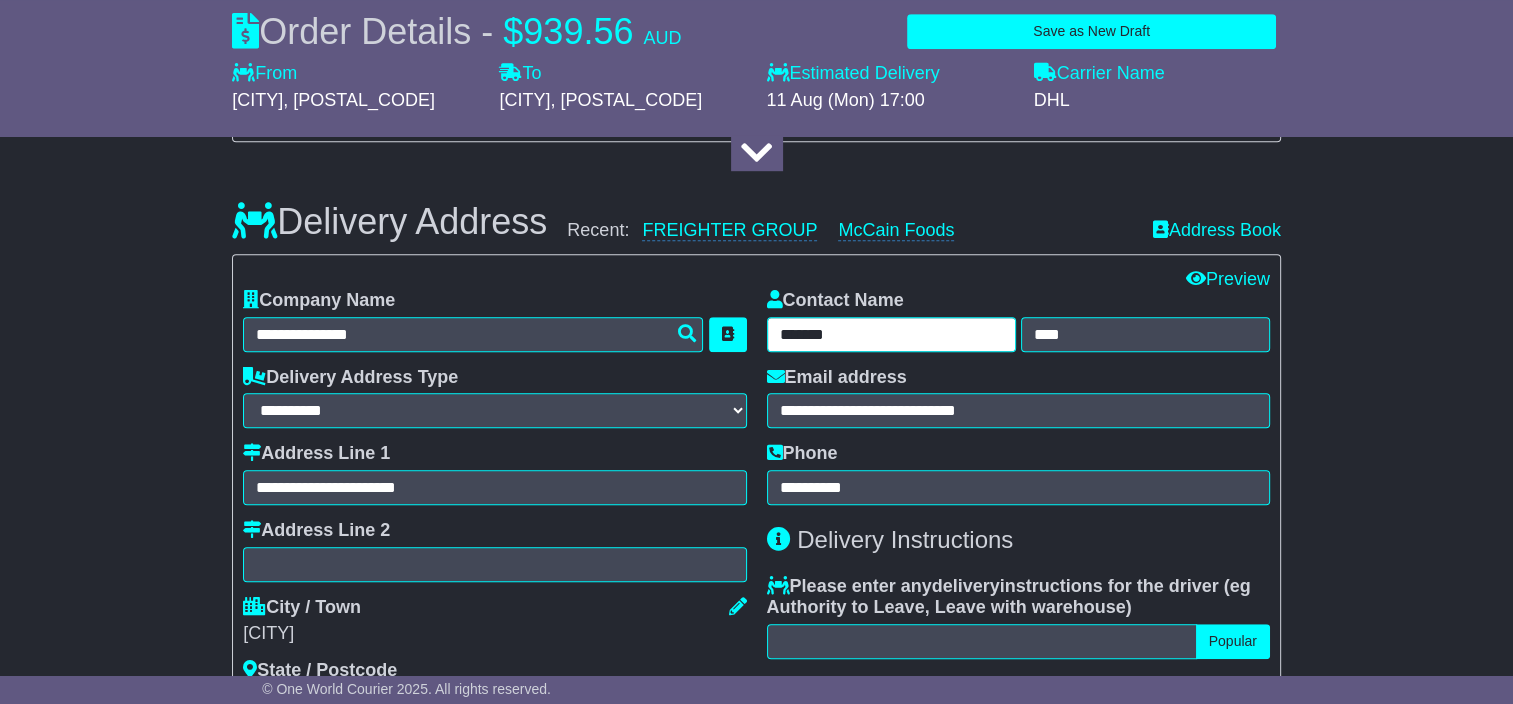 drag, startPoint x: 884, startPoint y: 326, endPoint x: 672, endPoint y: 326, distance: 212 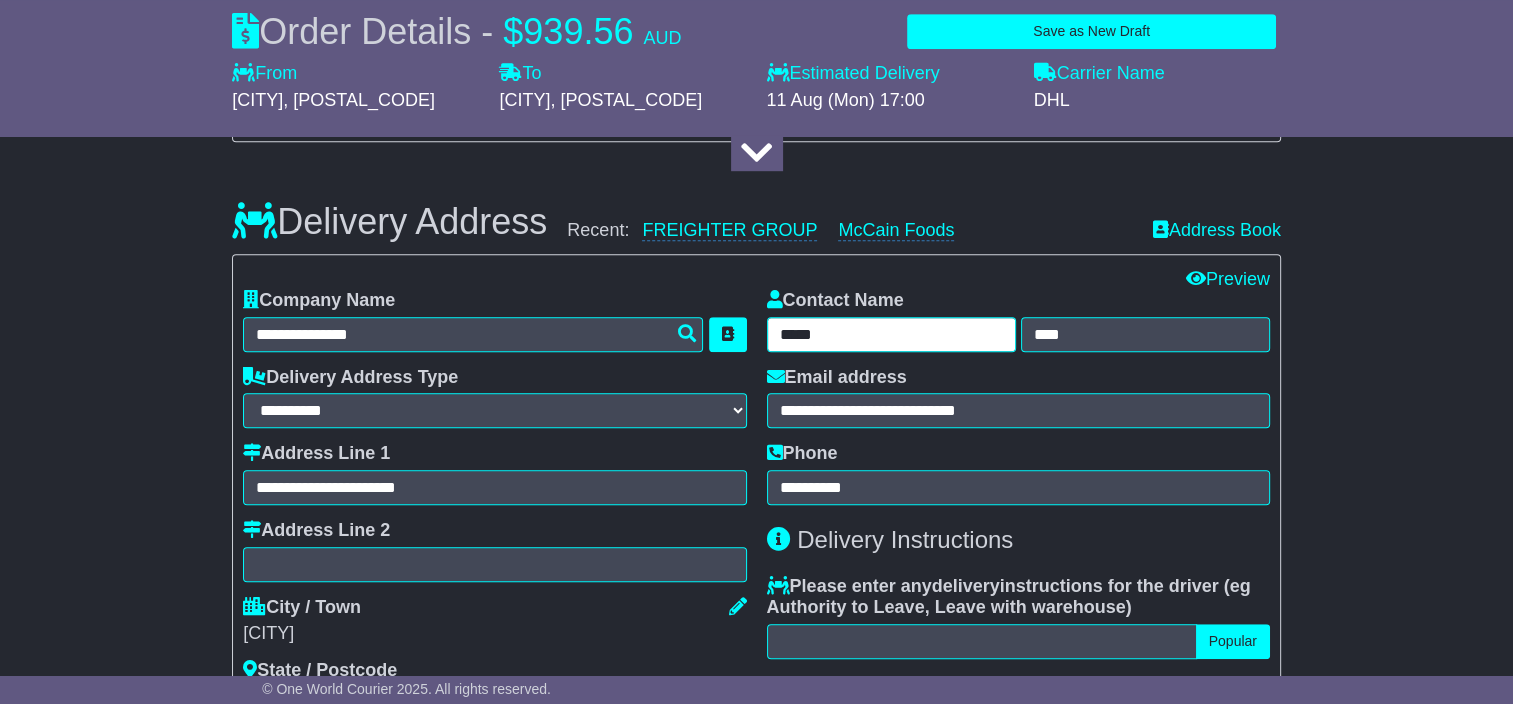 type on "****" 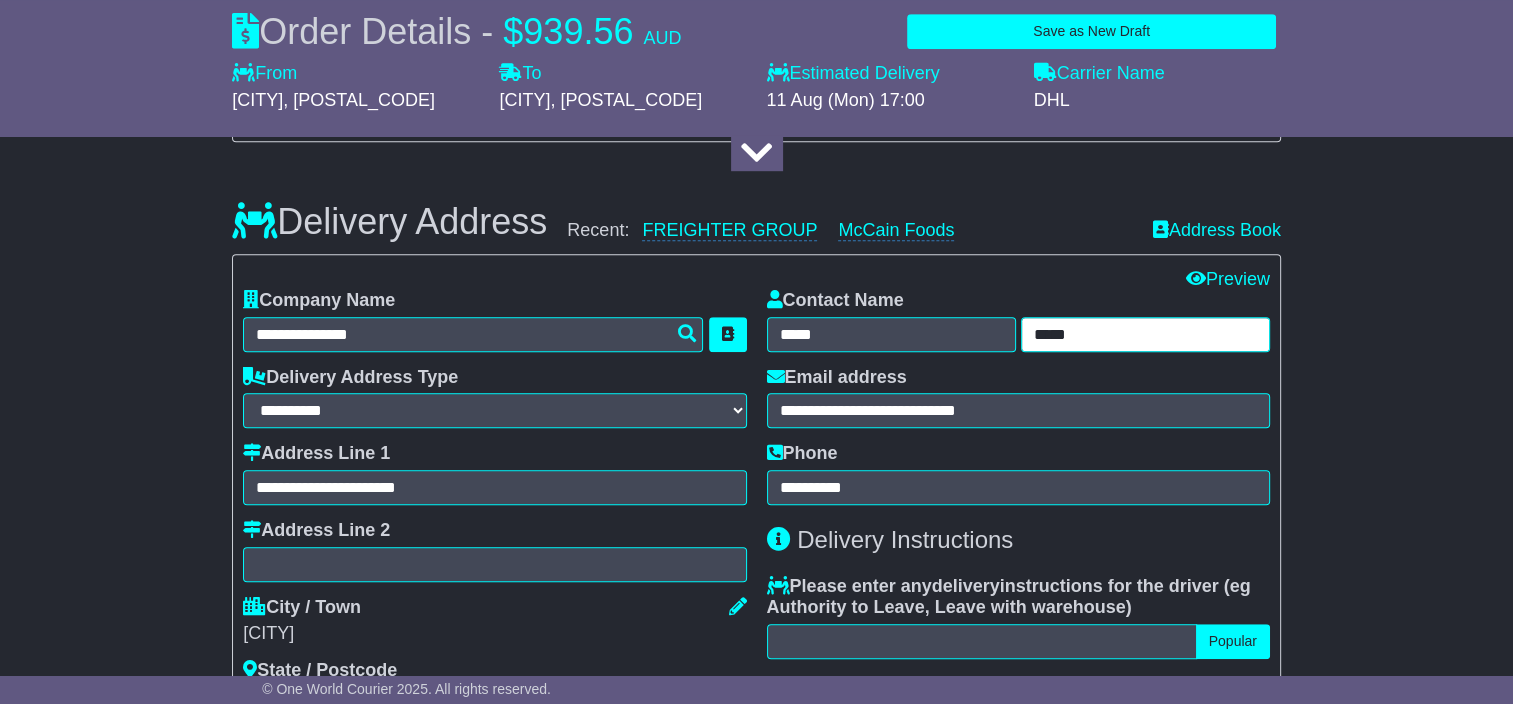 type on "*****" 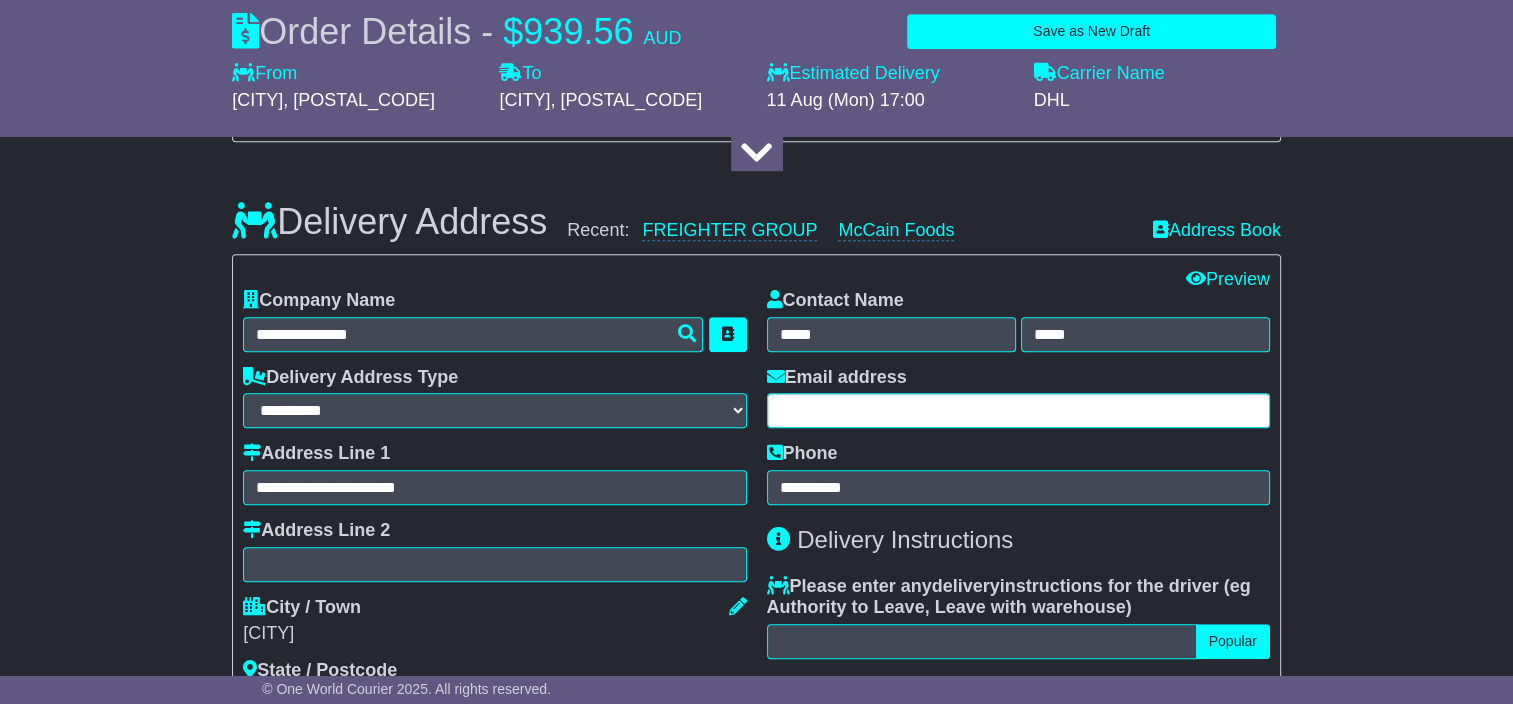 paste on "**********" 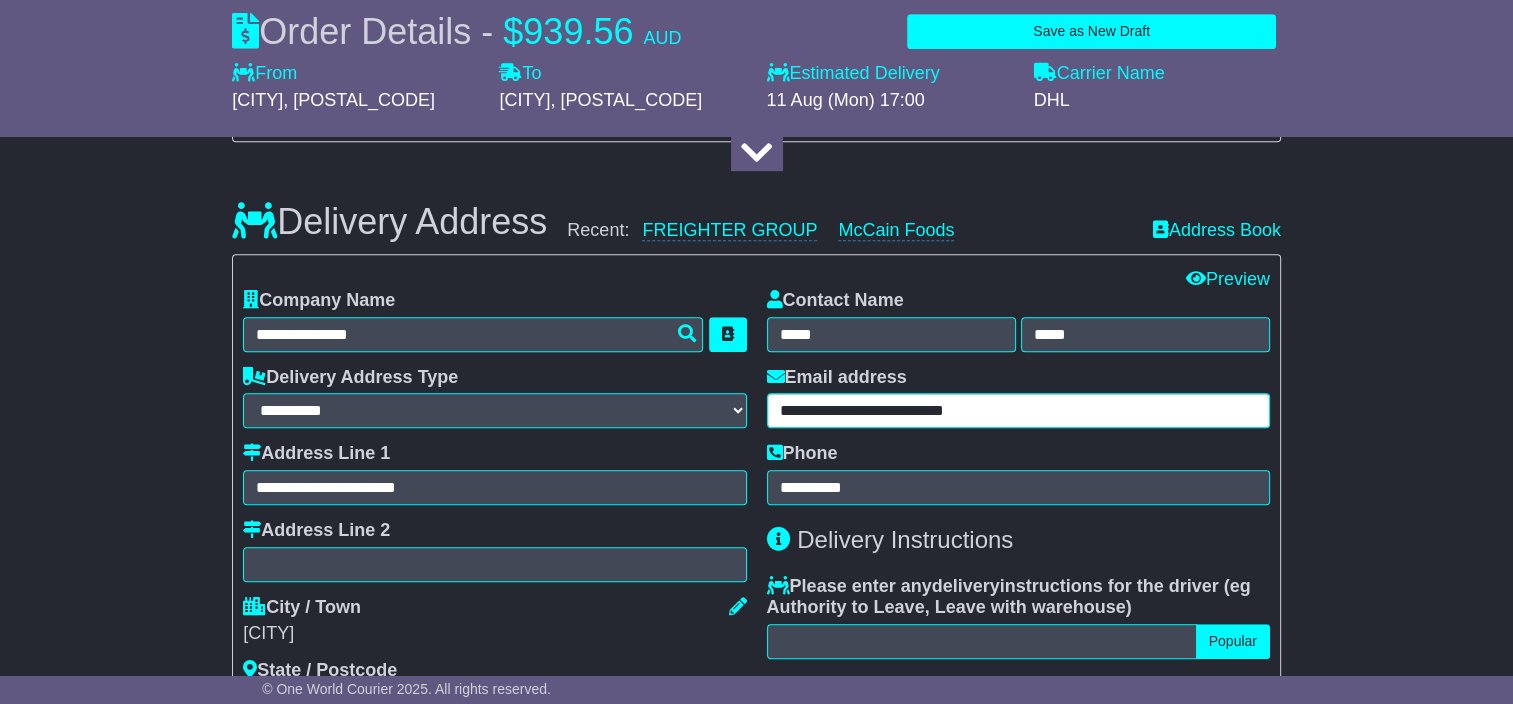 type on "**********" 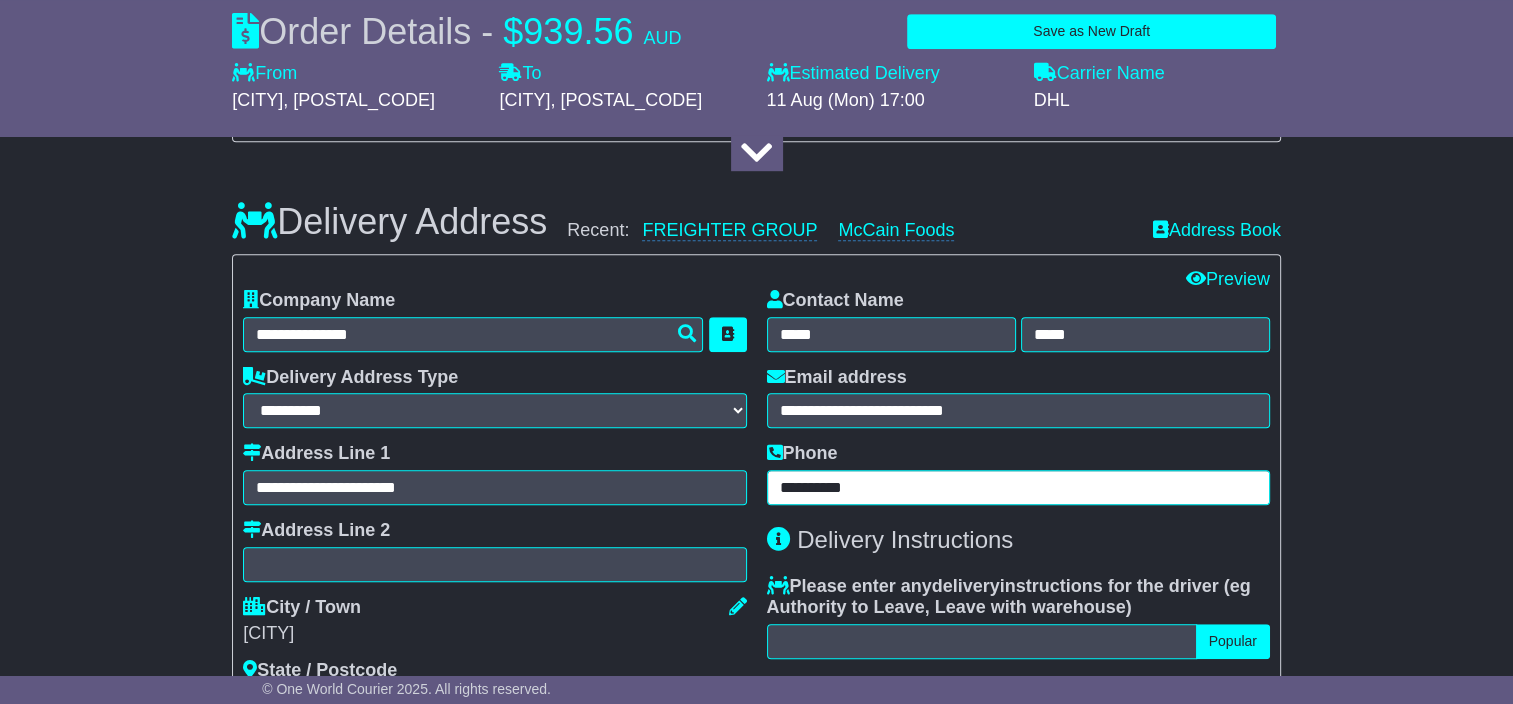 click on "**********" at bounding box center [1018, 487] 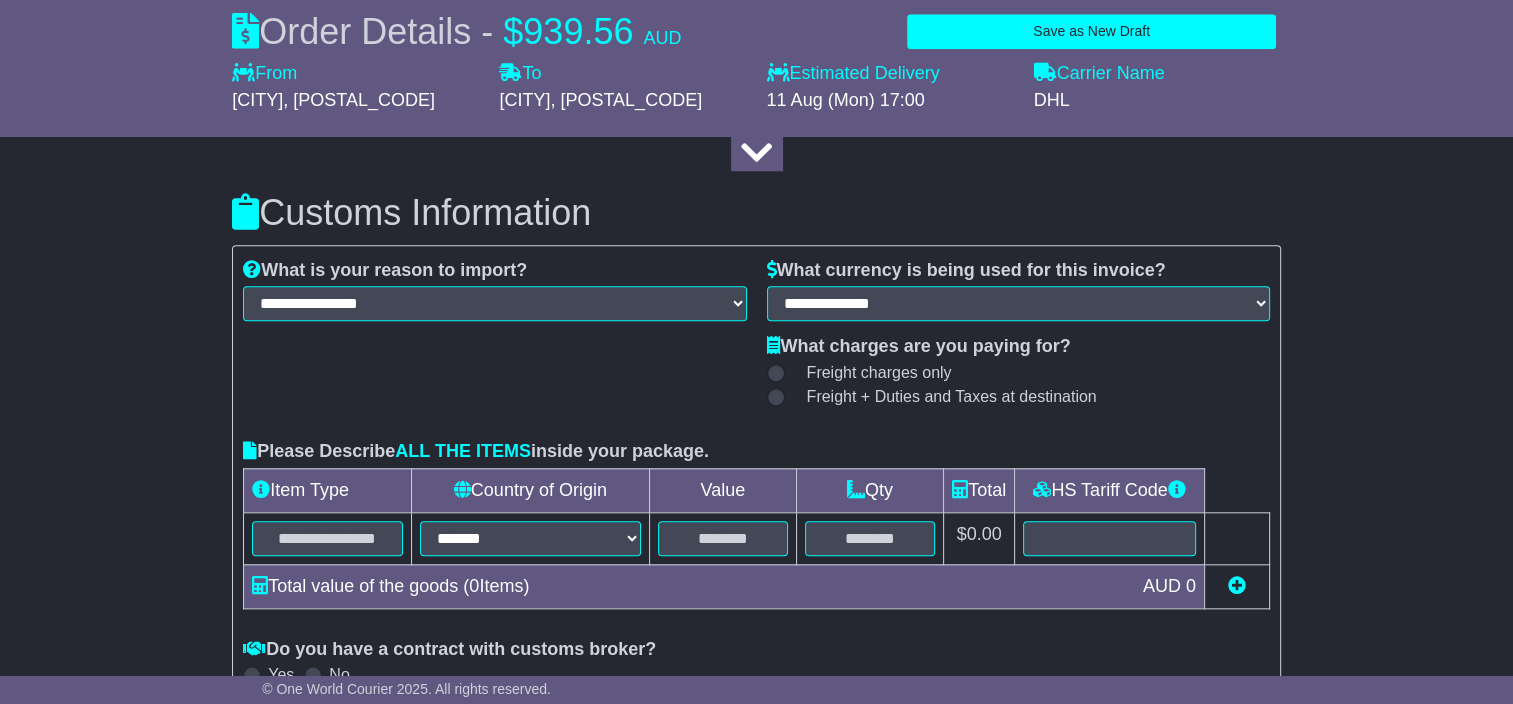 scroll, scrollTop: 2000, scrollLeft: 0, axis: vertical 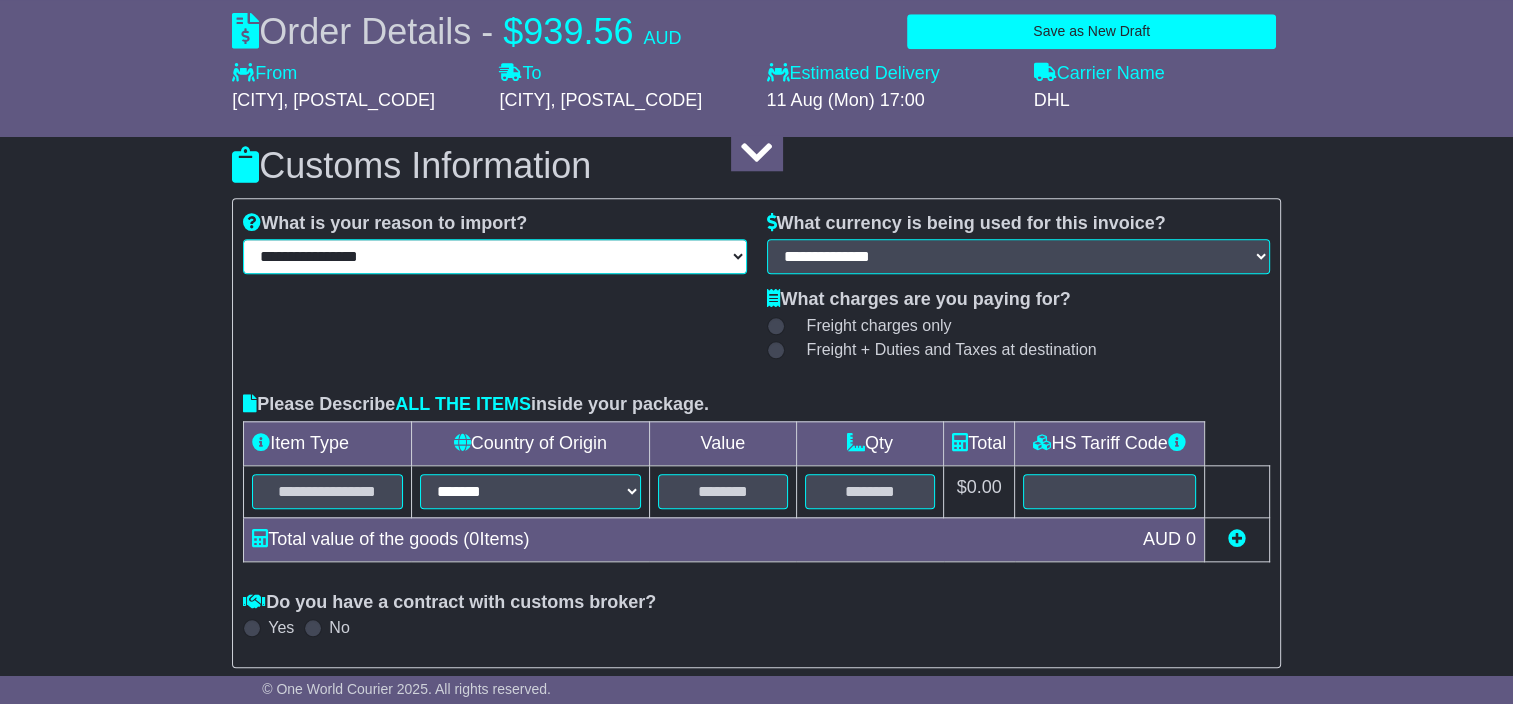 click on "**********" at bounding box center (494, 256) 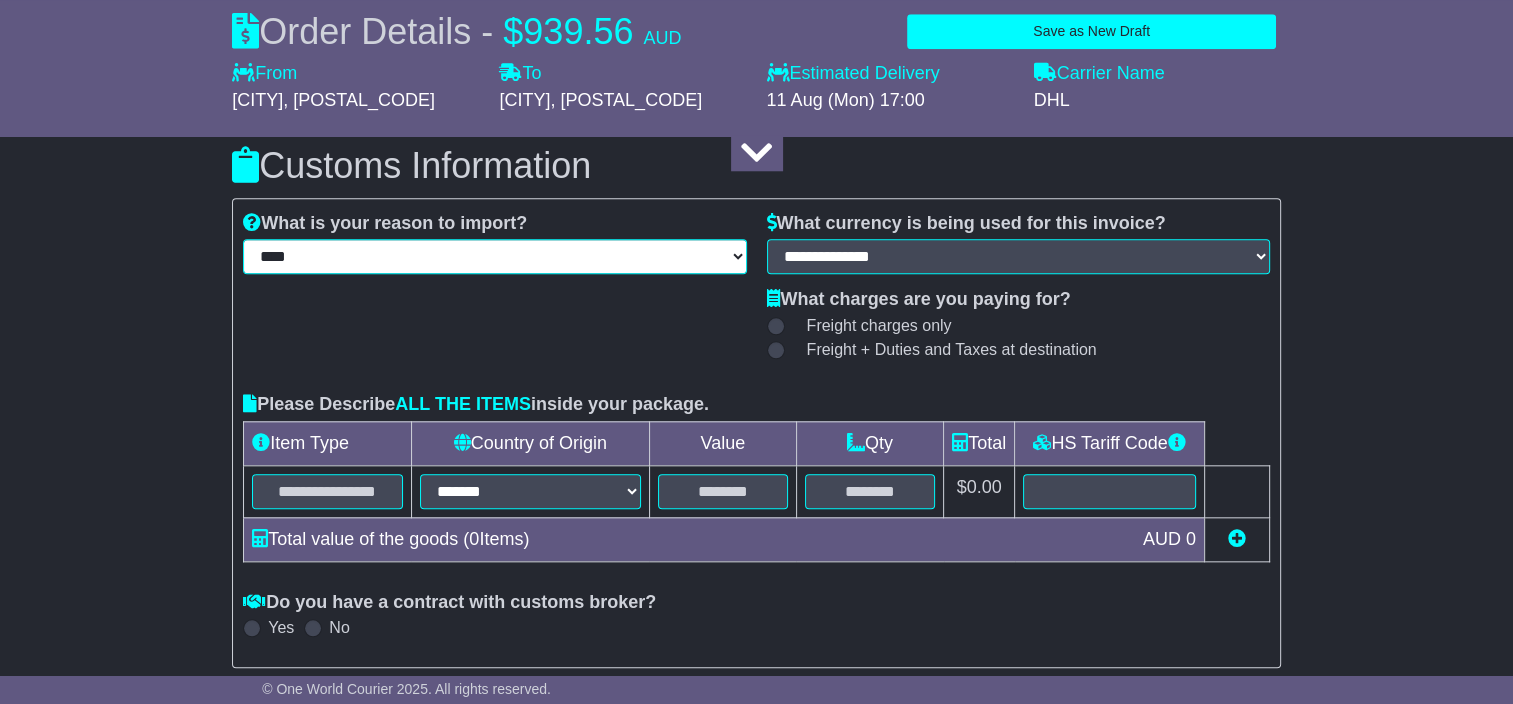 click on "**********" at bounding box center (494, 256) 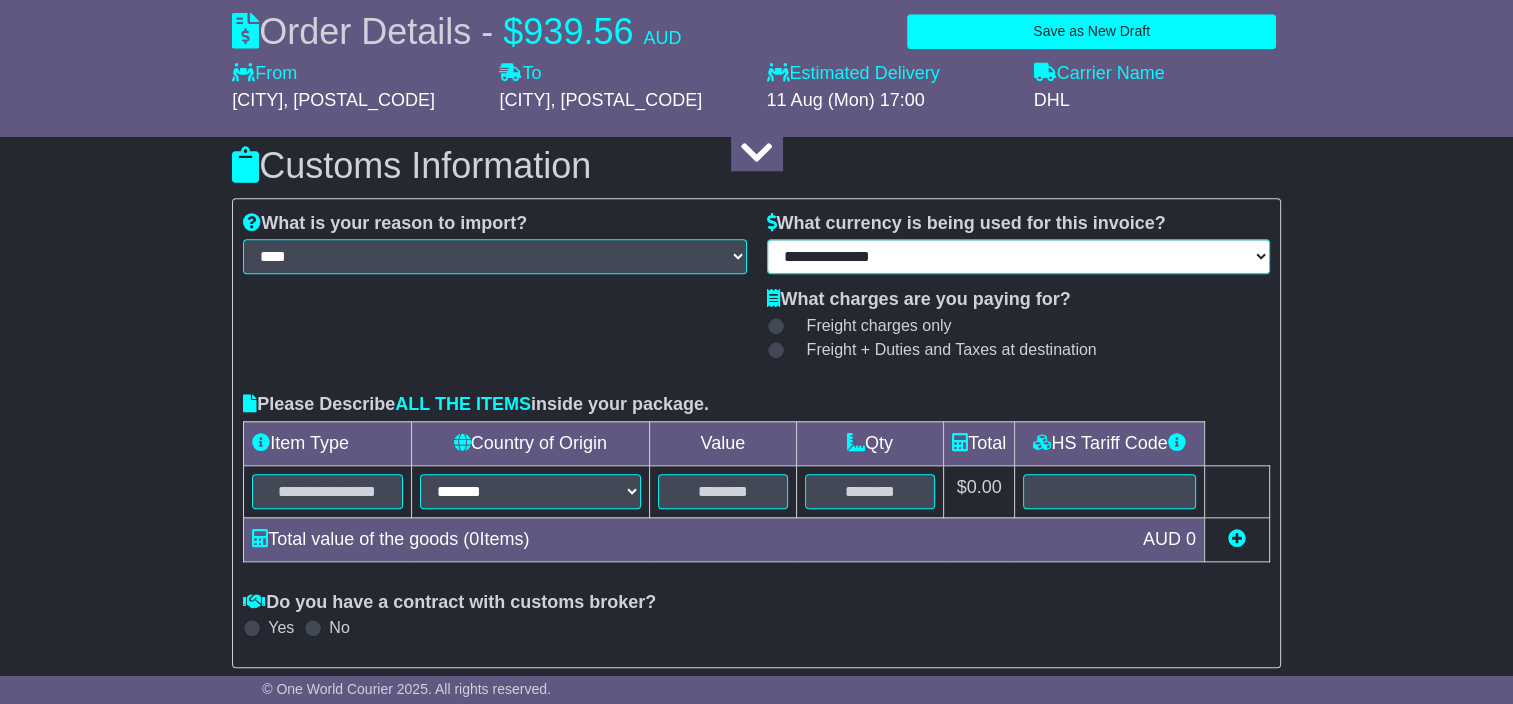 click on "**********" at bounding box center (1018, 256) 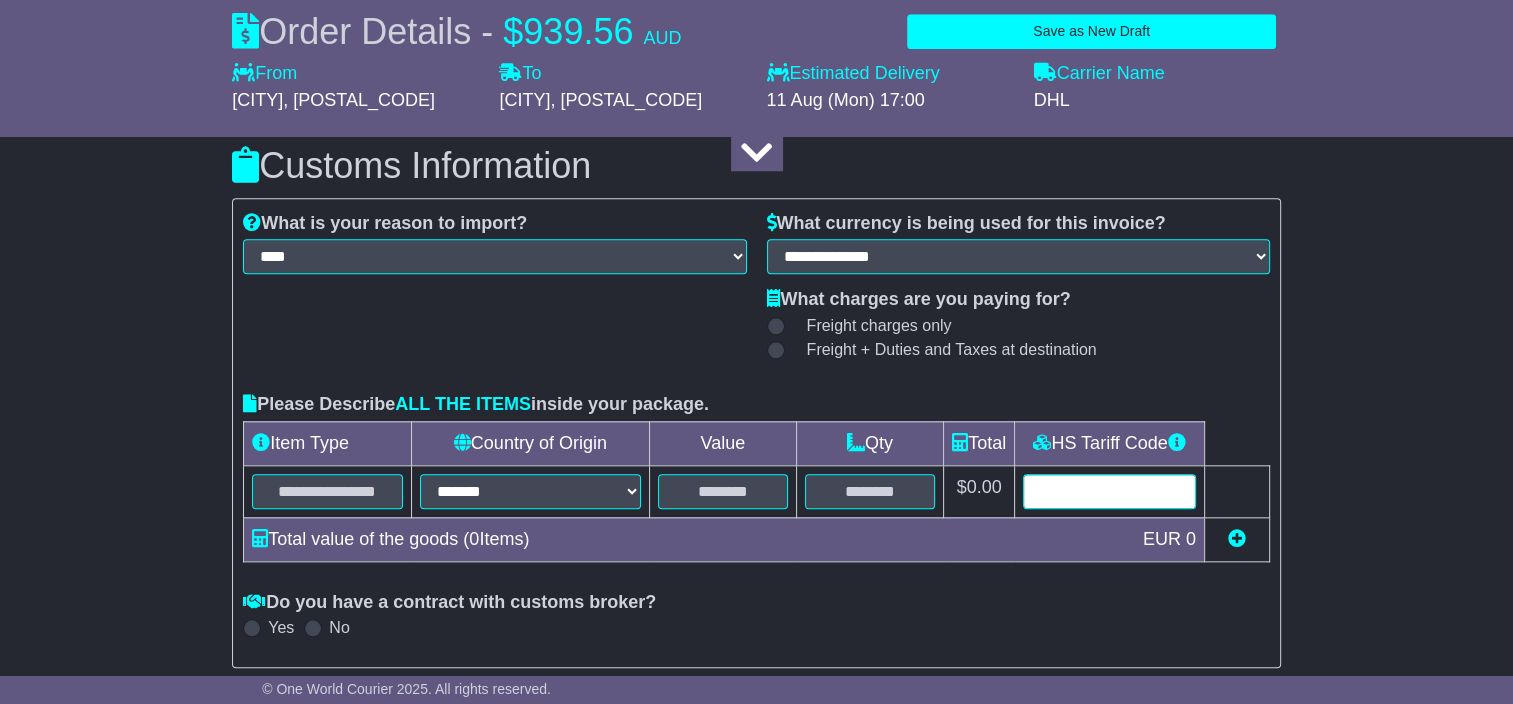click at bounding box center [1109, 491] 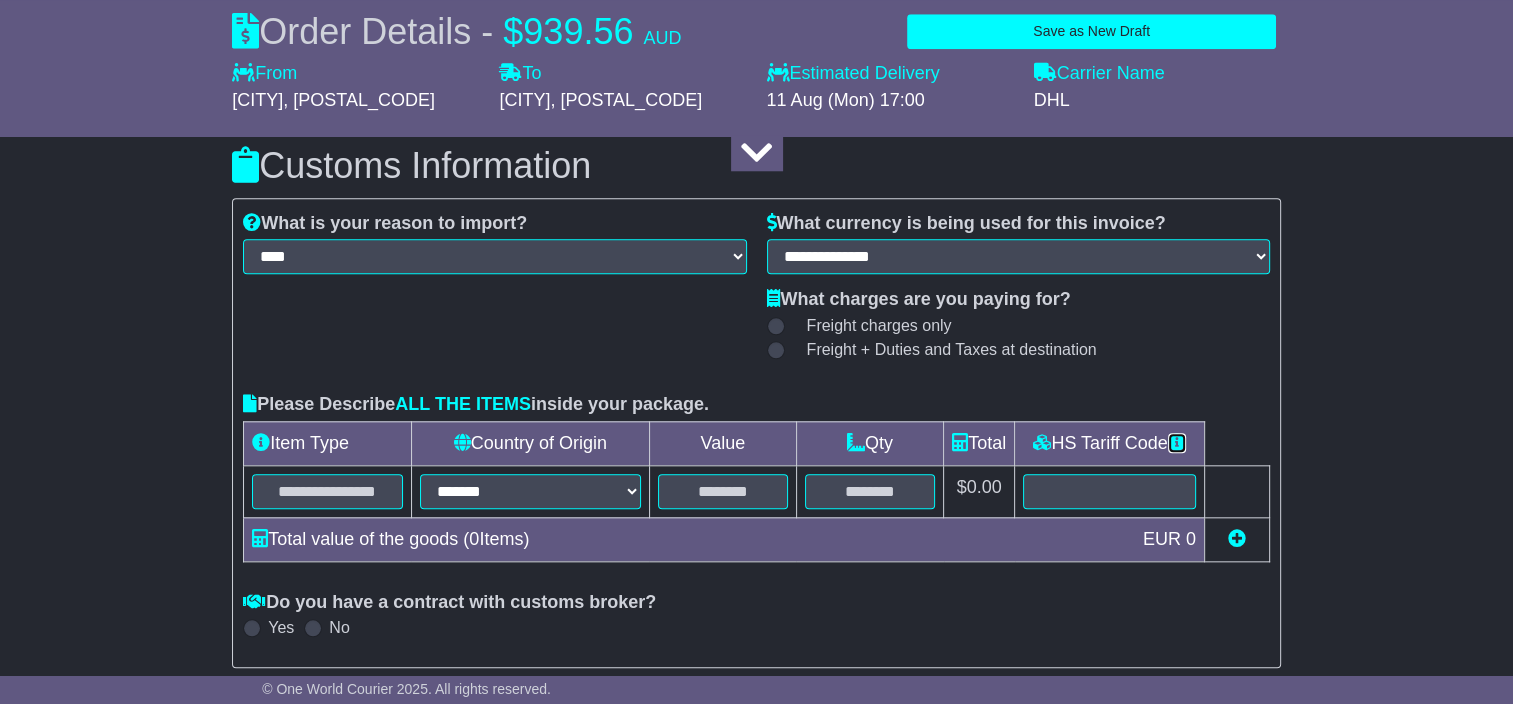 click at bounding box center [1177, 442] 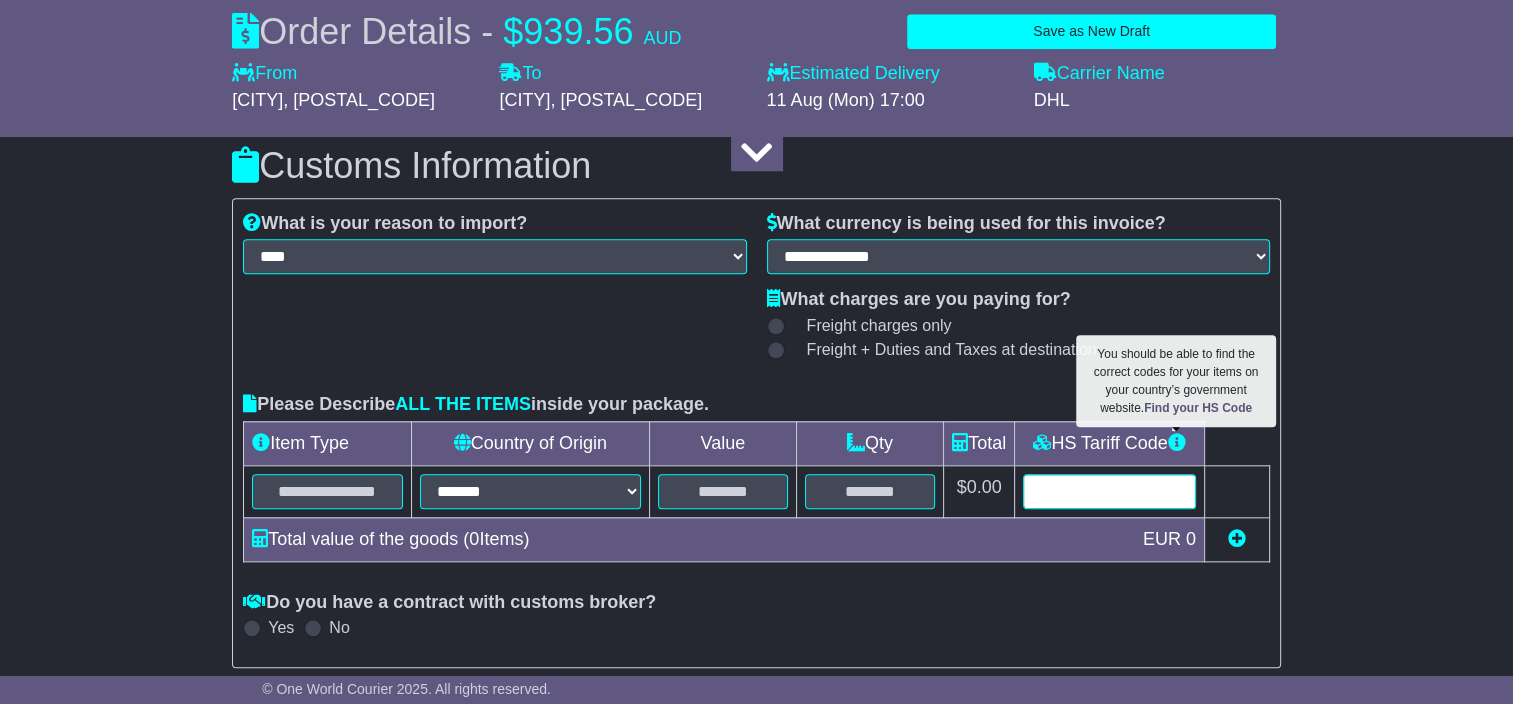 click at bounding box center (1109, 491) 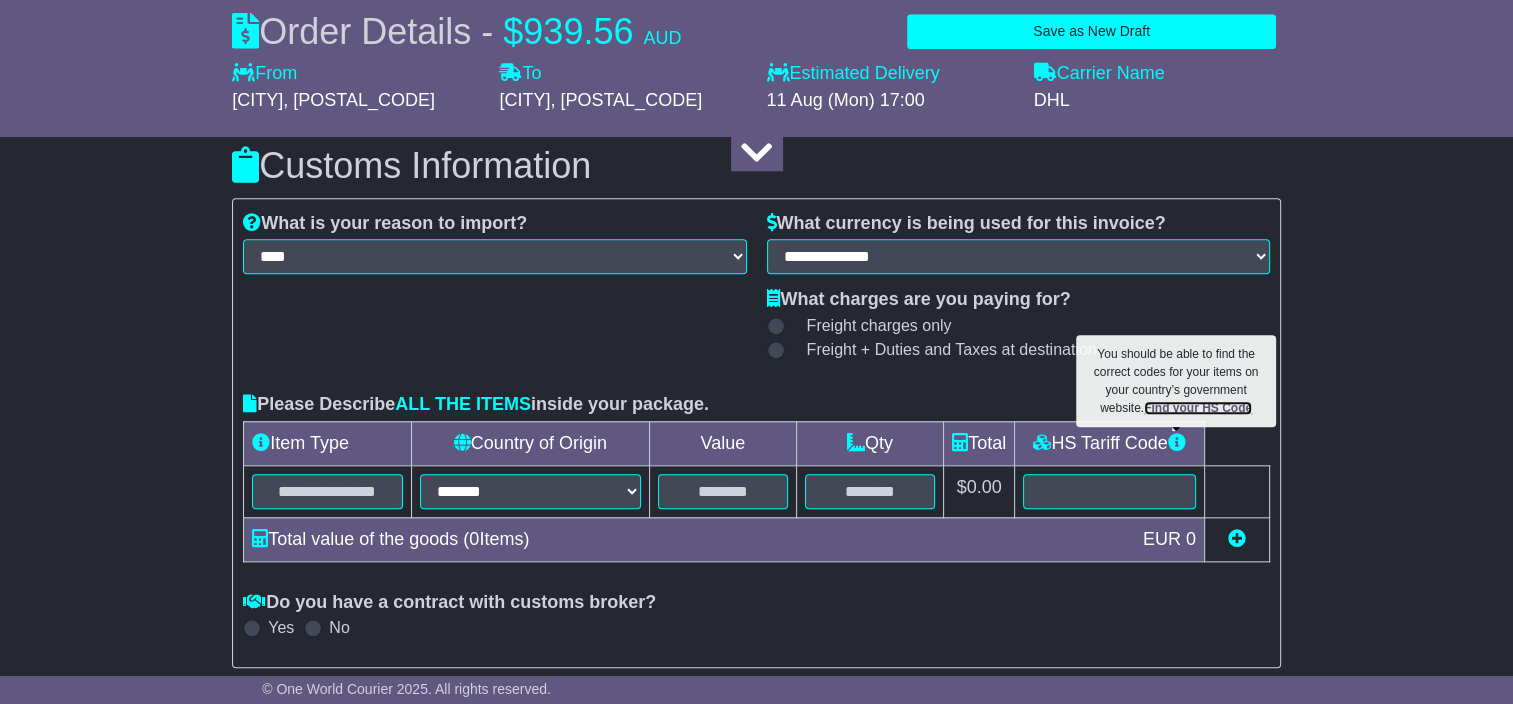 click on "Find your HS Code" at bounding box center [1198, 408] 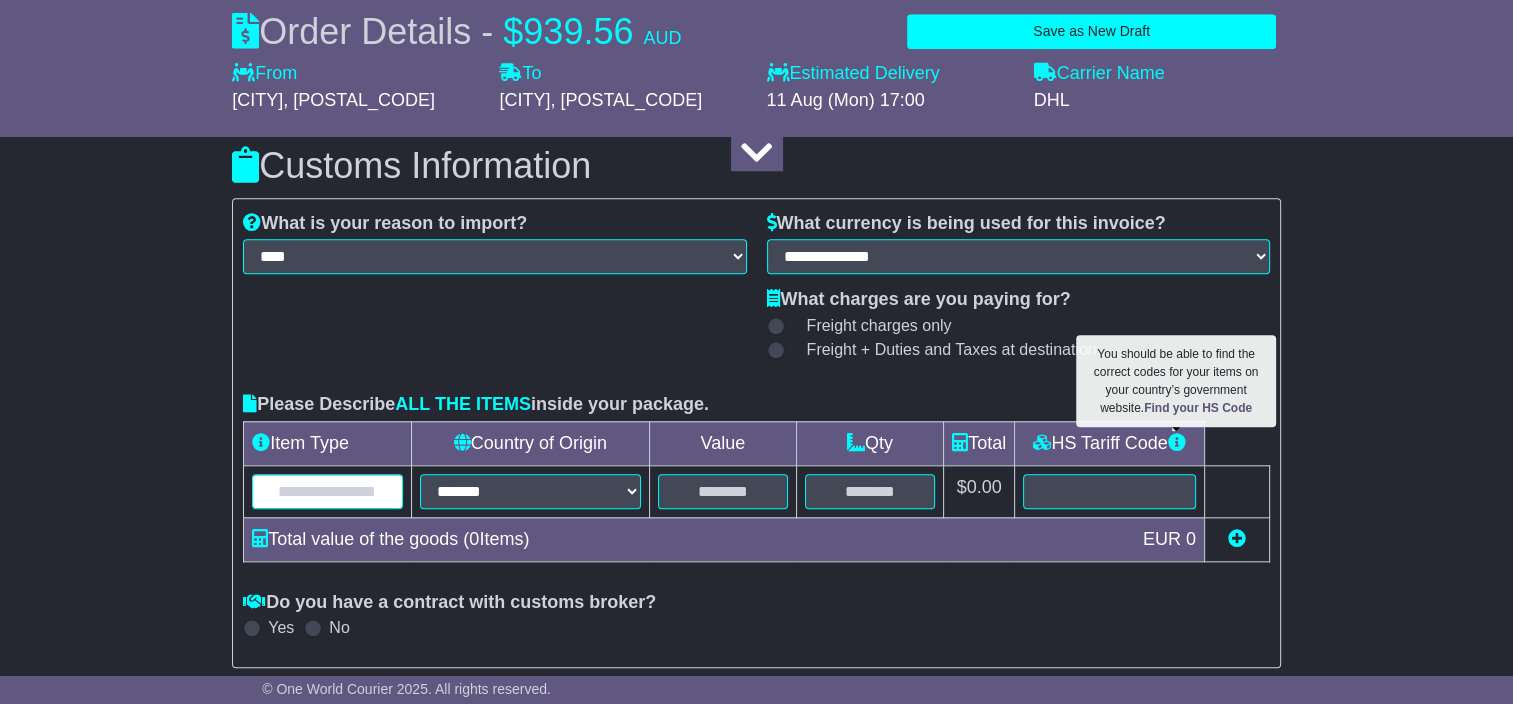 click at bounding box center (327, 491) 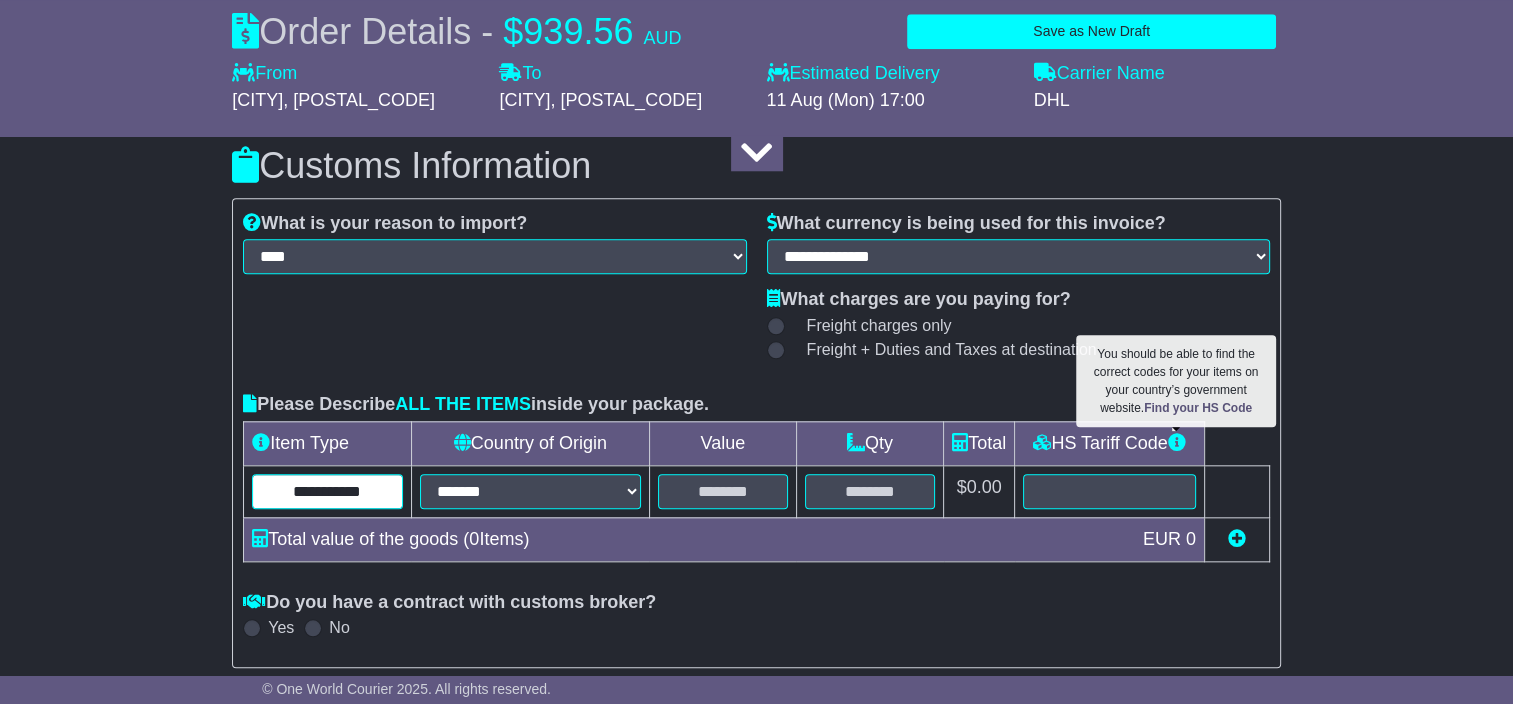 type on "**********" 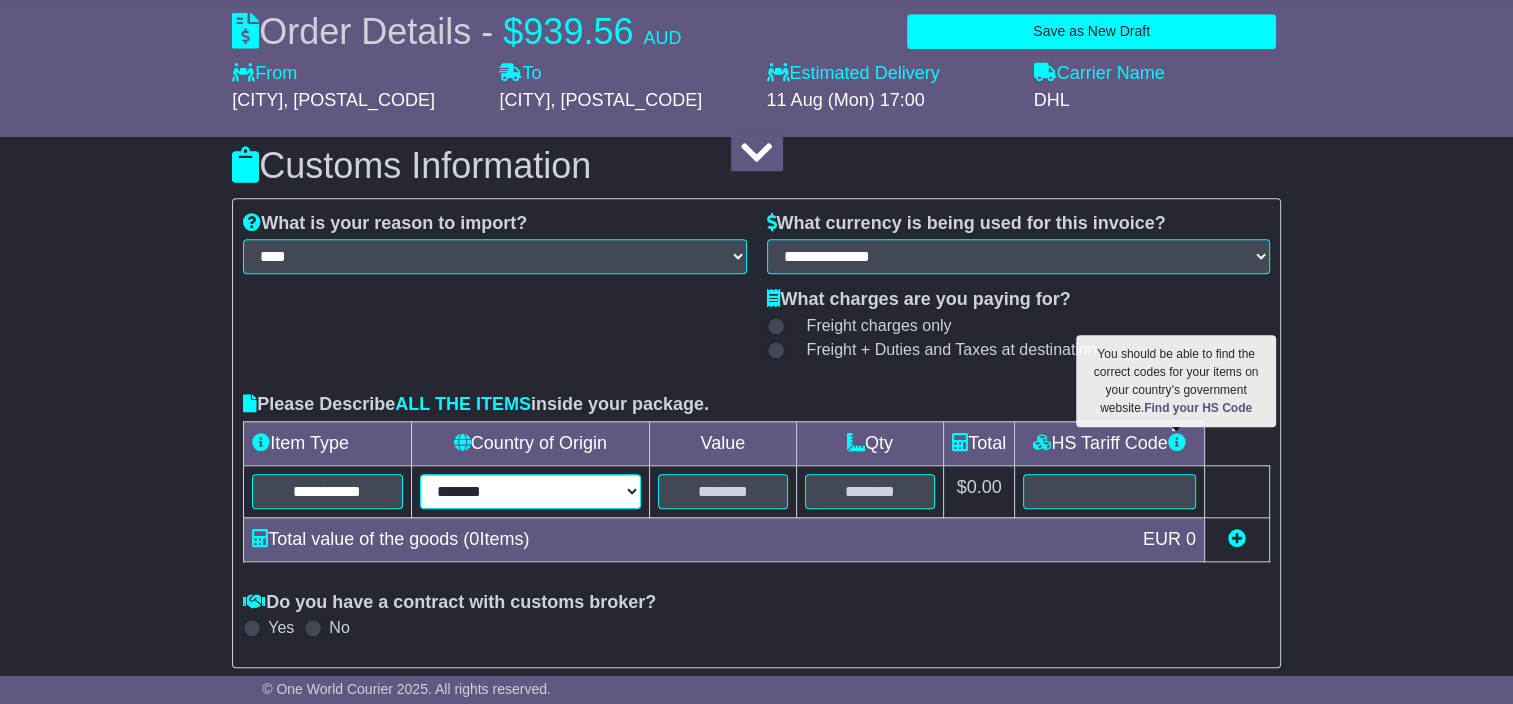 click on "**********" at bounding box center (530, 491) 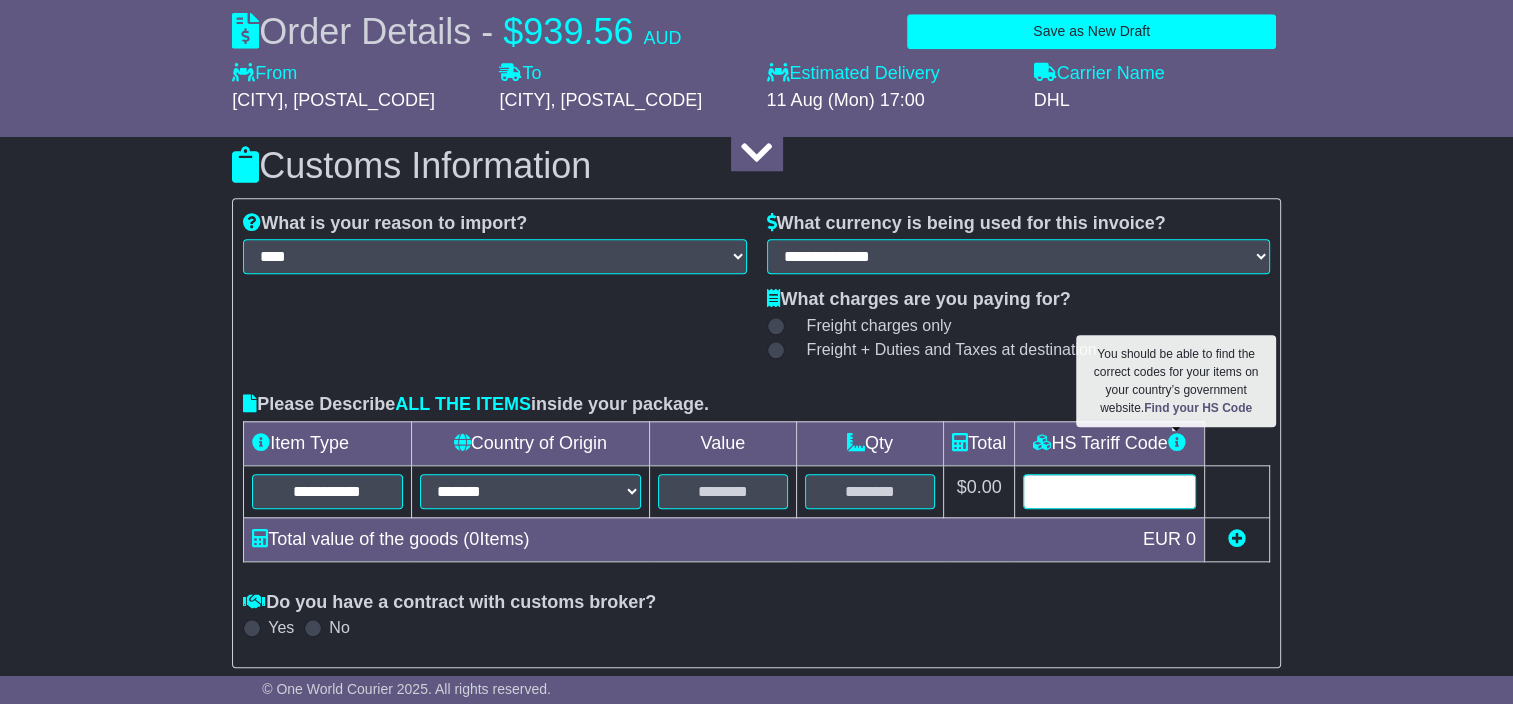 click at bounding box center (1109, 491) 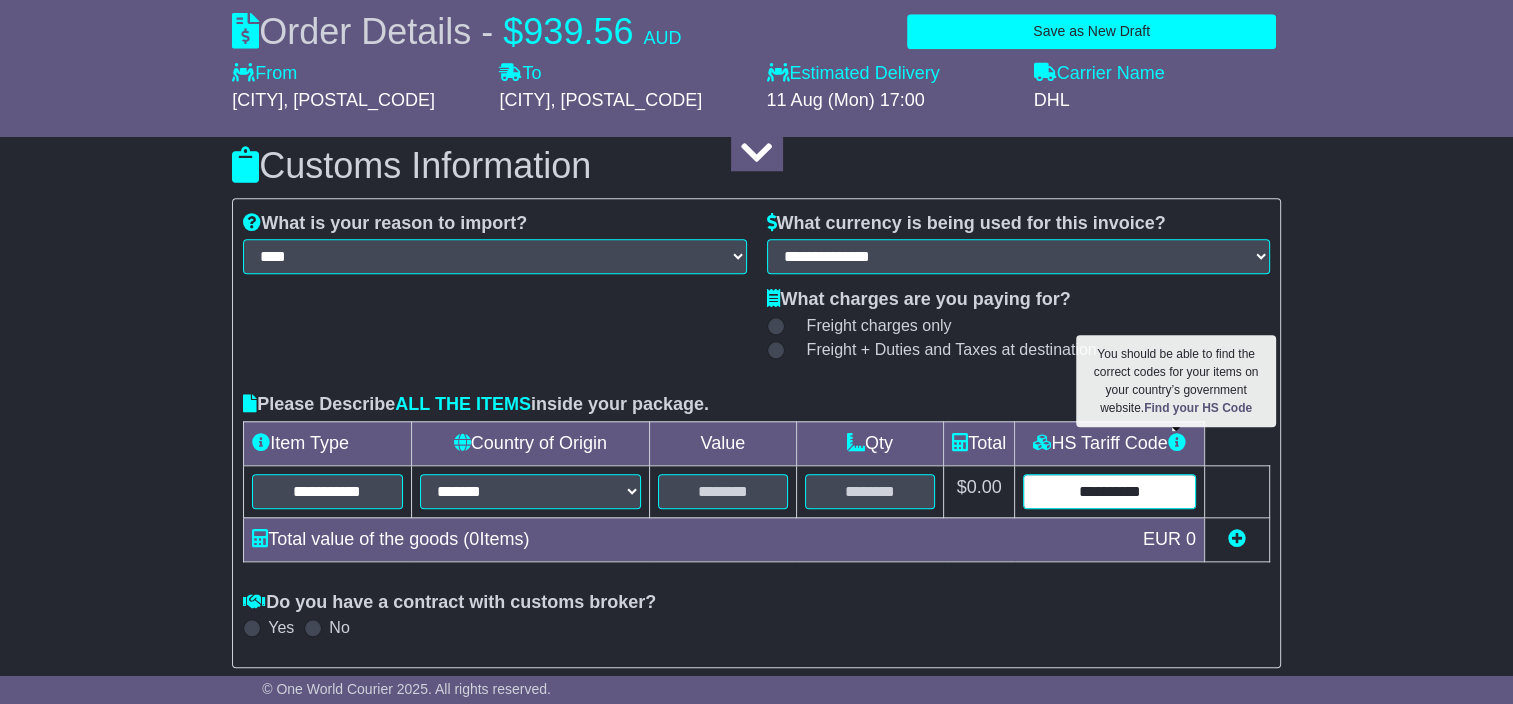 type on "**********" 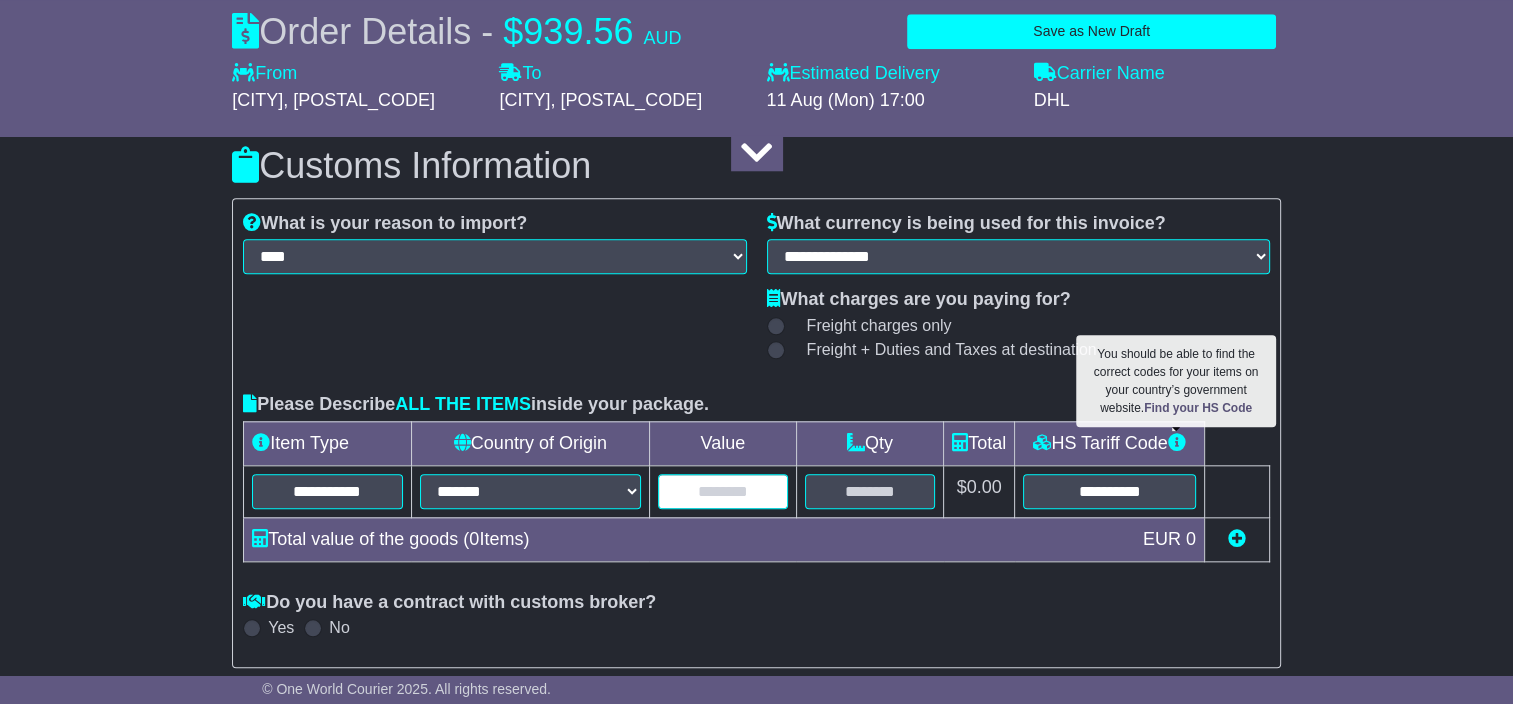click at bounding box center (723, 491) 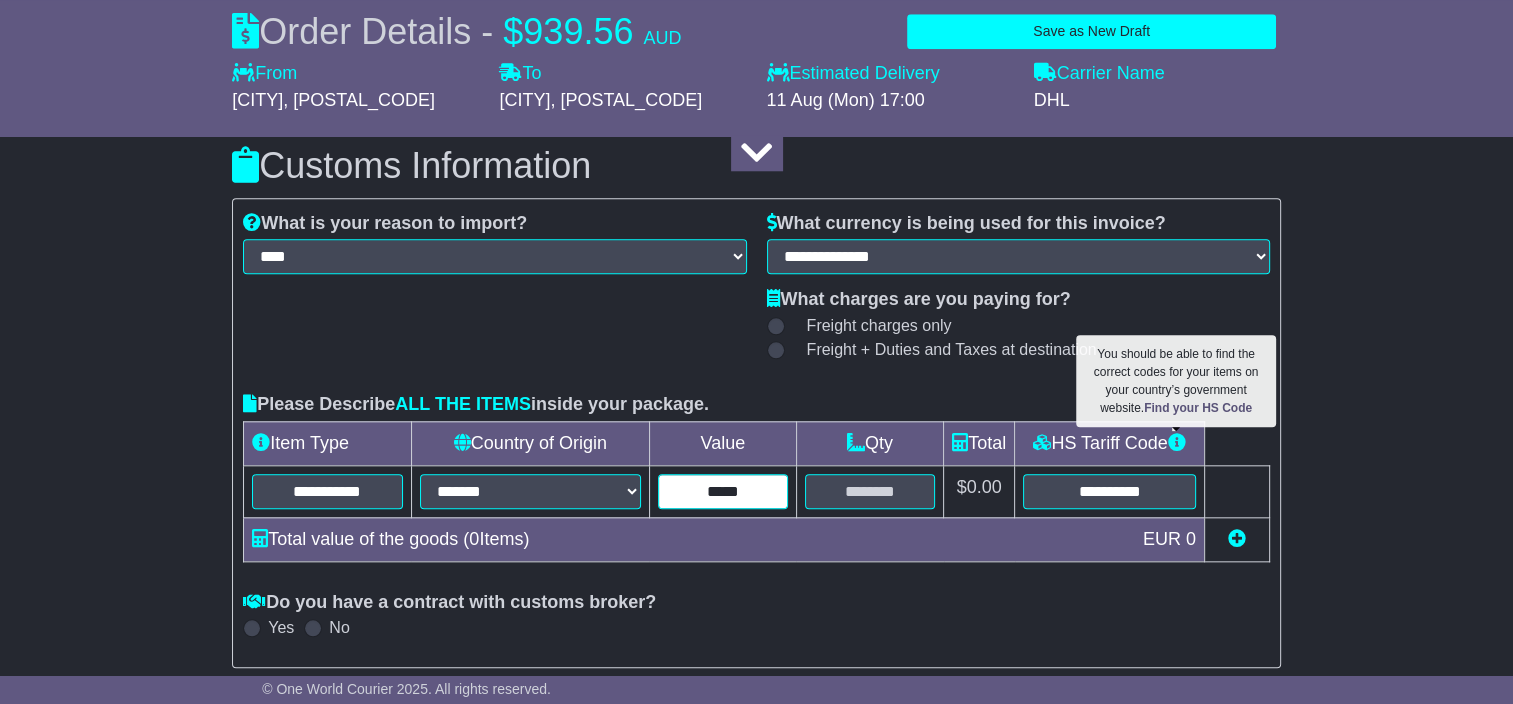 type on "*****" 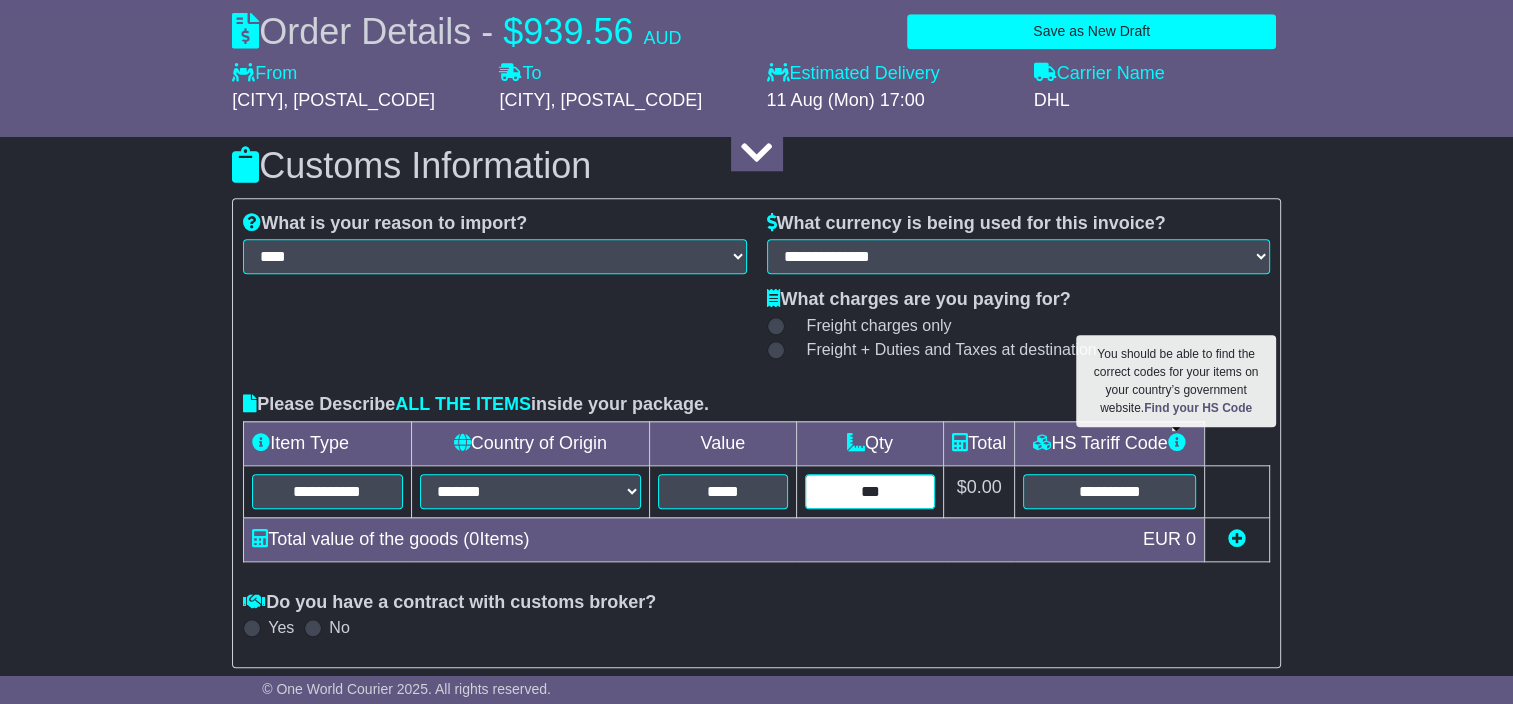 type on "***" 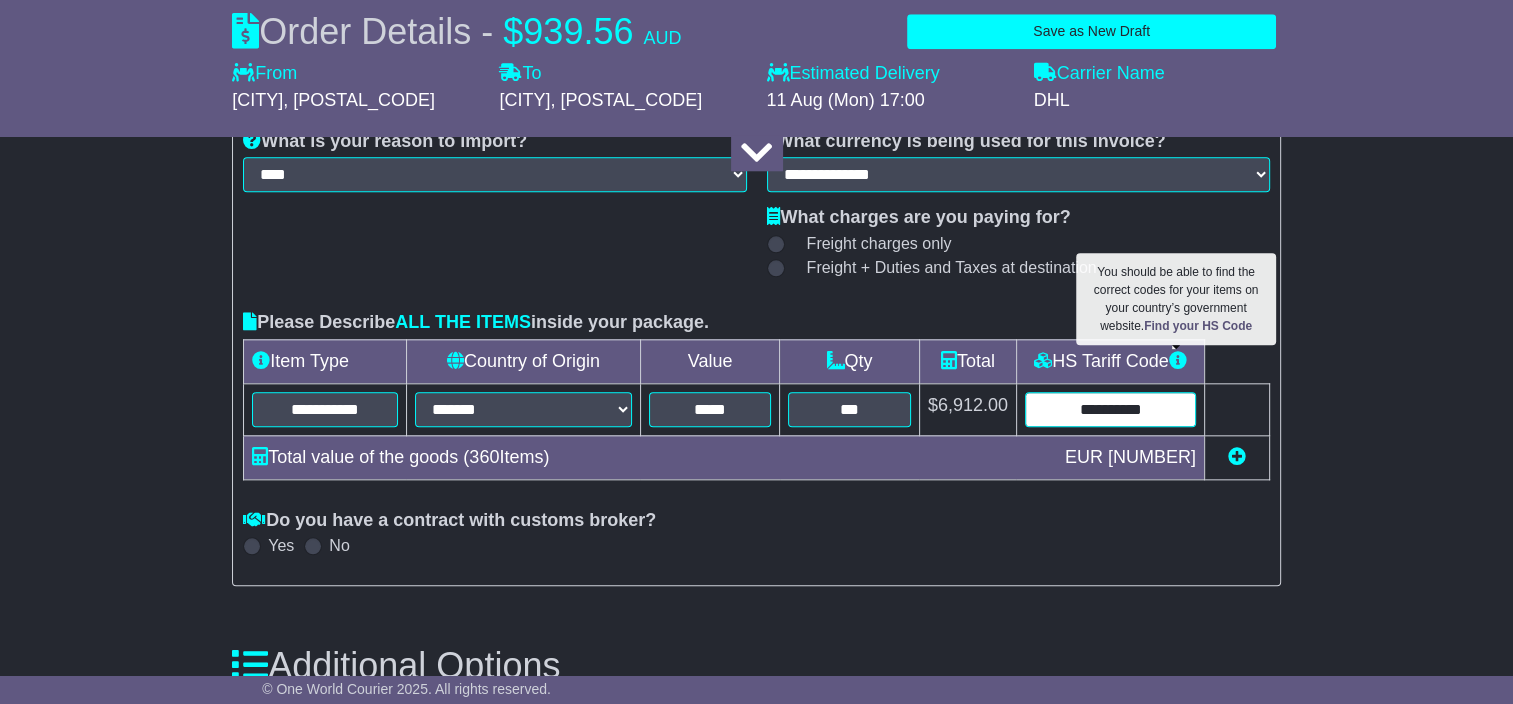 scroll, scrollTop: 2200, scrollLeft: 0, axis: vertical 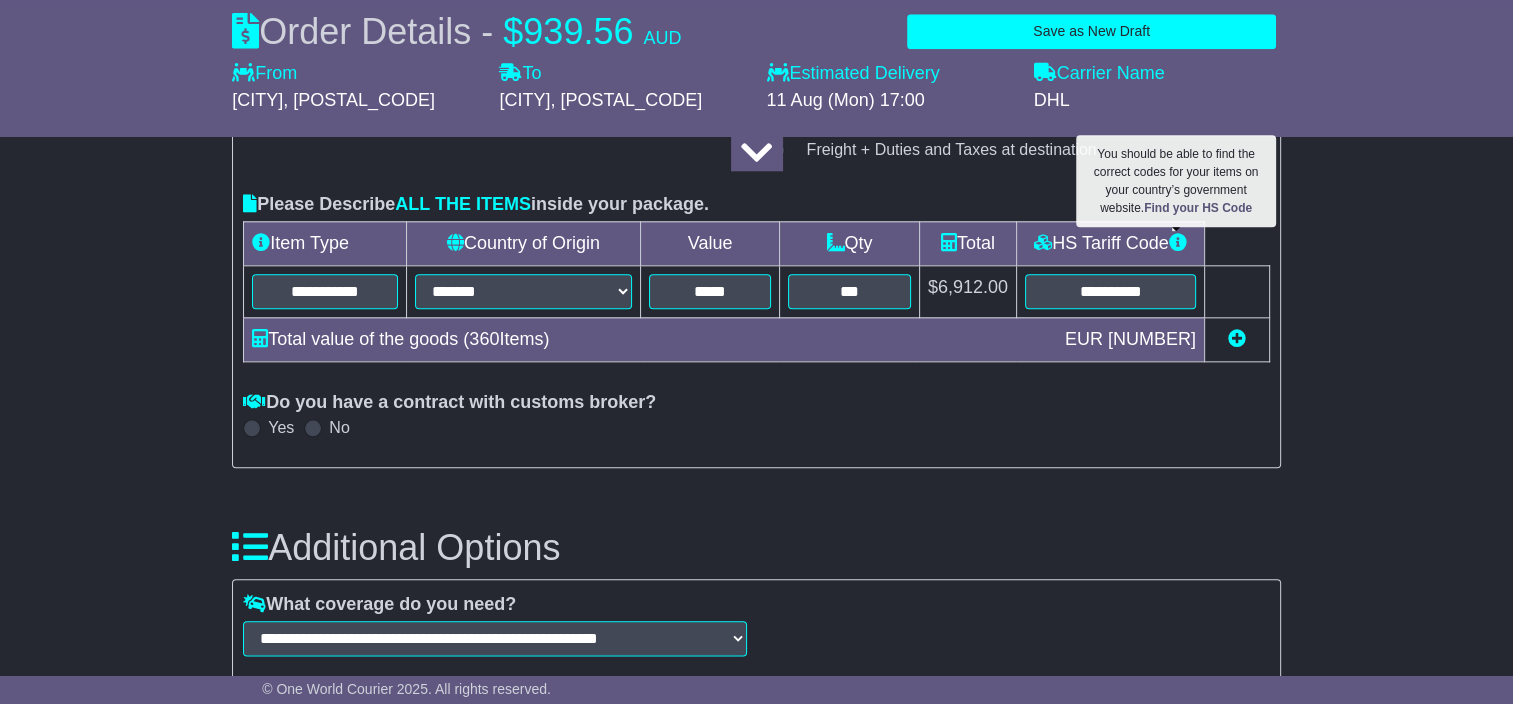 click at bounding box center (252, 428) 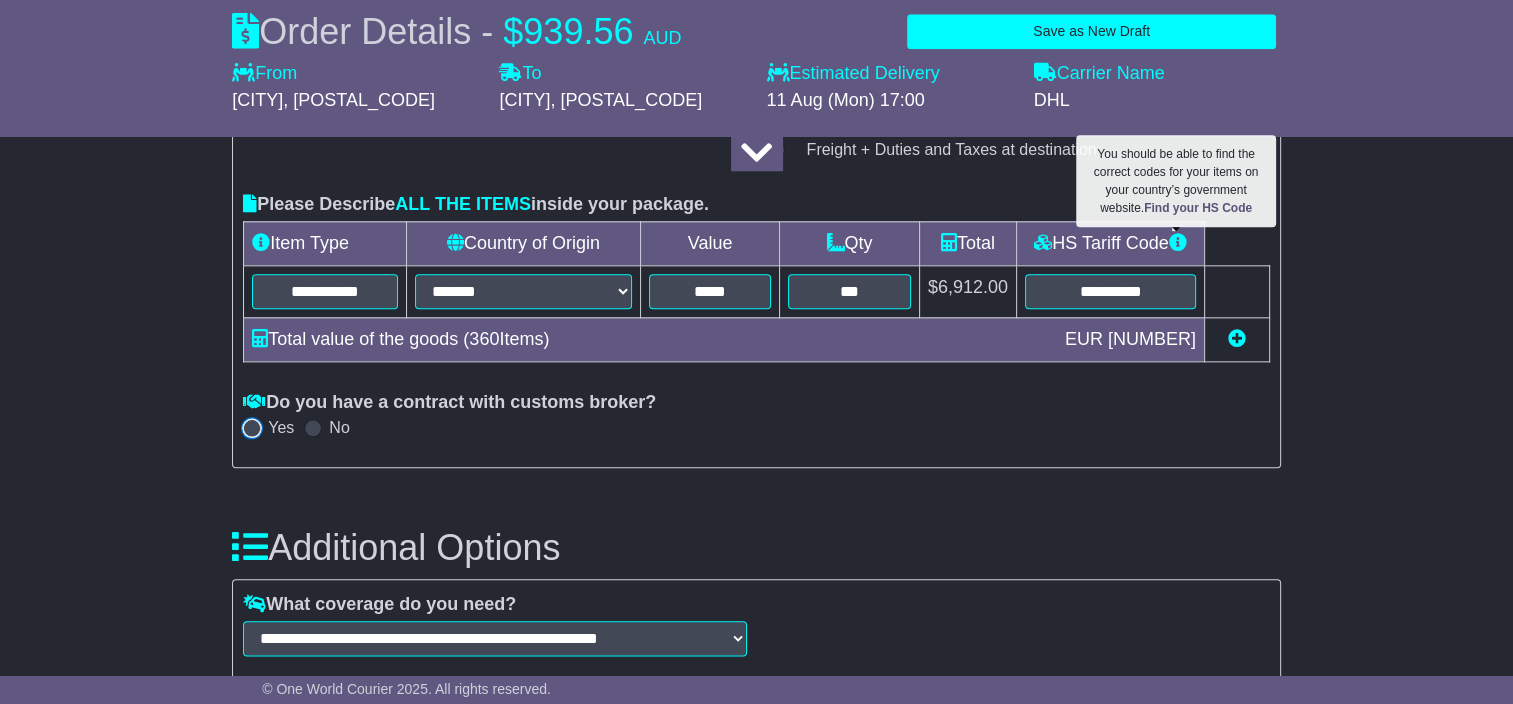 select on "***" 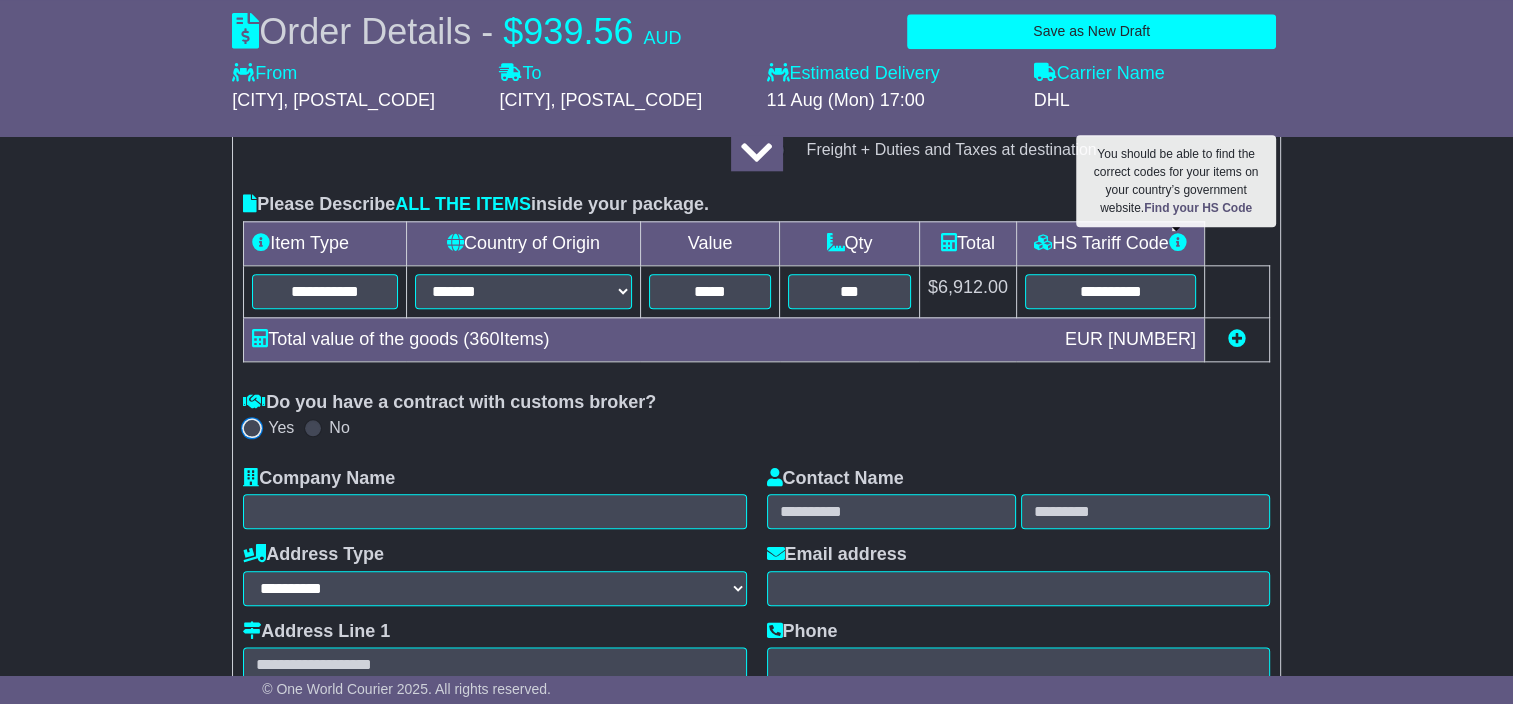 select on "**" 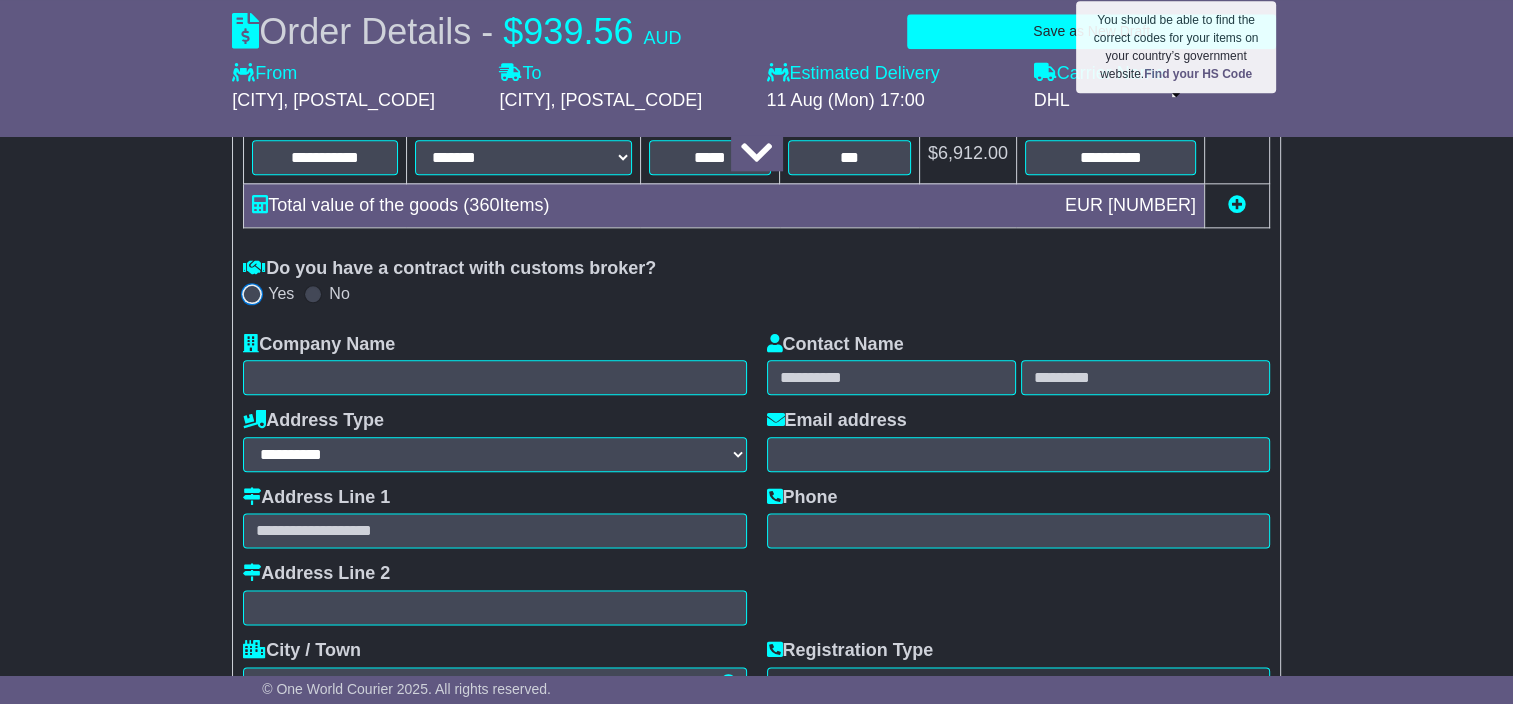 scroll, scrollTop: 2300, scrollLeft: 0, axis: vertical 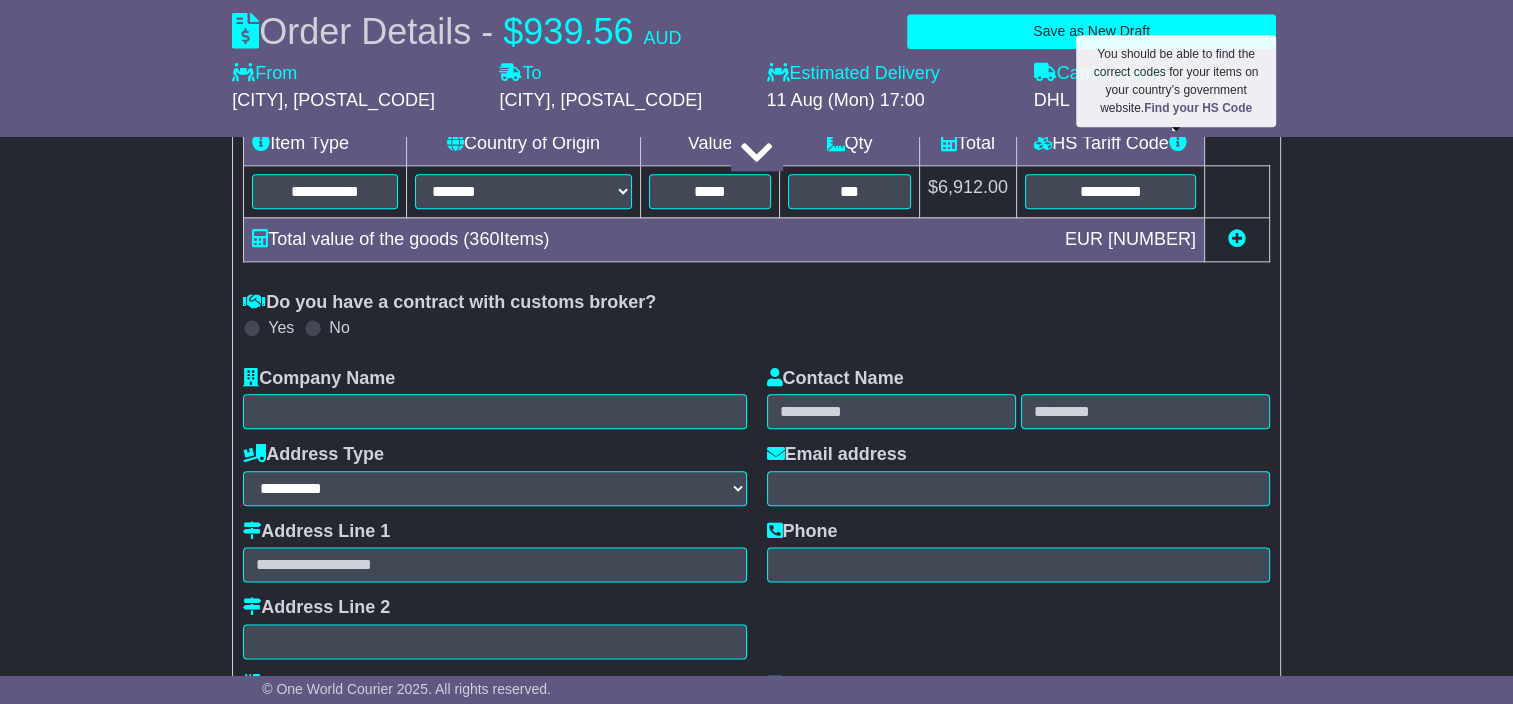 click at bounding box center [313, 328] 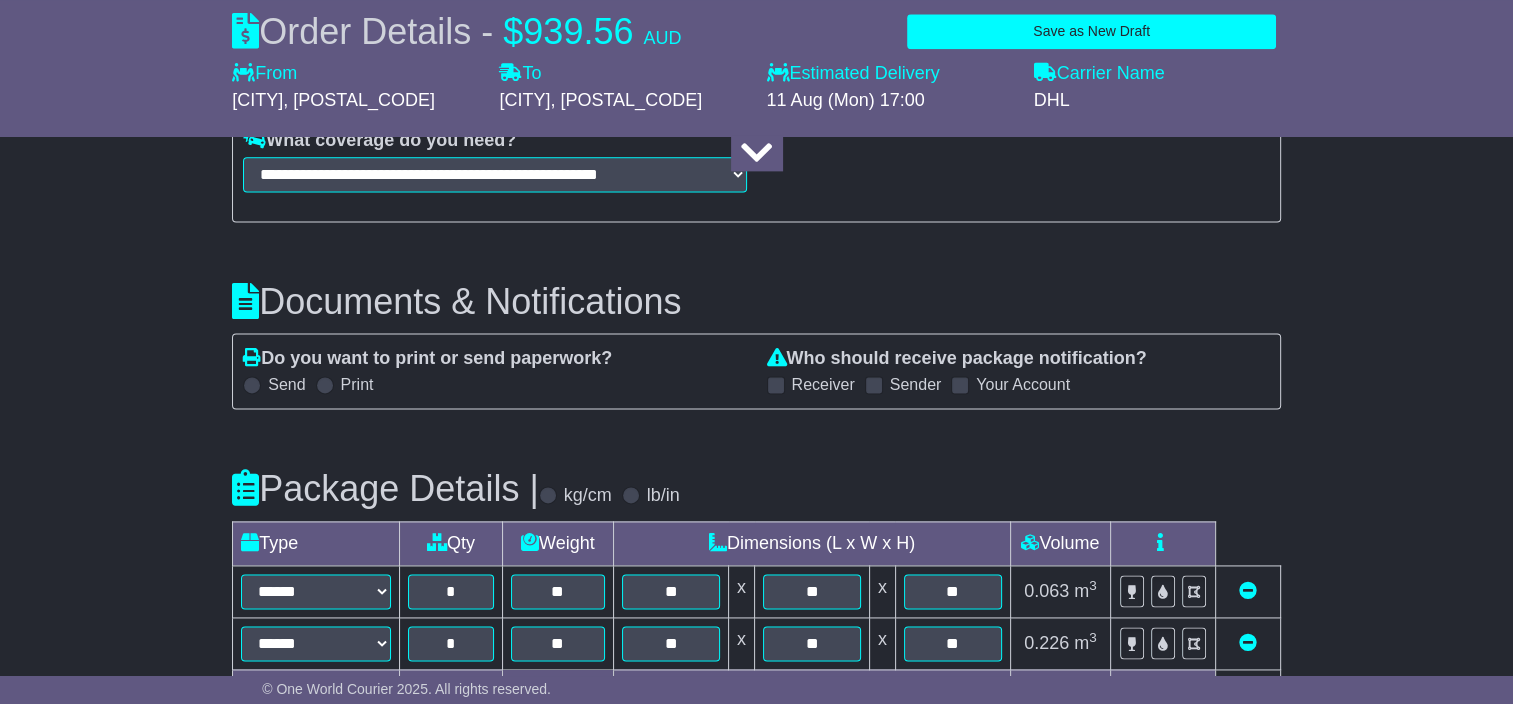 scroll, scrollTop: 2700, scrollLeft: 0, axis: vertical 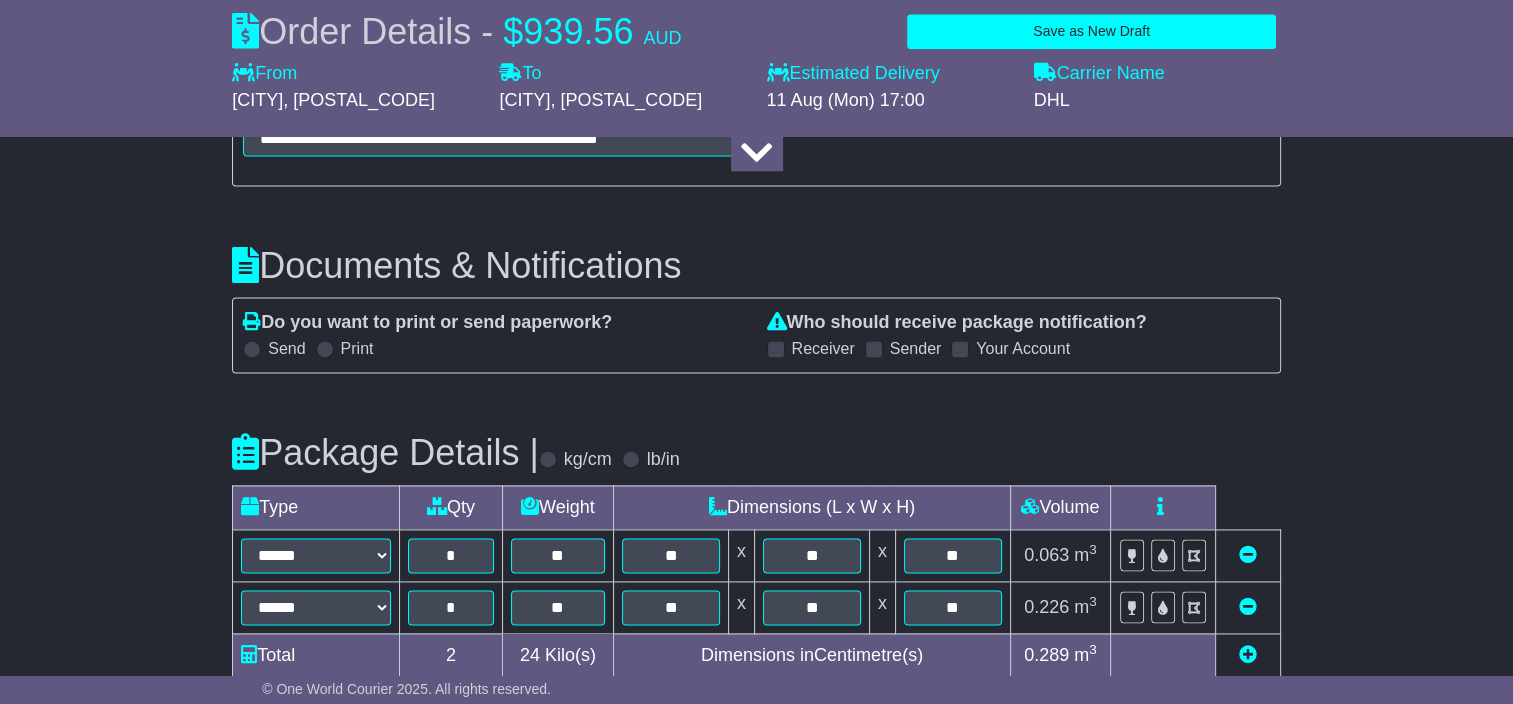 click at bounding box center (252, 349) 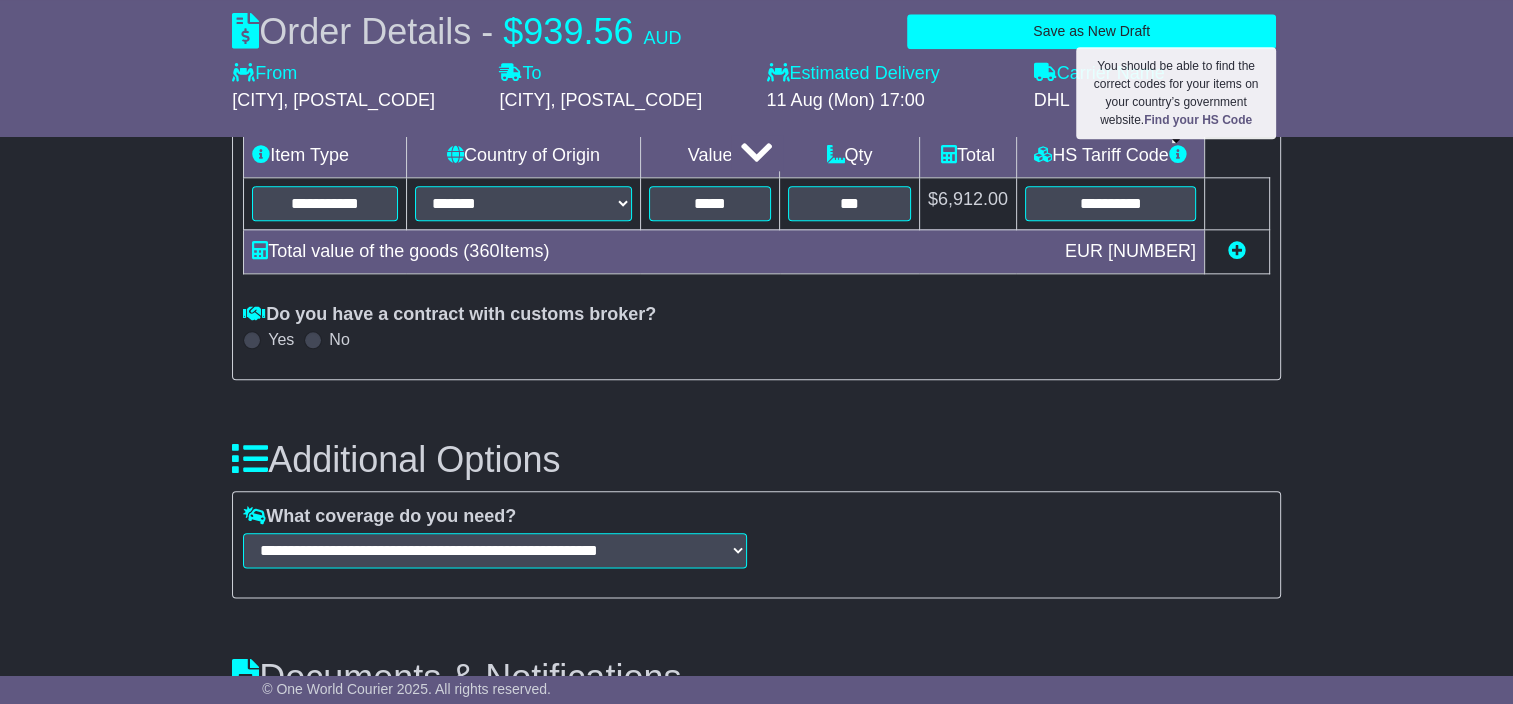 scroll, scrollTop: 2138, scrollLeft: 0, axis: vertical 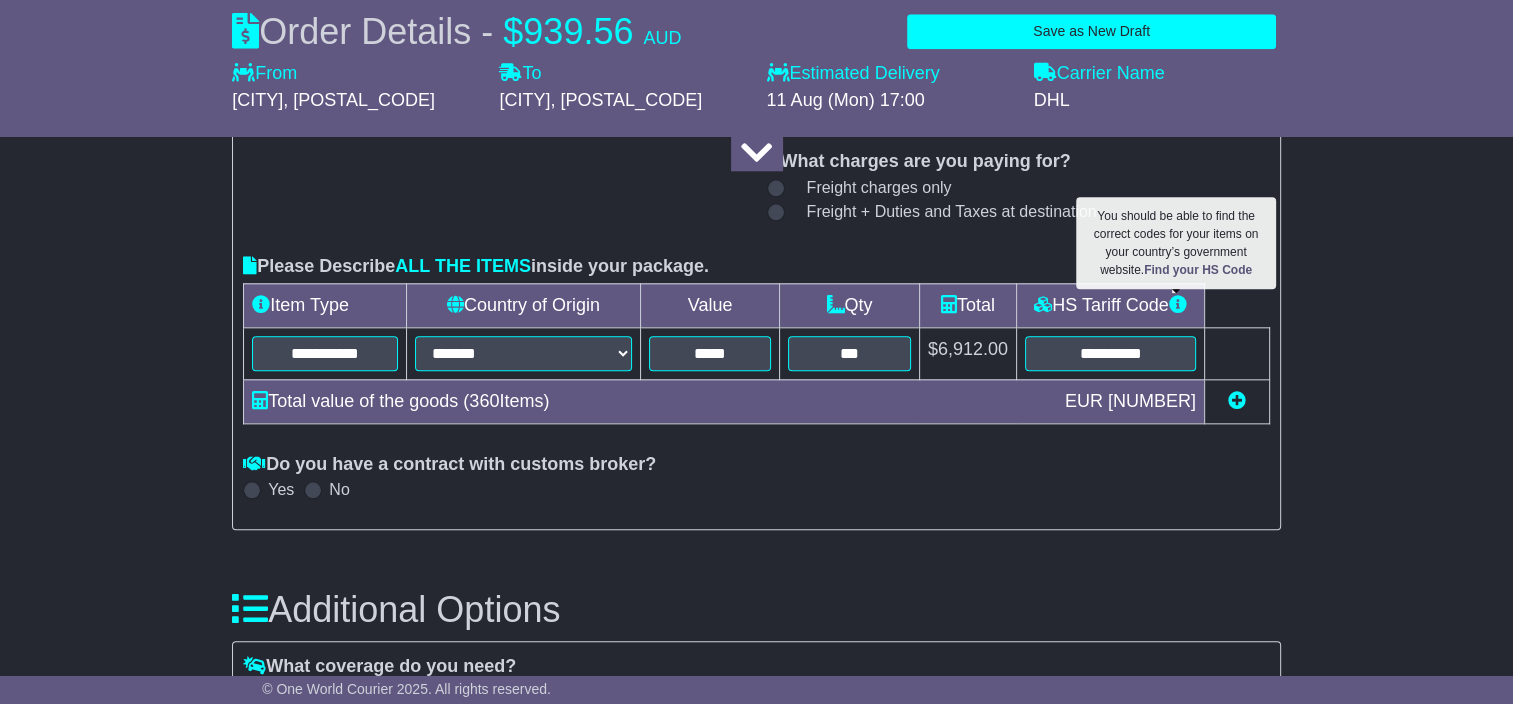 click at bounding box center [776, 212] 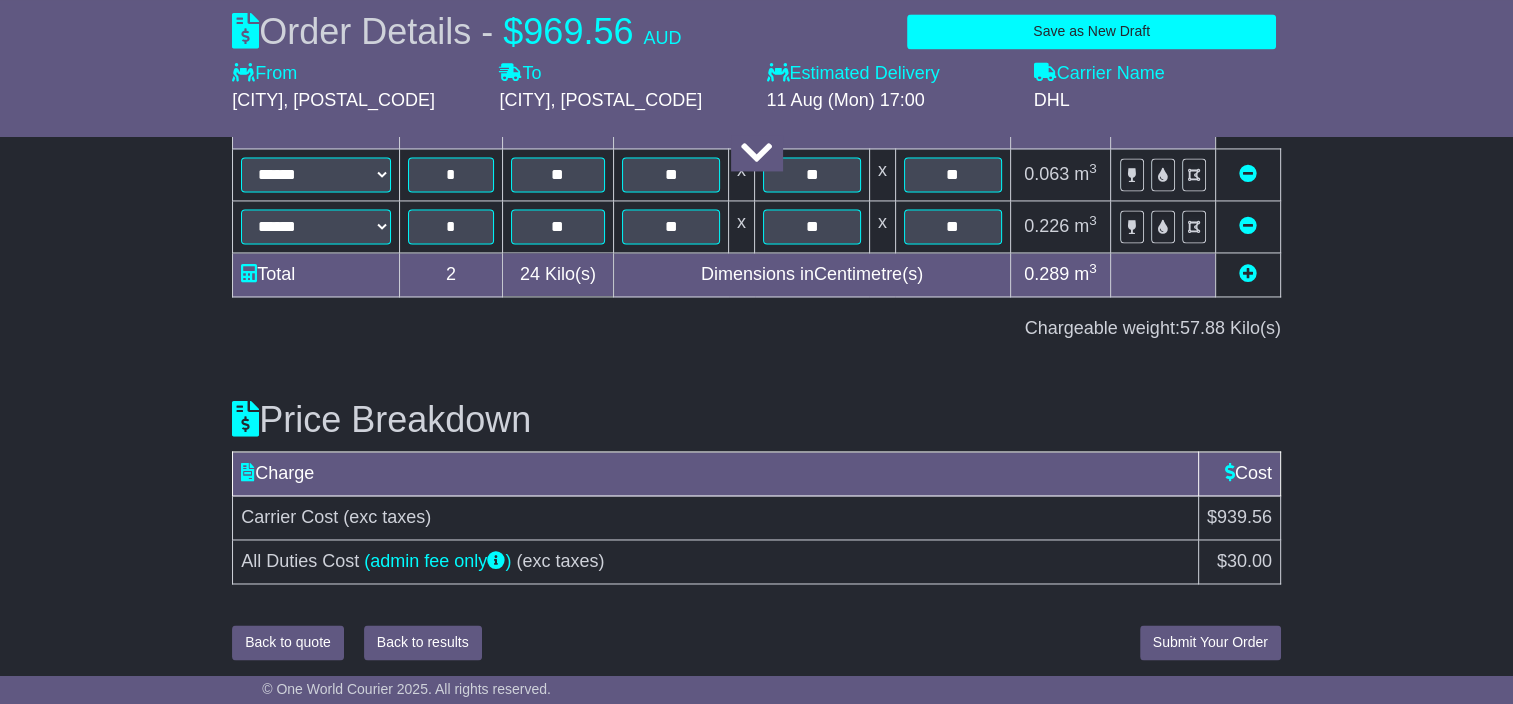scroll, scrollTop: 3101, scrollLeft: 0, axis: vertical 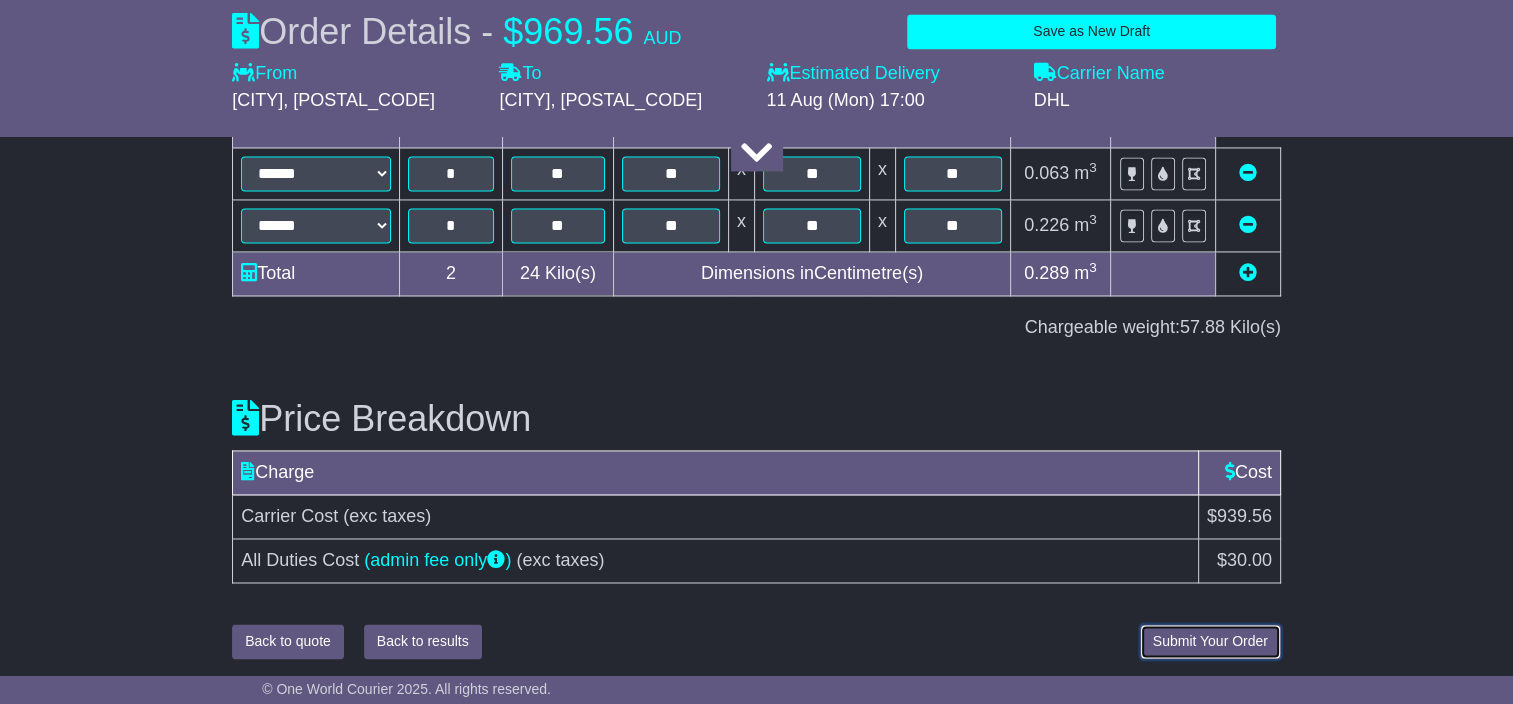 click on "Submit Your Order" at bounding box center [1210, 641] 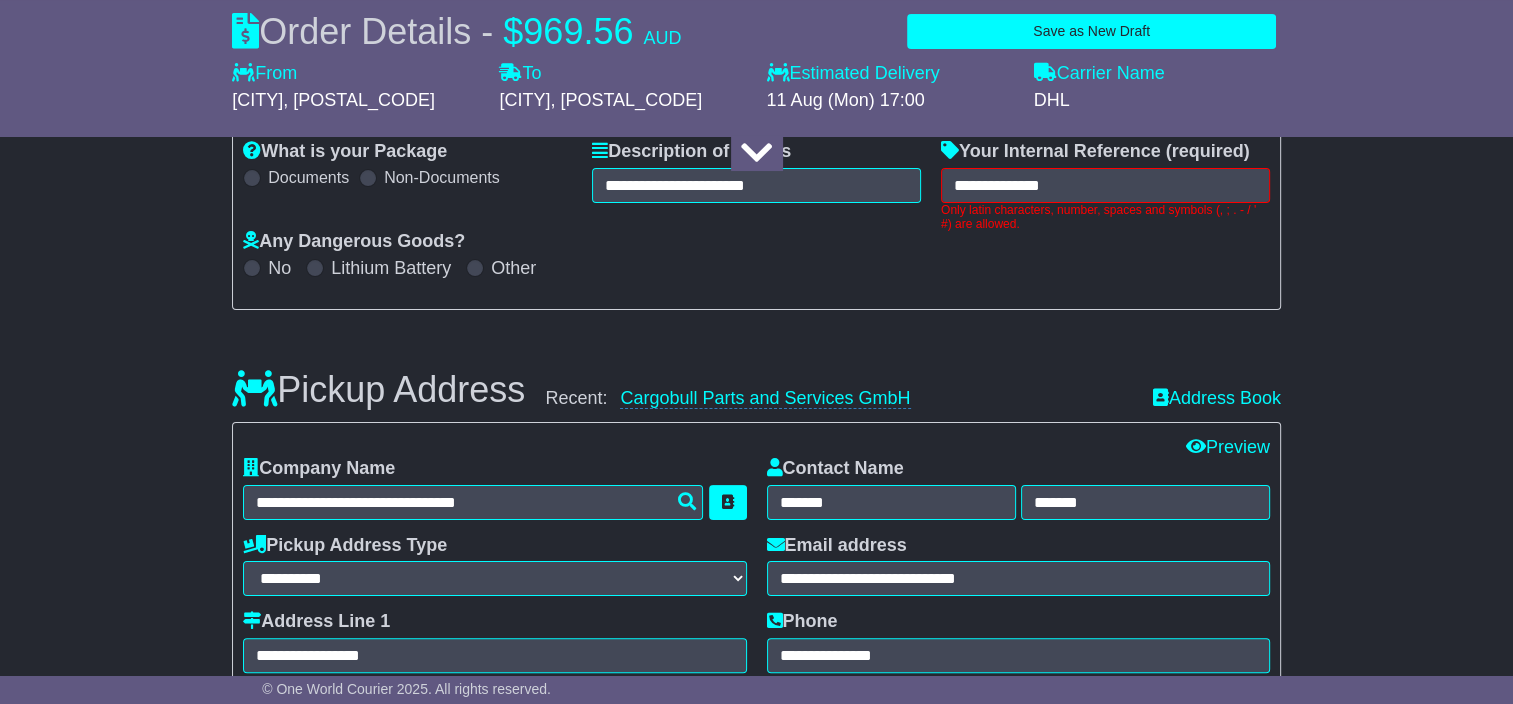 scroll, scrollTop: 292, scrollLeft: 0, axis: vertical 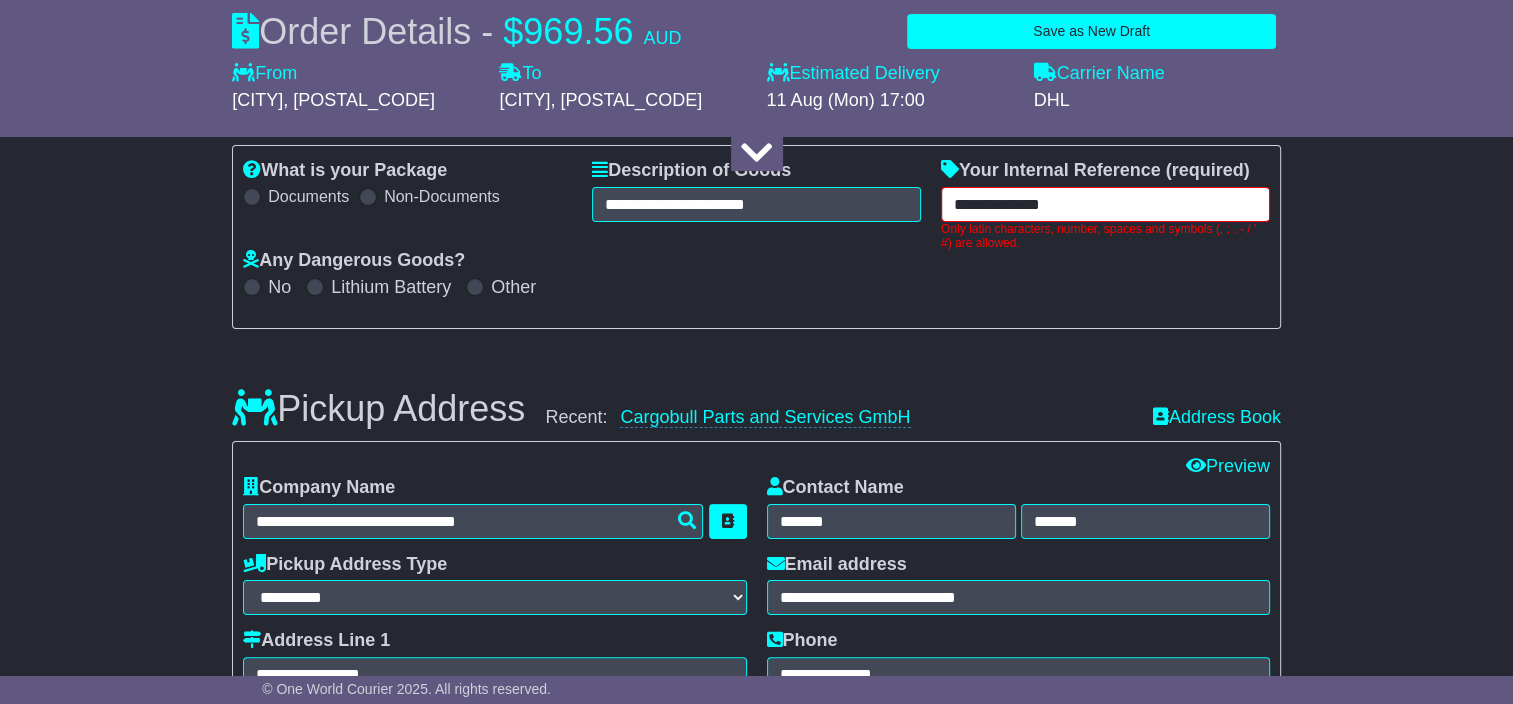 click on "**********" at bounding box center (1105, 204) 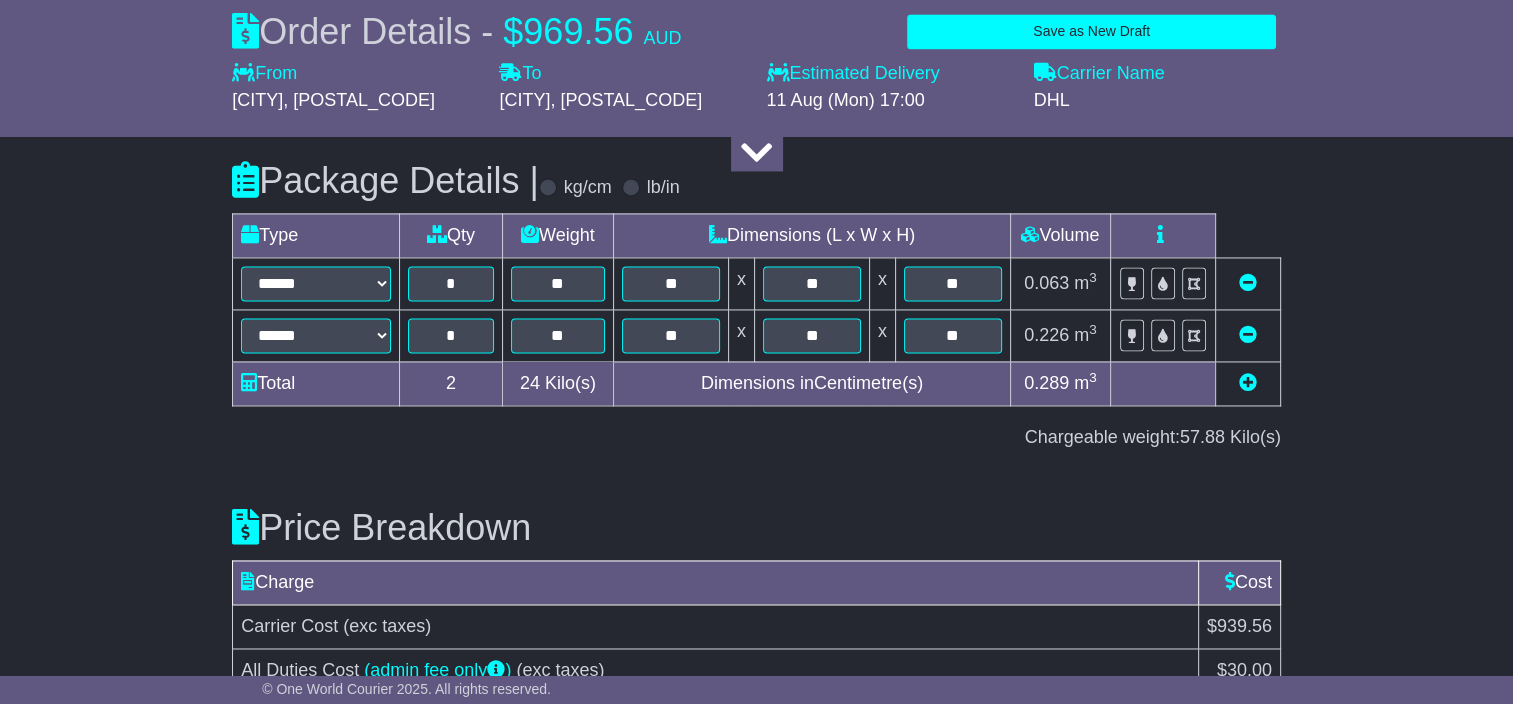 scroll, scrollTop: 3130, scrollLeft: 0, axis: vertical 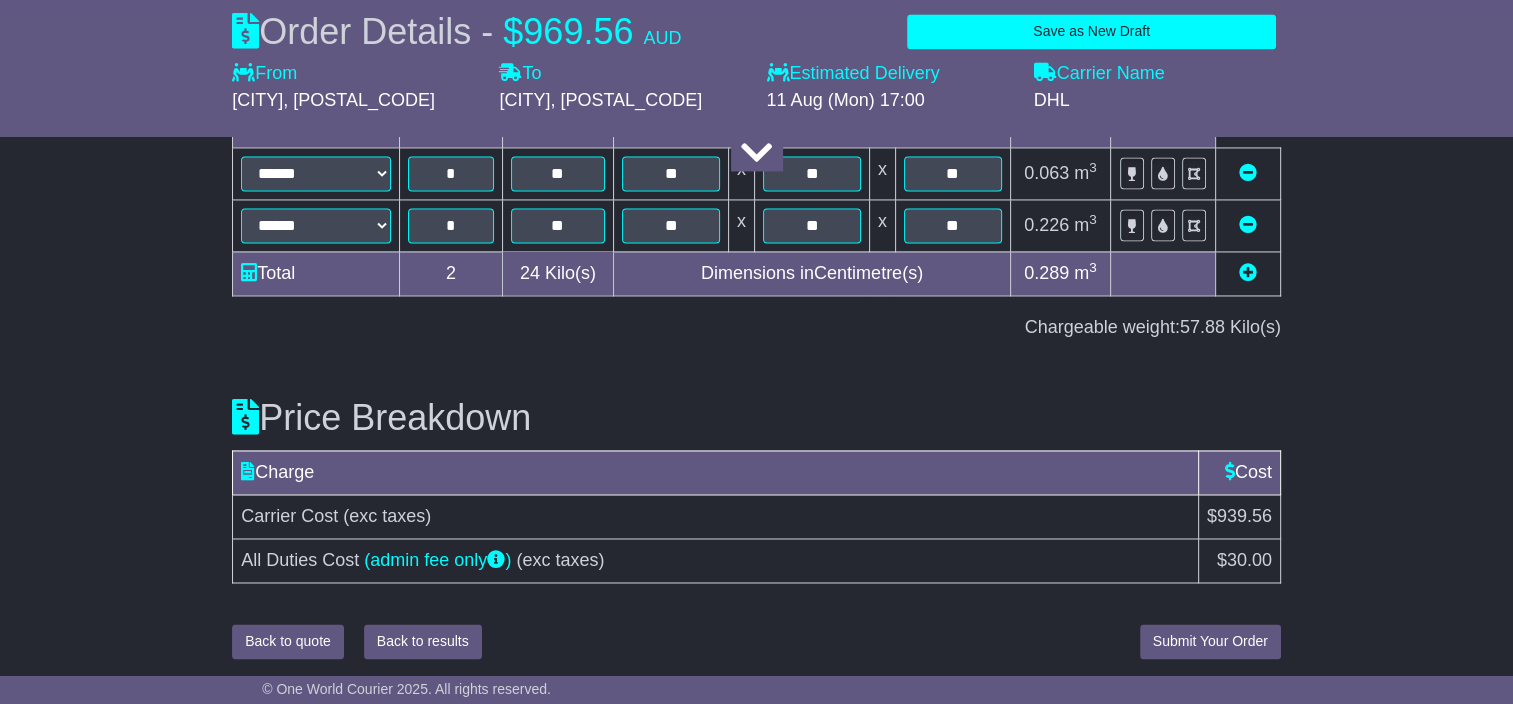 type on "**********" 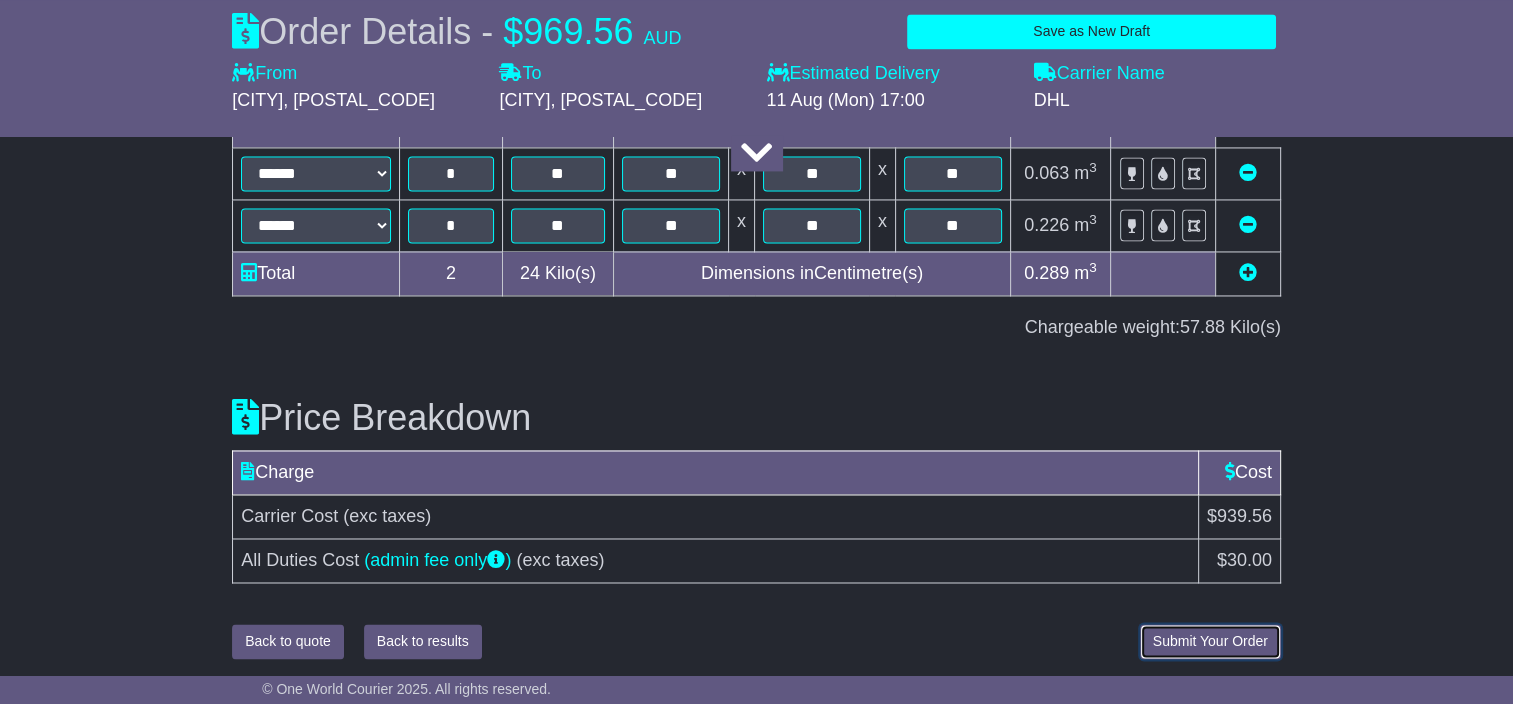 click on "Submit Your Order" at bounding box center (1210, 641) 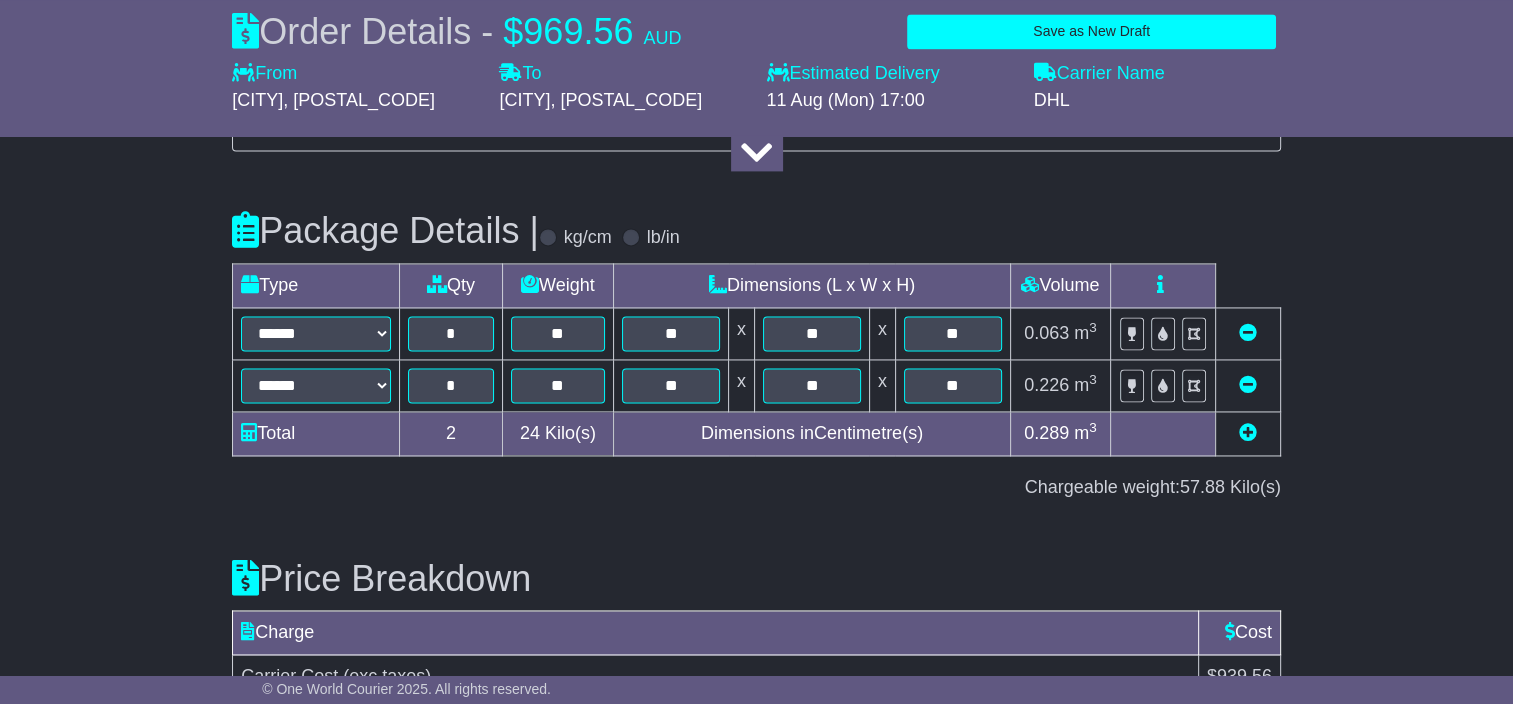 scroll, scrollTop: 3101, scrollLeft: 0, axis: vertical 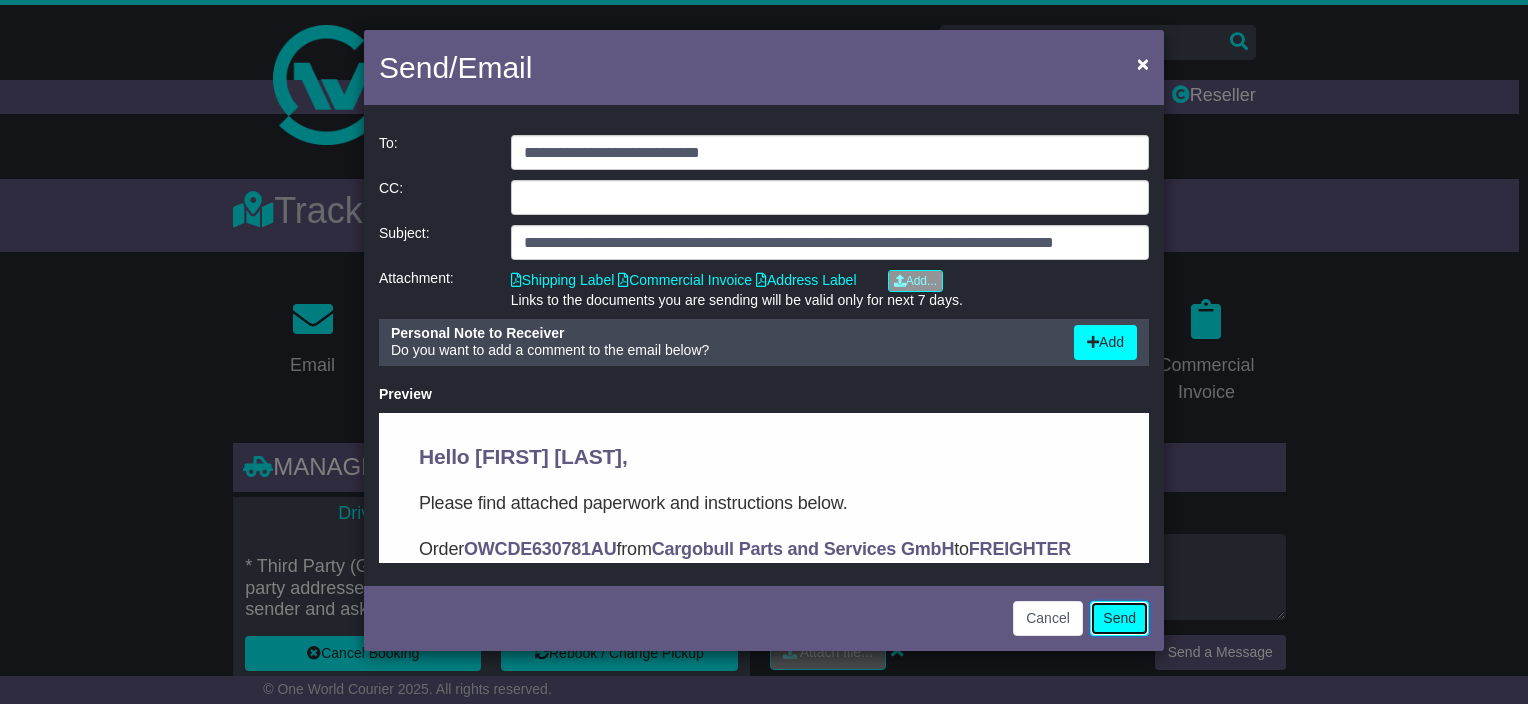 click on "Send" 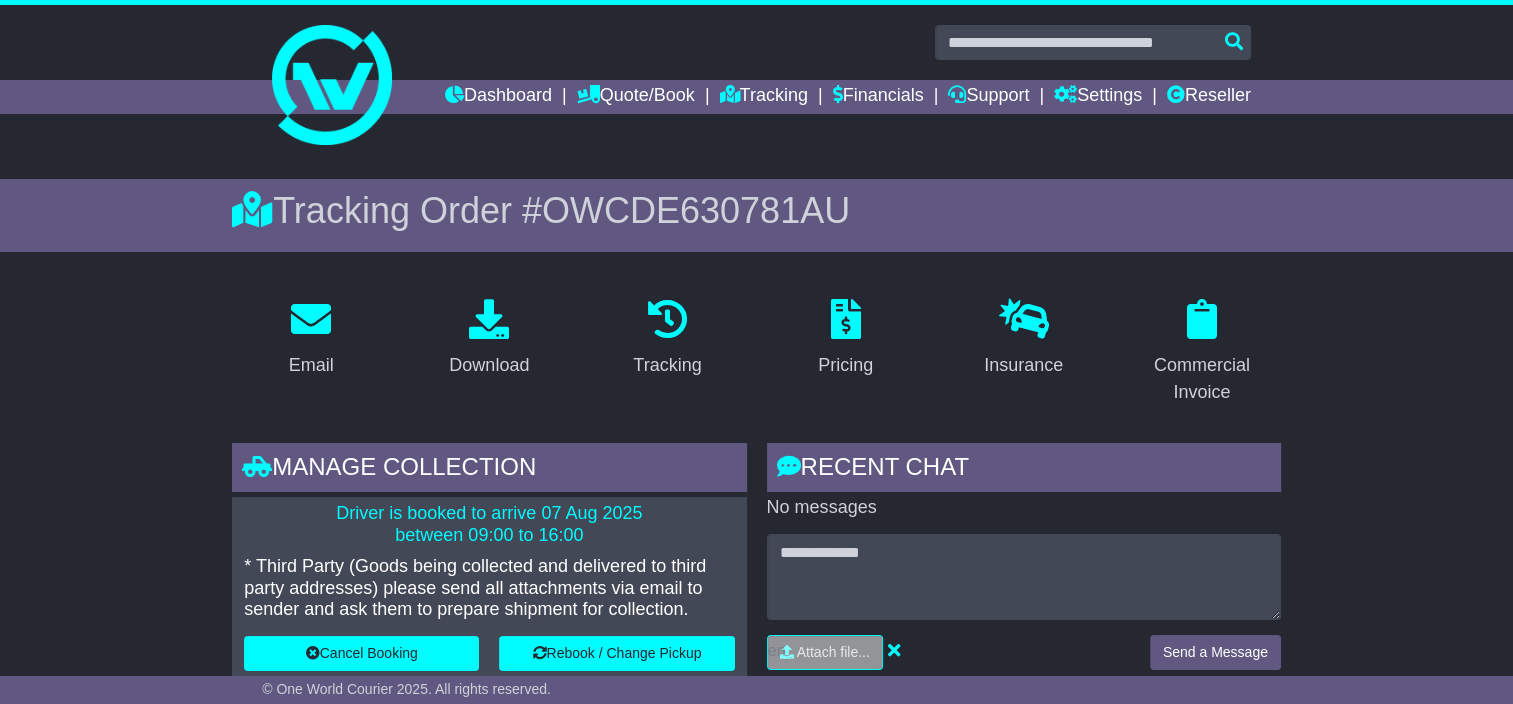 click at bounding box center [756, 77] 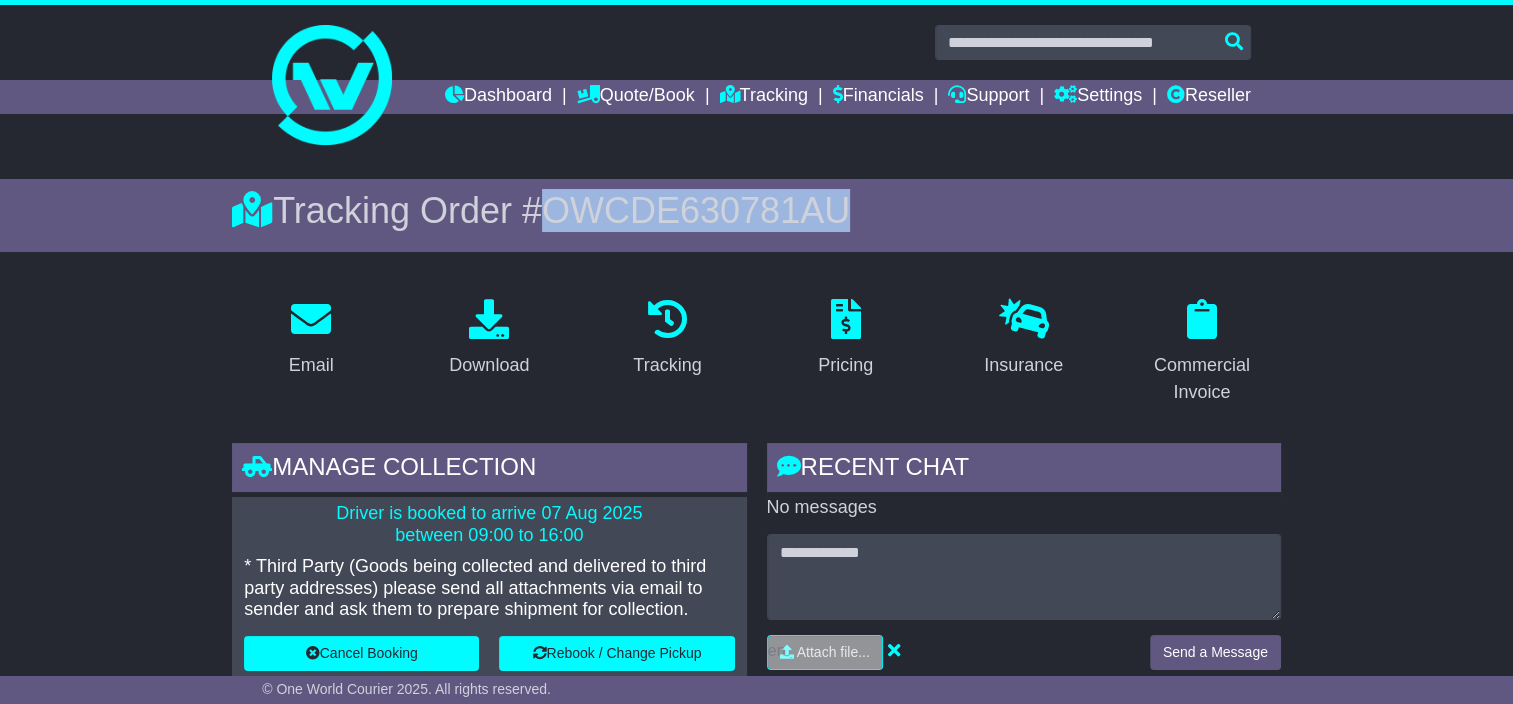 drag, startPoint x: 838, startPoint y: 207, endPoint x: 556, endPoint y: 214, distance: 282.08685 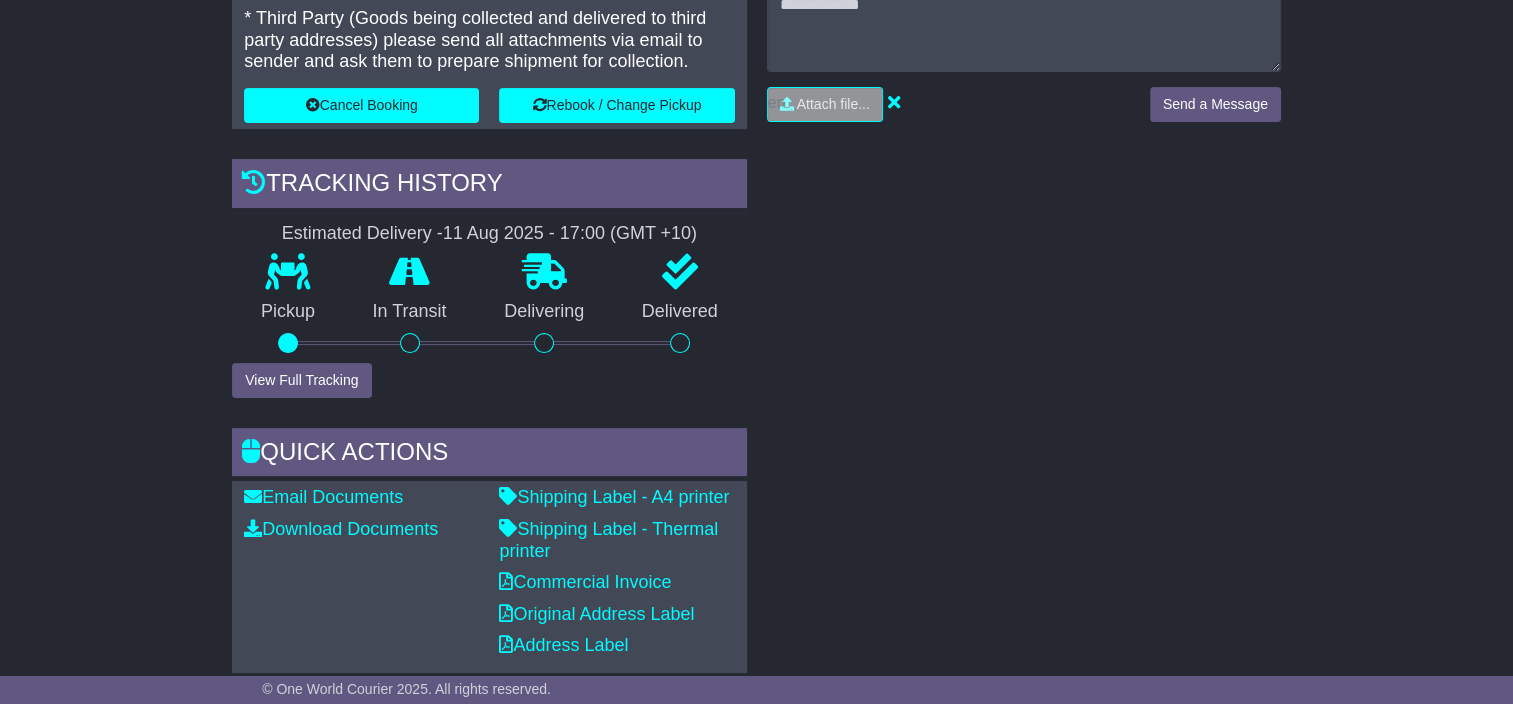 scroll, scrollTop: 700, scrollLeft: 0, axis: vertical 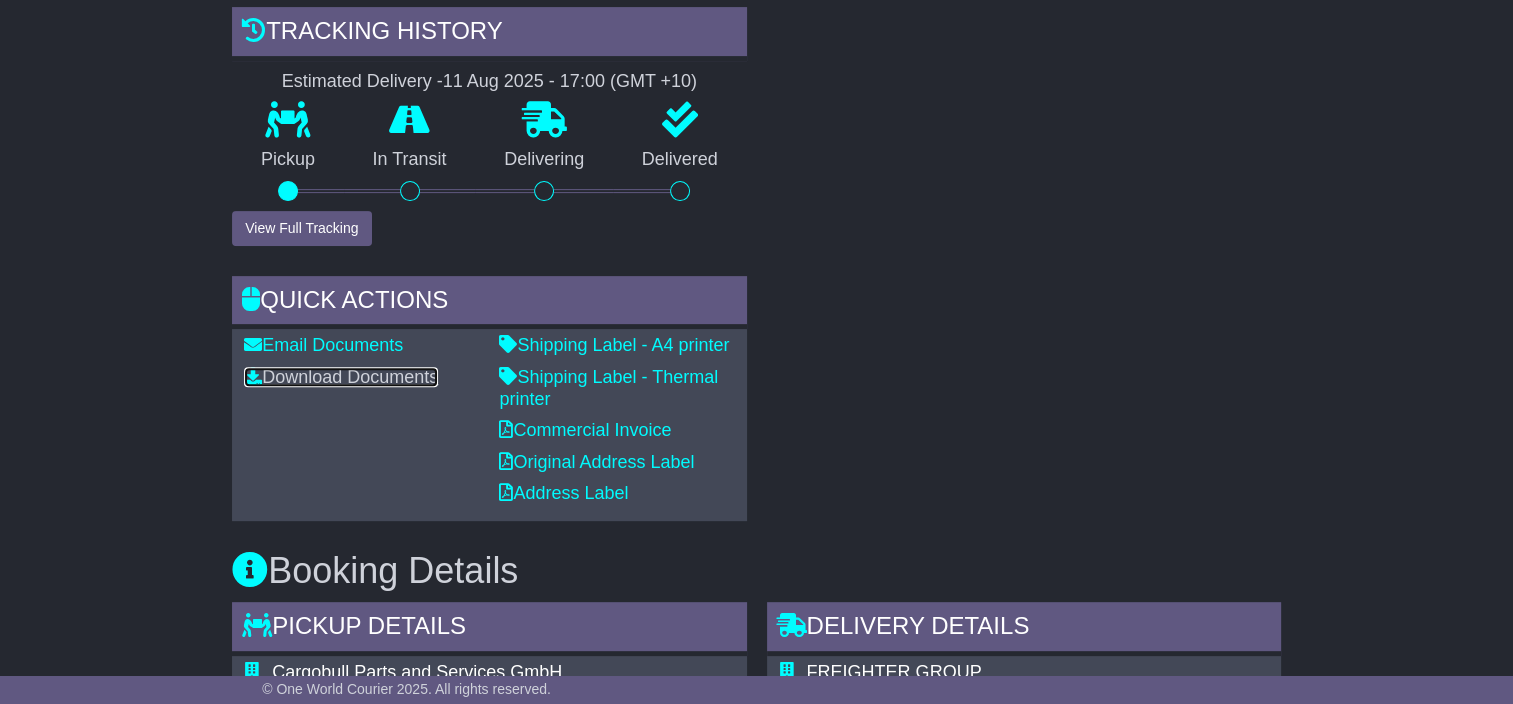 click on "Download Documents" at bounding box center (341, 377) 